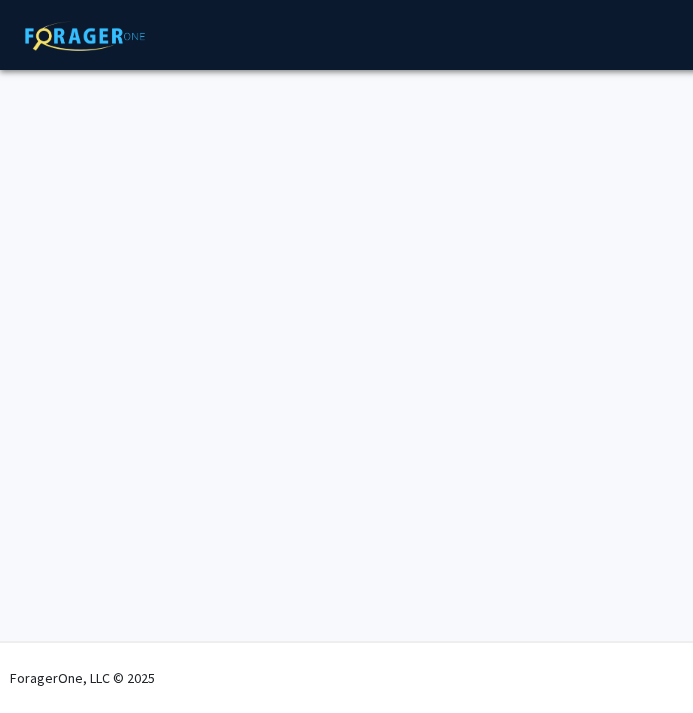 scroll, scrollTop: 0, scrollLeft: 0, axis: both 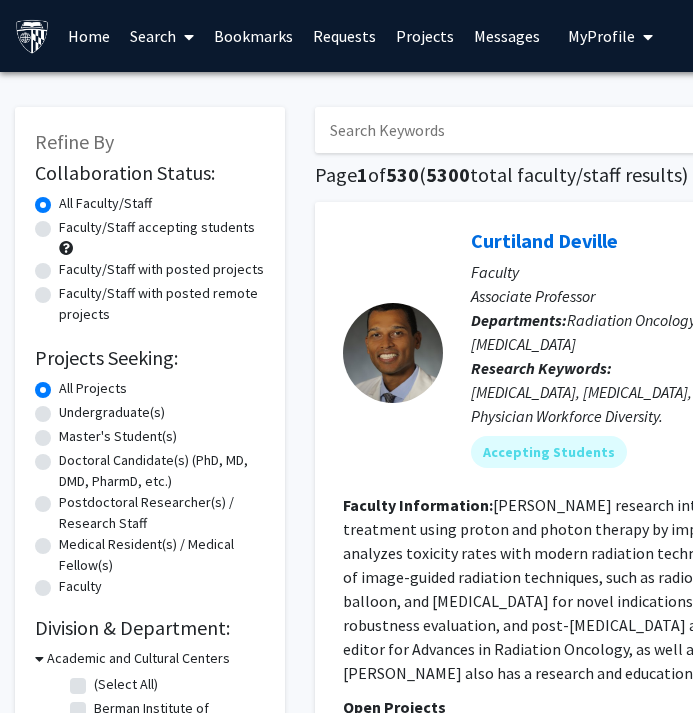 click on "Undergraduate(s)" 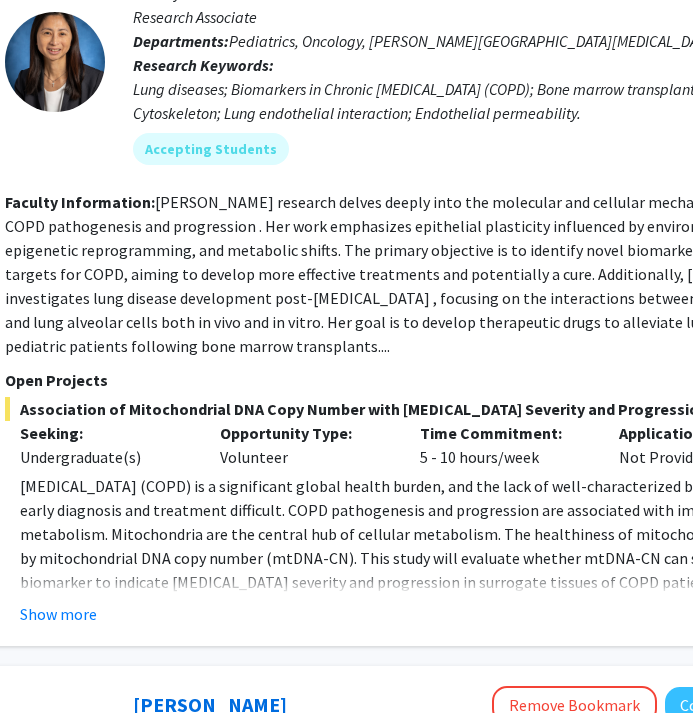 scroll, scrollTop: 1070, scrollLeft: 336, axis: both 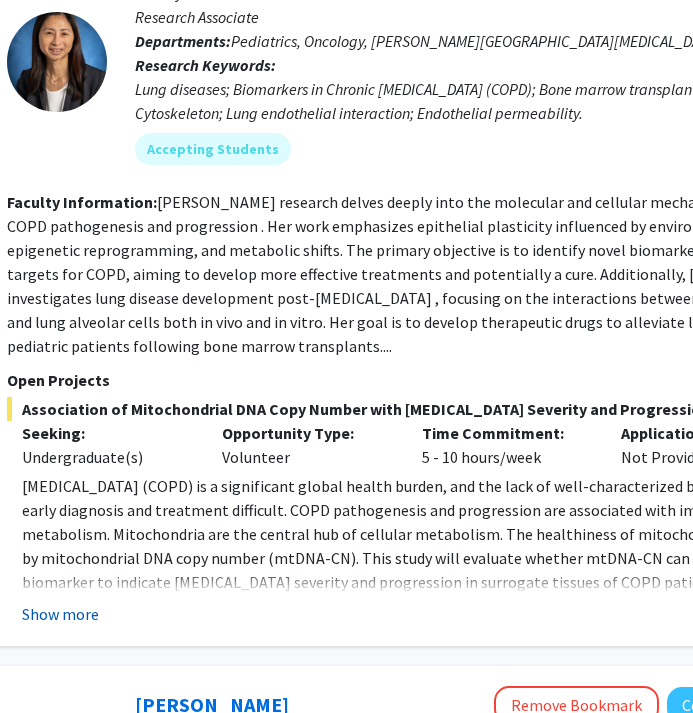click on "Bonnie  Yeung-Luk   Bookmark
Compose Request  Faculty Research Associate Departments:  Pediatrics, Oncology, Sidney Kimmel Comprehensive Cancer Center Research Keywords:  Lung diseases; Biomarkers in Chronic Obstructive Lung Disease (COPD); Bone marrow transplants; Immunology; Cytoskeleton; Lung endothelial interaction; Endothelial permeability. Accepting Students Faculty Information:  Open Projects  Association of Mitochondrial DNA Copy Number with Emphysema Severity and Progression  Seeking: Undergraduate(s) Opportunity Type:  Volunteer  Time Commitment:  5 - 10 hours/week  Application Deadline:  Not Provided  cost-effective, and reliable biomarker. Currently, I am looking for a talented statistics student to conduct an analysis of mtDNA-CN in COPD patients. Show more" 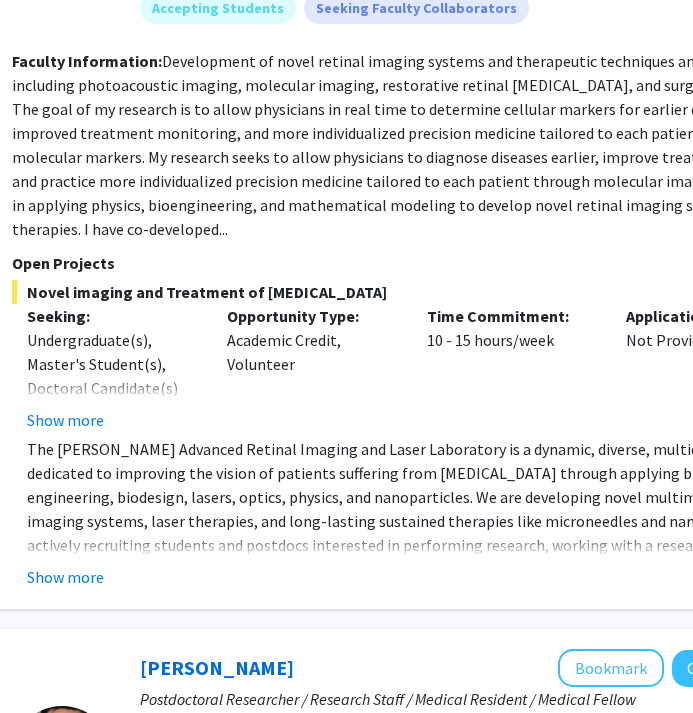 scroll, scrollTop: 2103, scrollLeft: 330, axis: both 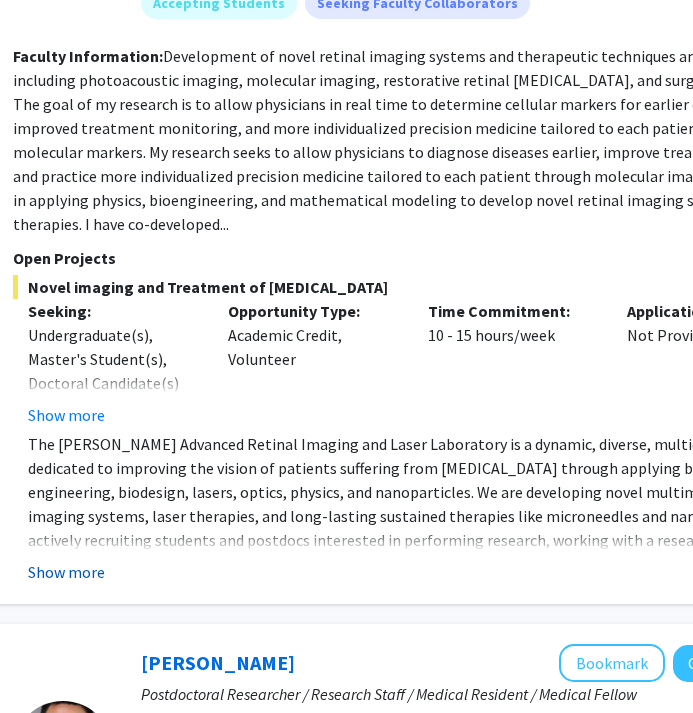 click on "Show more" 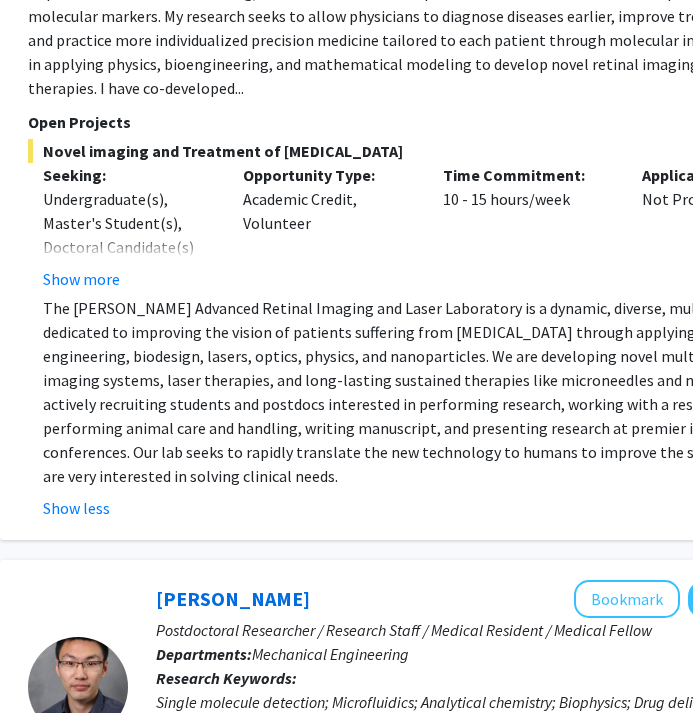 scroll, scrollTop: 2236, scrollLeft: 307, axis: both 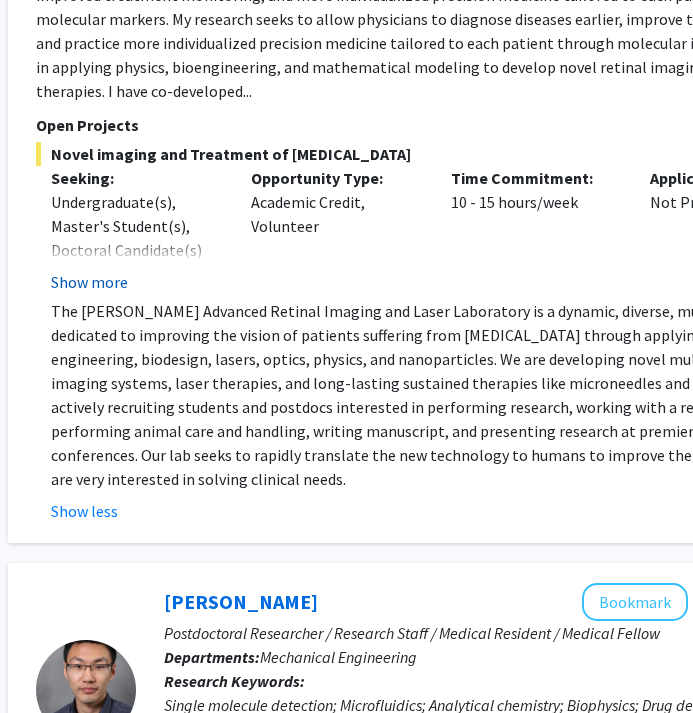 click on "Show more" 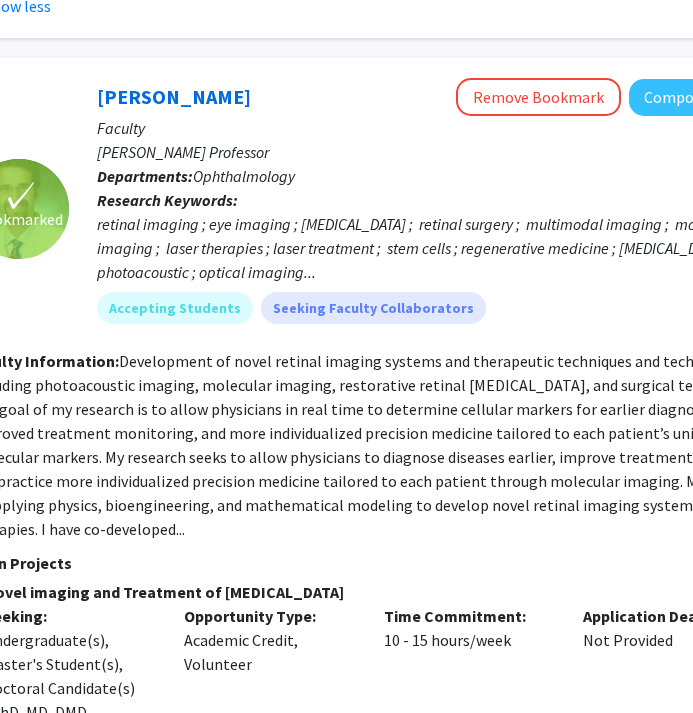 scroll, scrollTop: 1798, scrollLeft: 391, axis: both 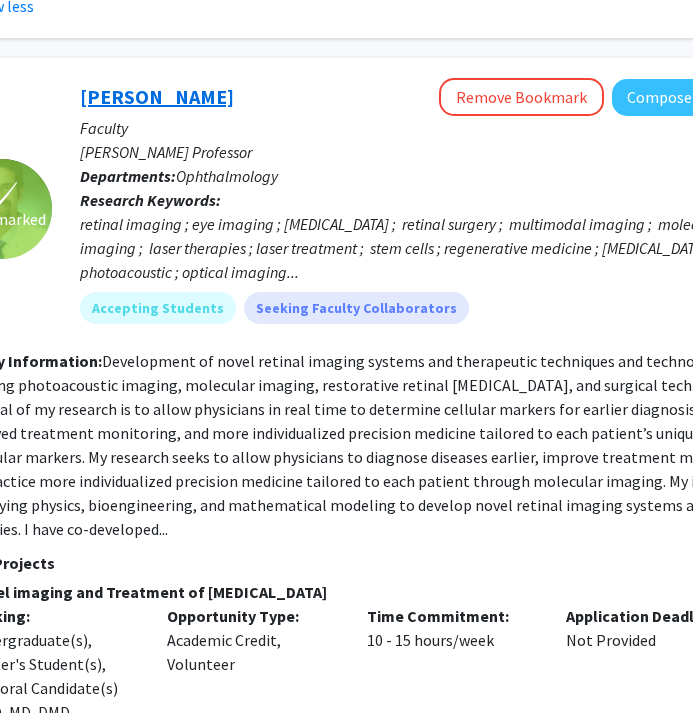 click on "[PERSON_NAME]" 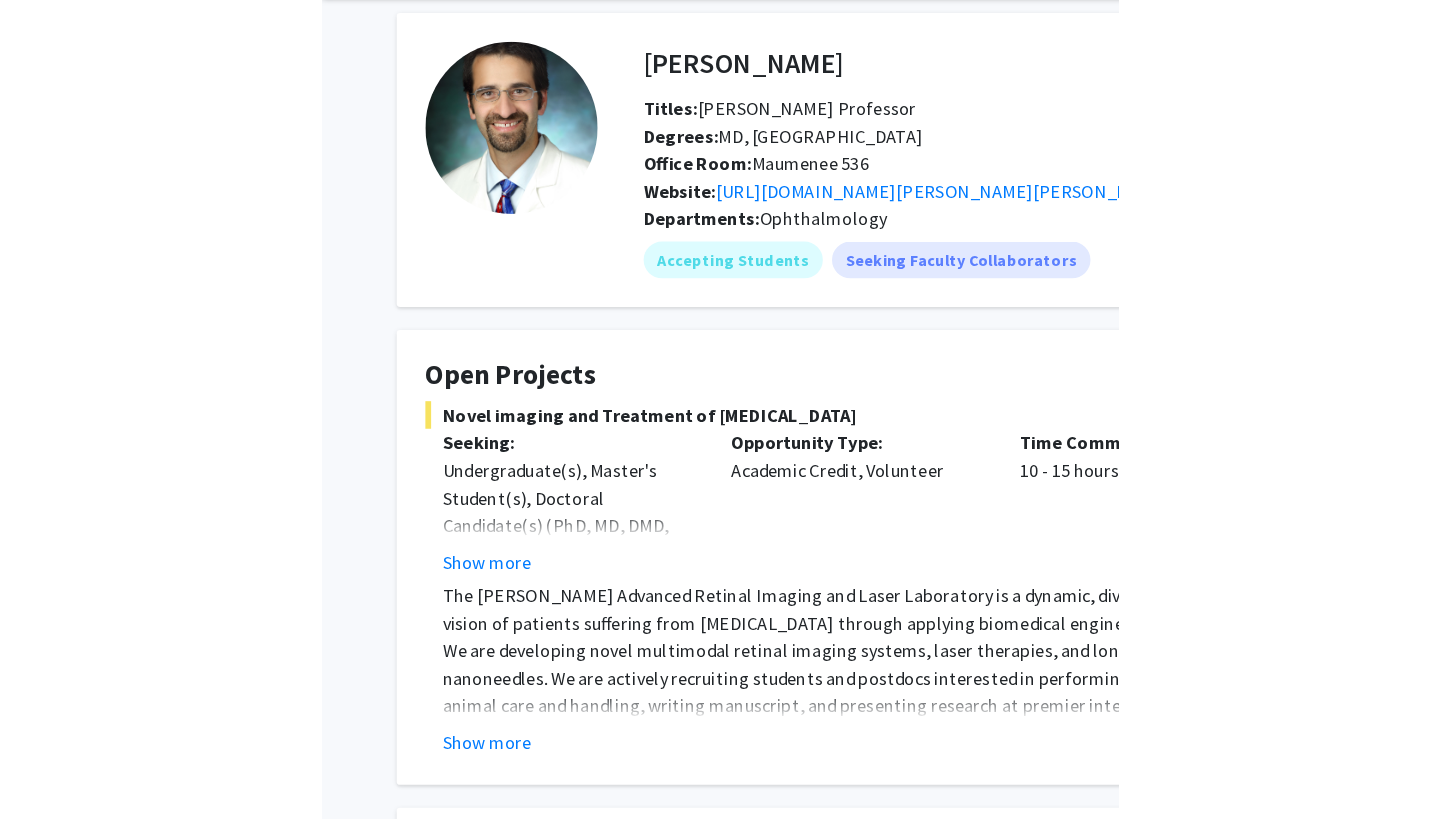 scroll, scrollTop: 83, scrollLeft: 0, axis: vertical 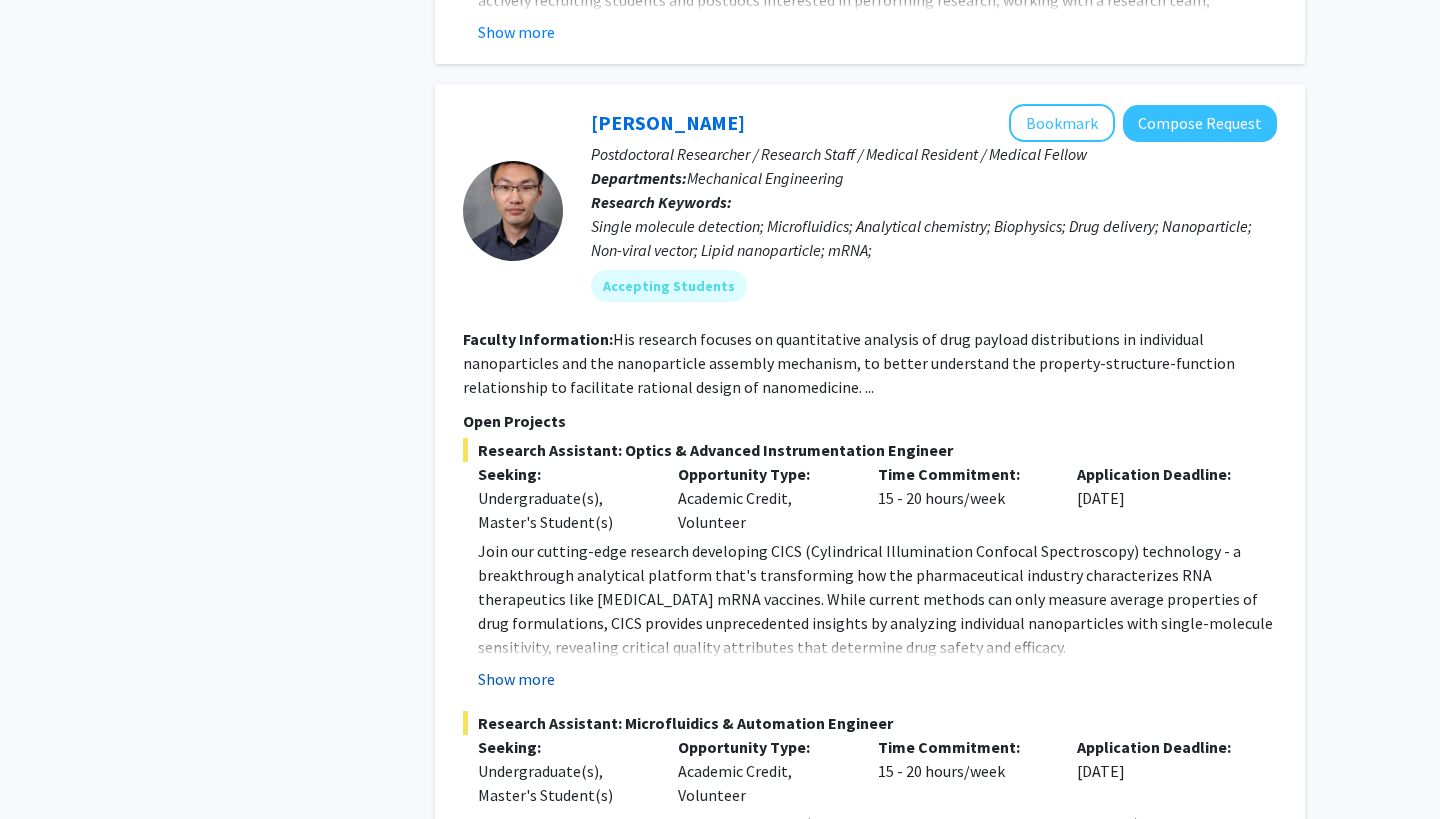 click on "Show more" 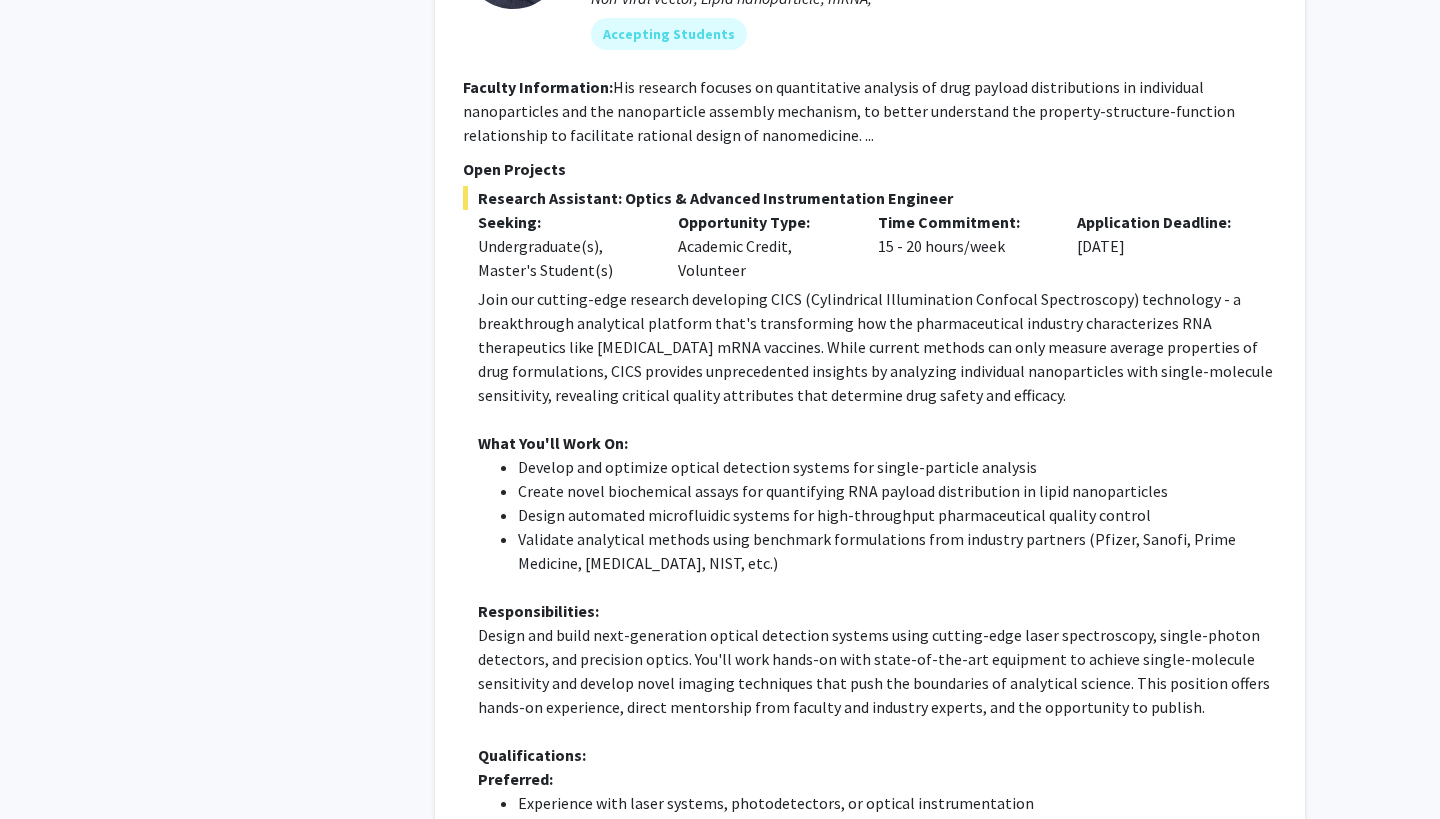 scroll, scrollTop: 2787, scrollLeft: 0, axis: vertical 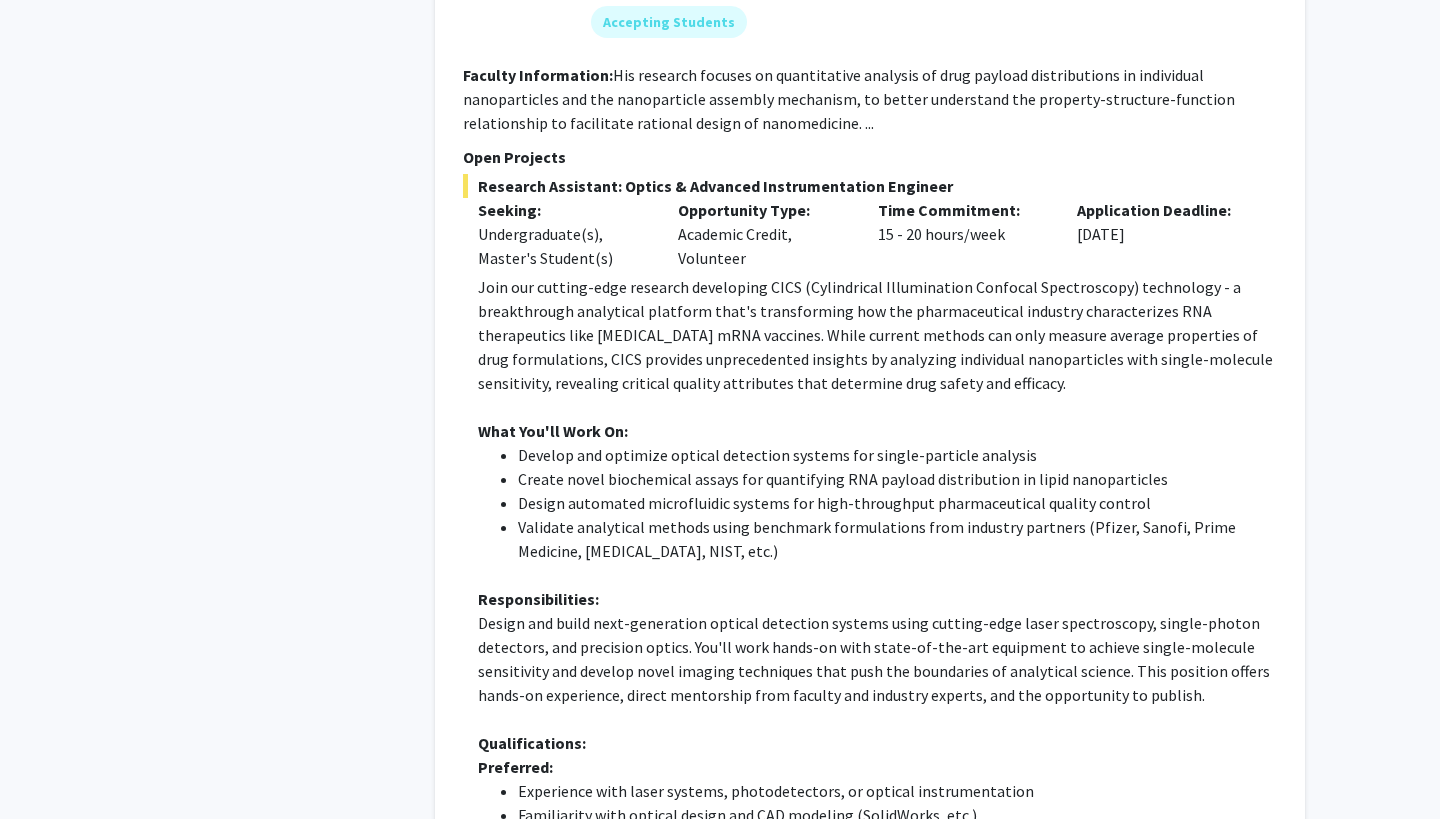 click on "Create novel biochemical assays for quantifying RNA payload distribution in lipid nanoparticles" 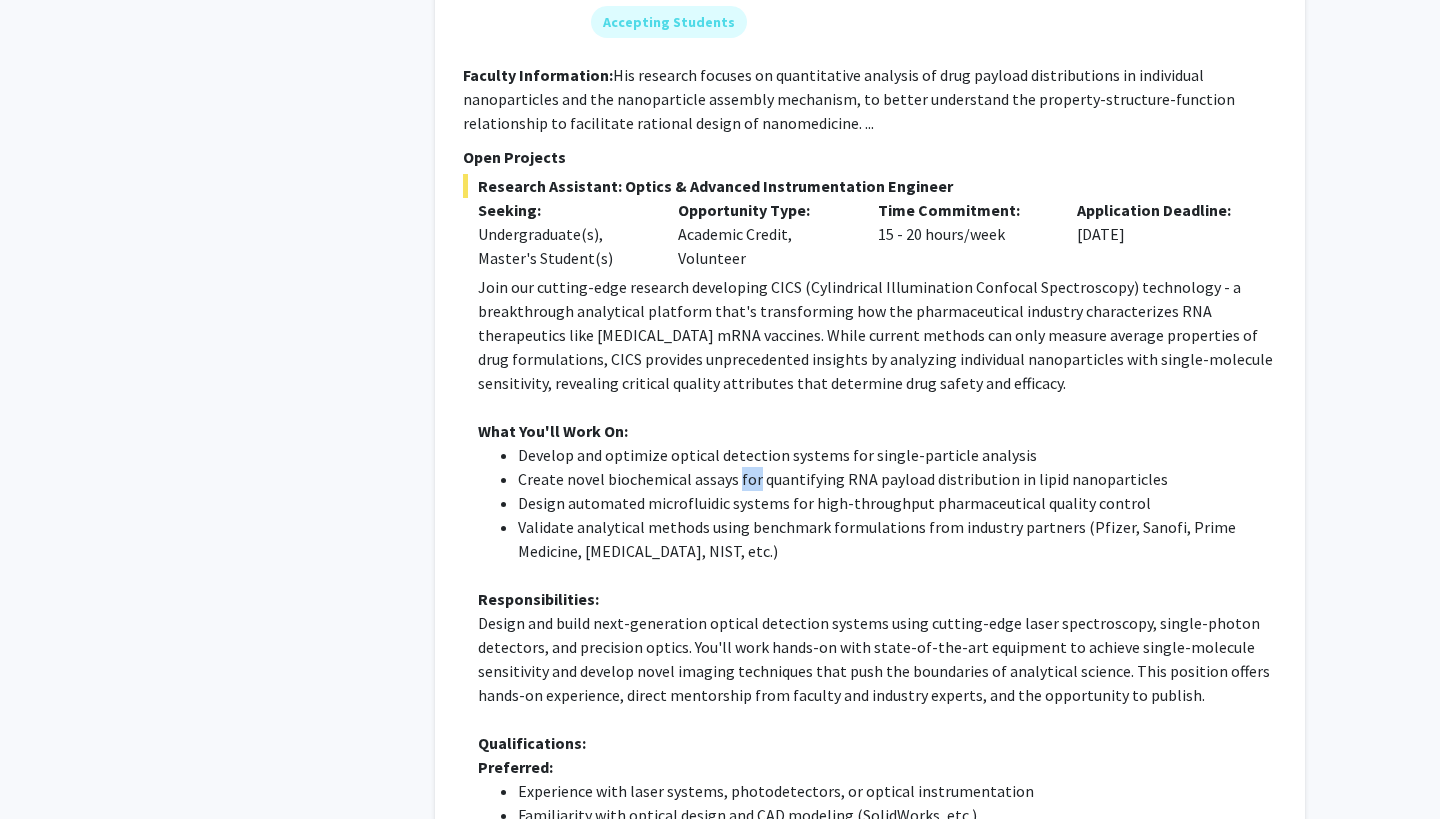 click on "Create novel biochemical assays for quantifying RNA payload distribution in lipid nanoparticles" 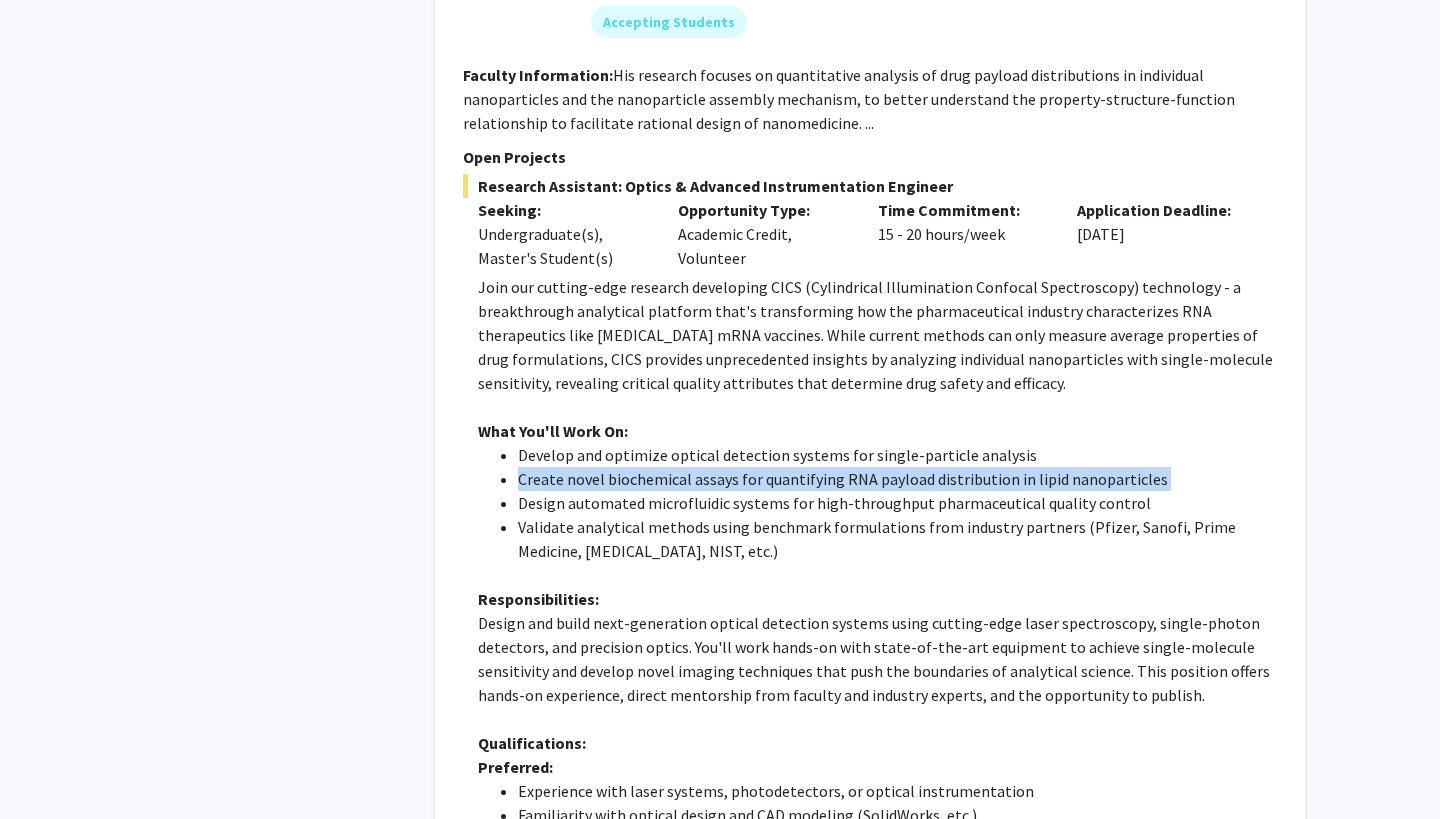 click on "Create novel biochemical assays for quantifying RNA payload distribution in lipid nanoparticles" 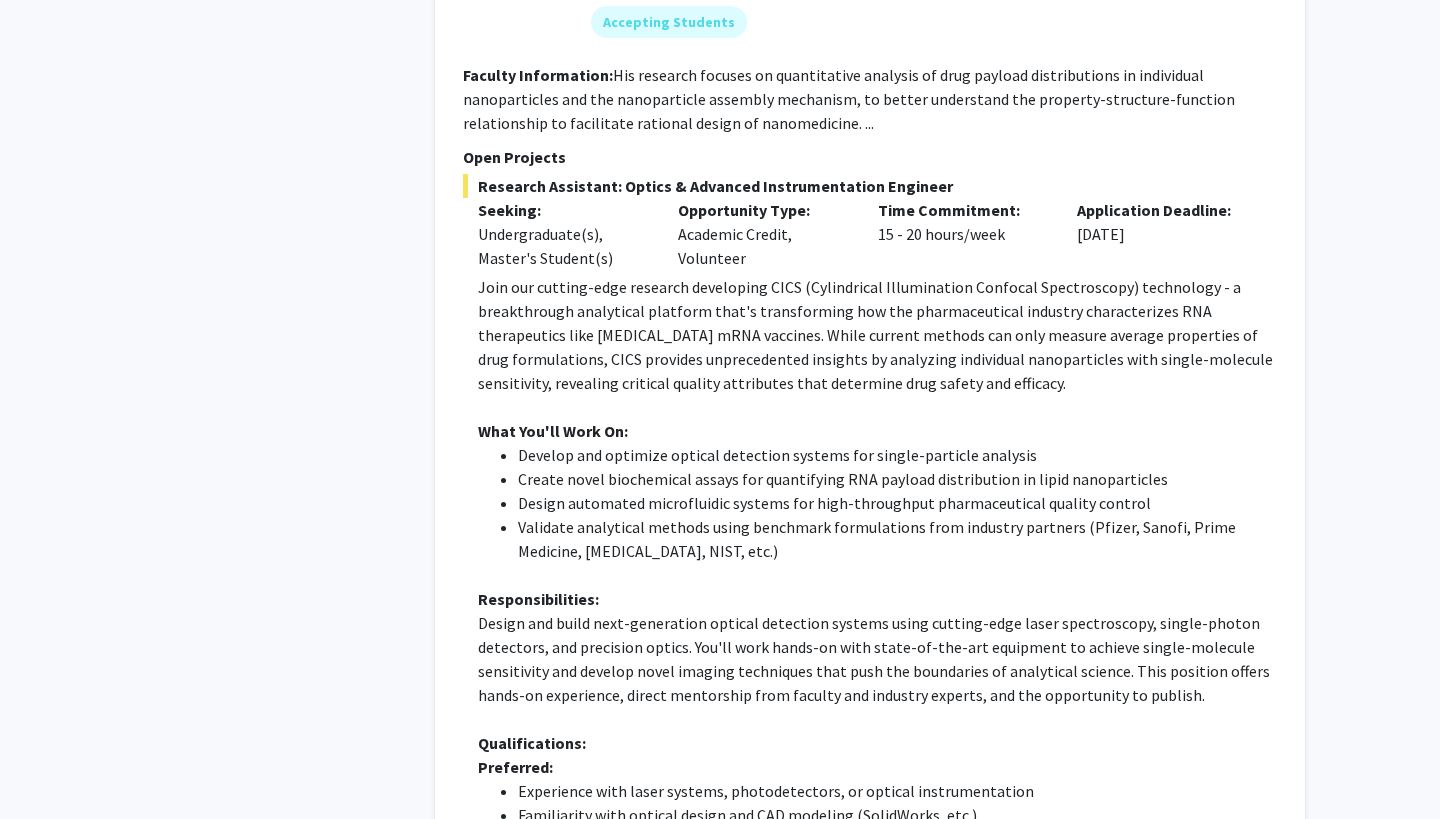 click on "Validate analytical methods using benchmark formulations from industry partners (Pfizer, Sanofi, Prime Medicine, Sartorius, NIST, etc.)" 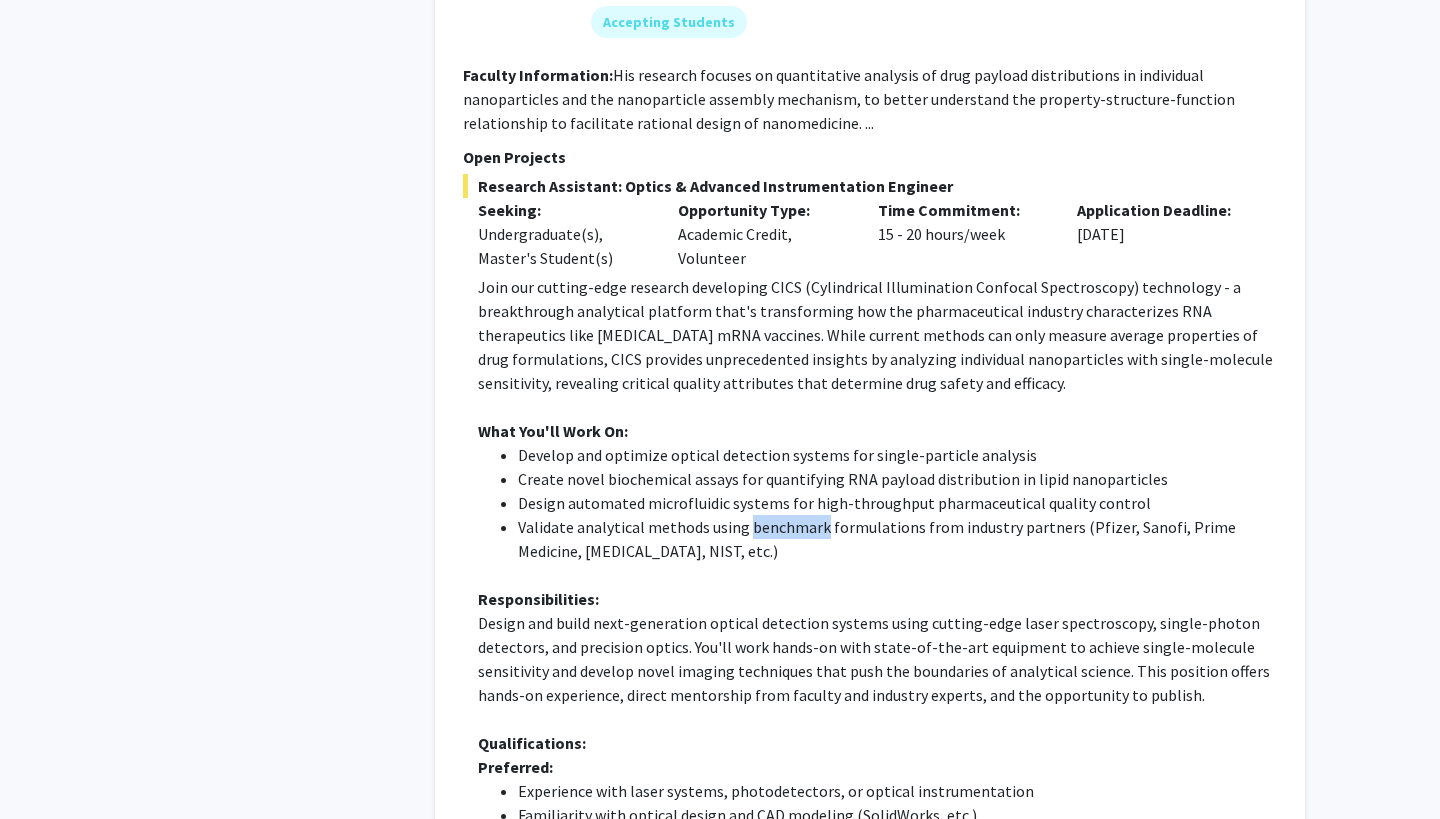 click on "Validate analytical methods using benchmark formulations from industry partners (Pfizer, Sanofi, Prime Medicine, Sartorius, NIST, etc.)" 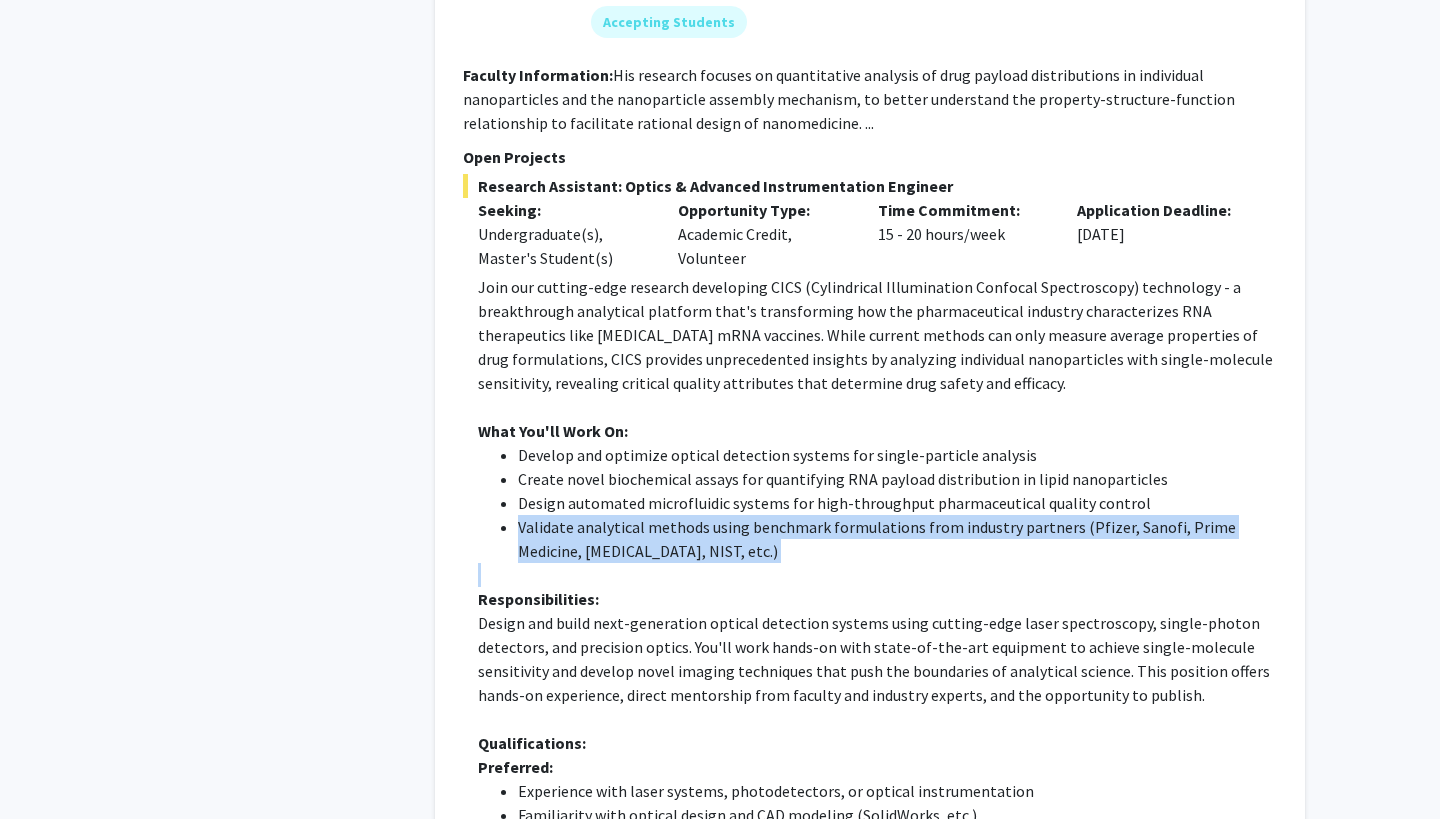 click on "Validate analytical methods using benchmark formulations from industry partners (Pfizer, Sanofi, Prime Medicine, Sartorius, NIST, etc.)" 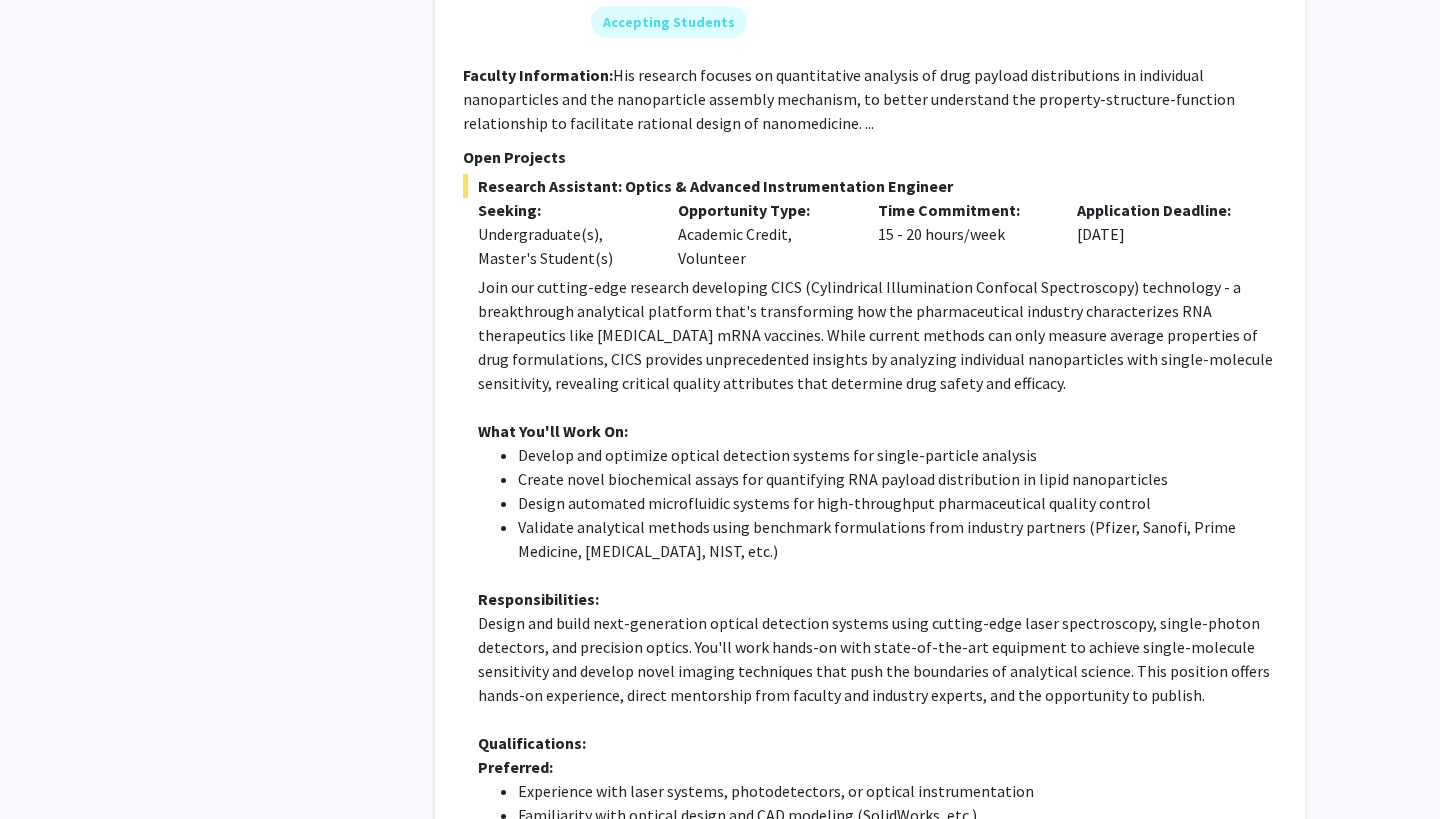 click on "Responsibilities:" 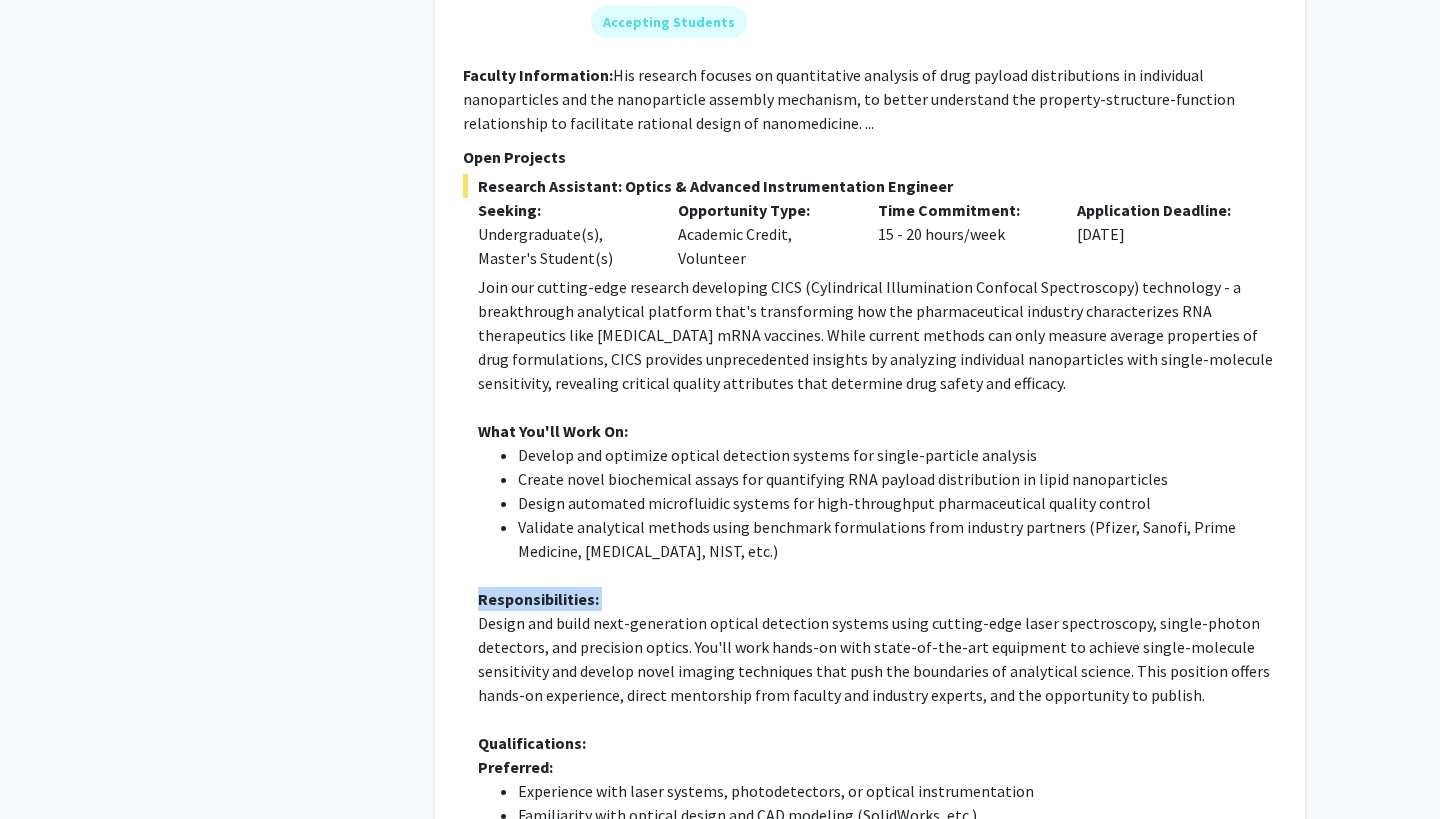 click on "Responsibilities:" 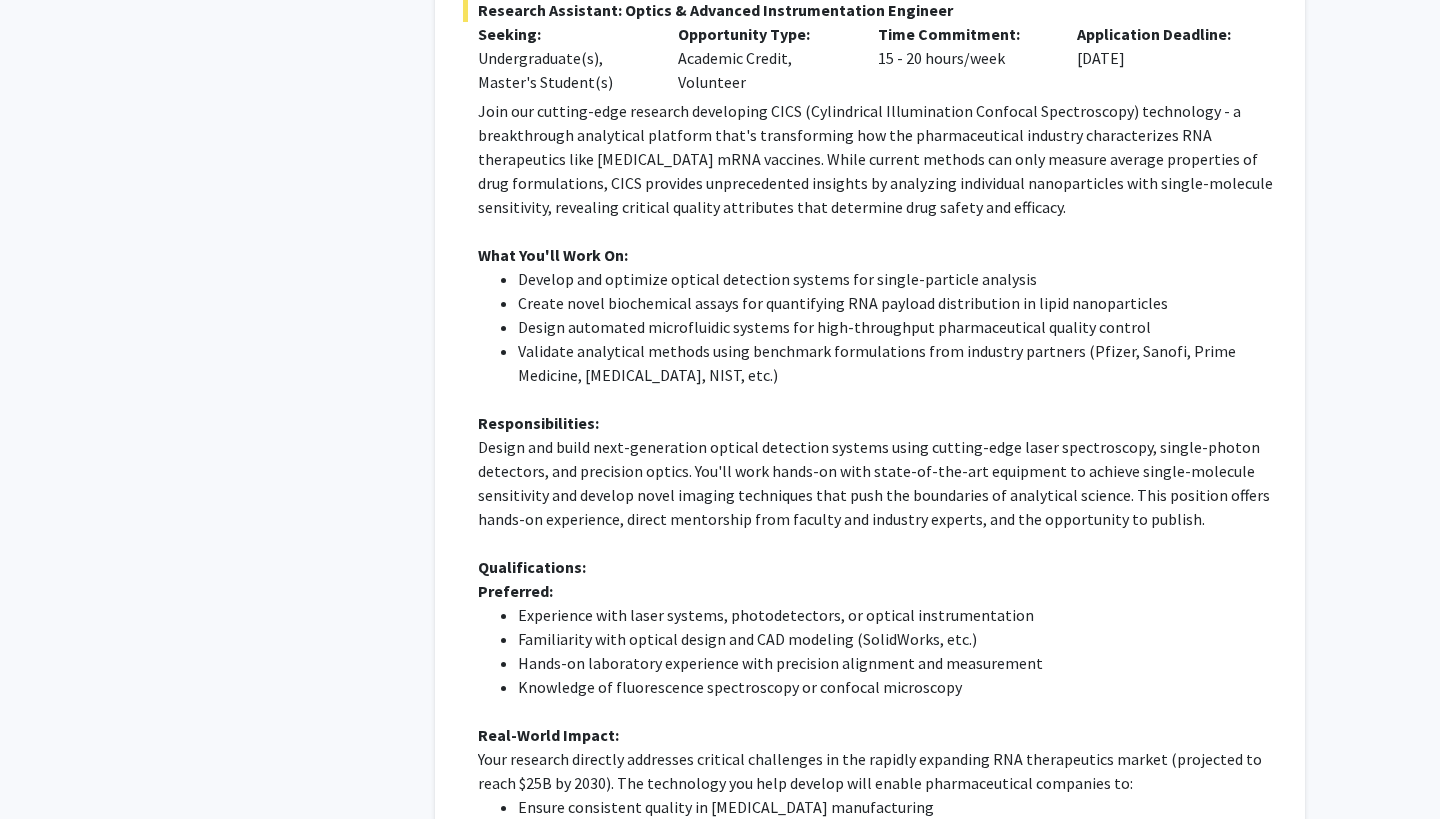 click on "Hands-on laboratory experience with precision alignment and measurement" 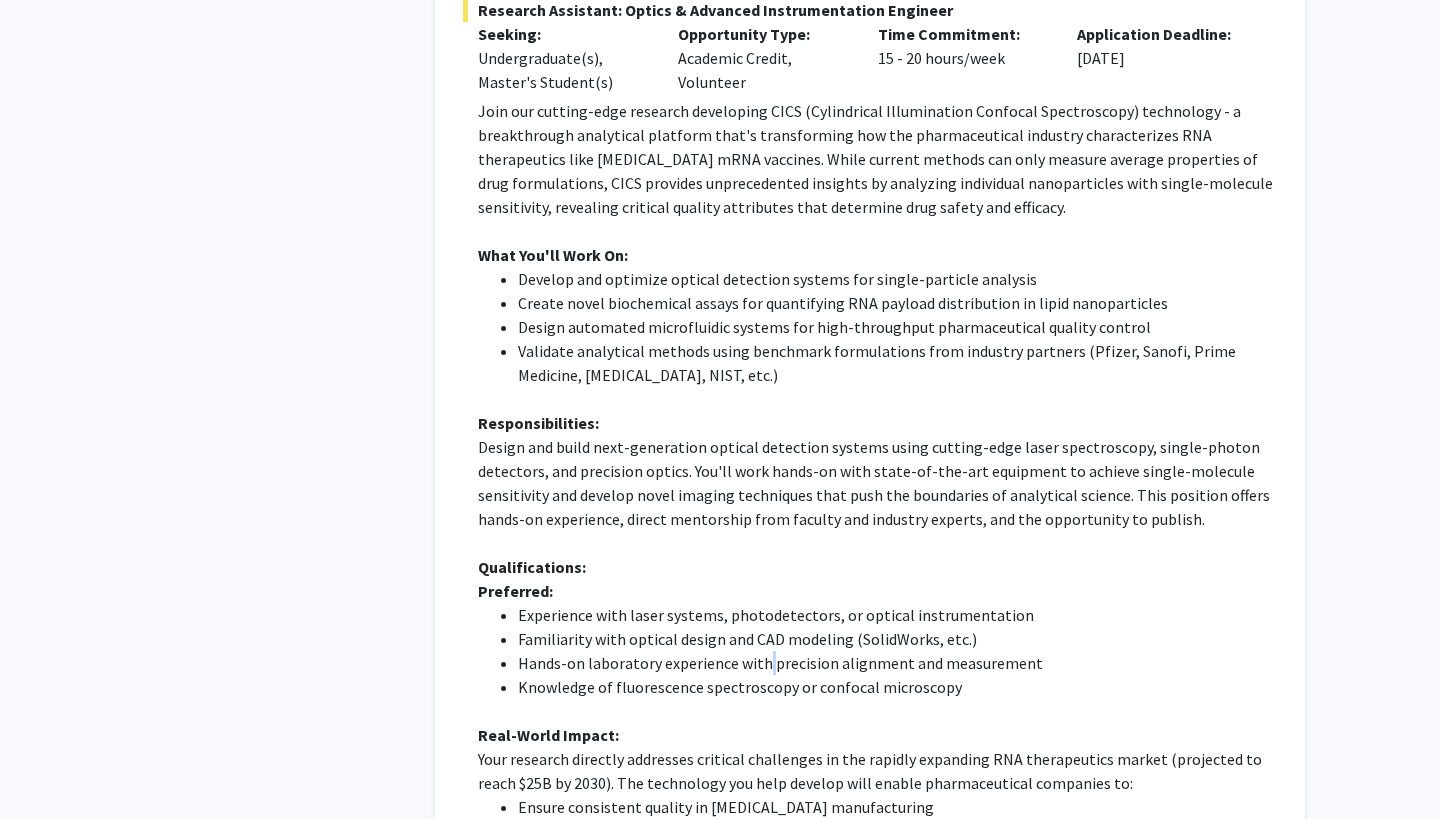 click on "Hands-on laboratory experience with precision alignment and measurement" 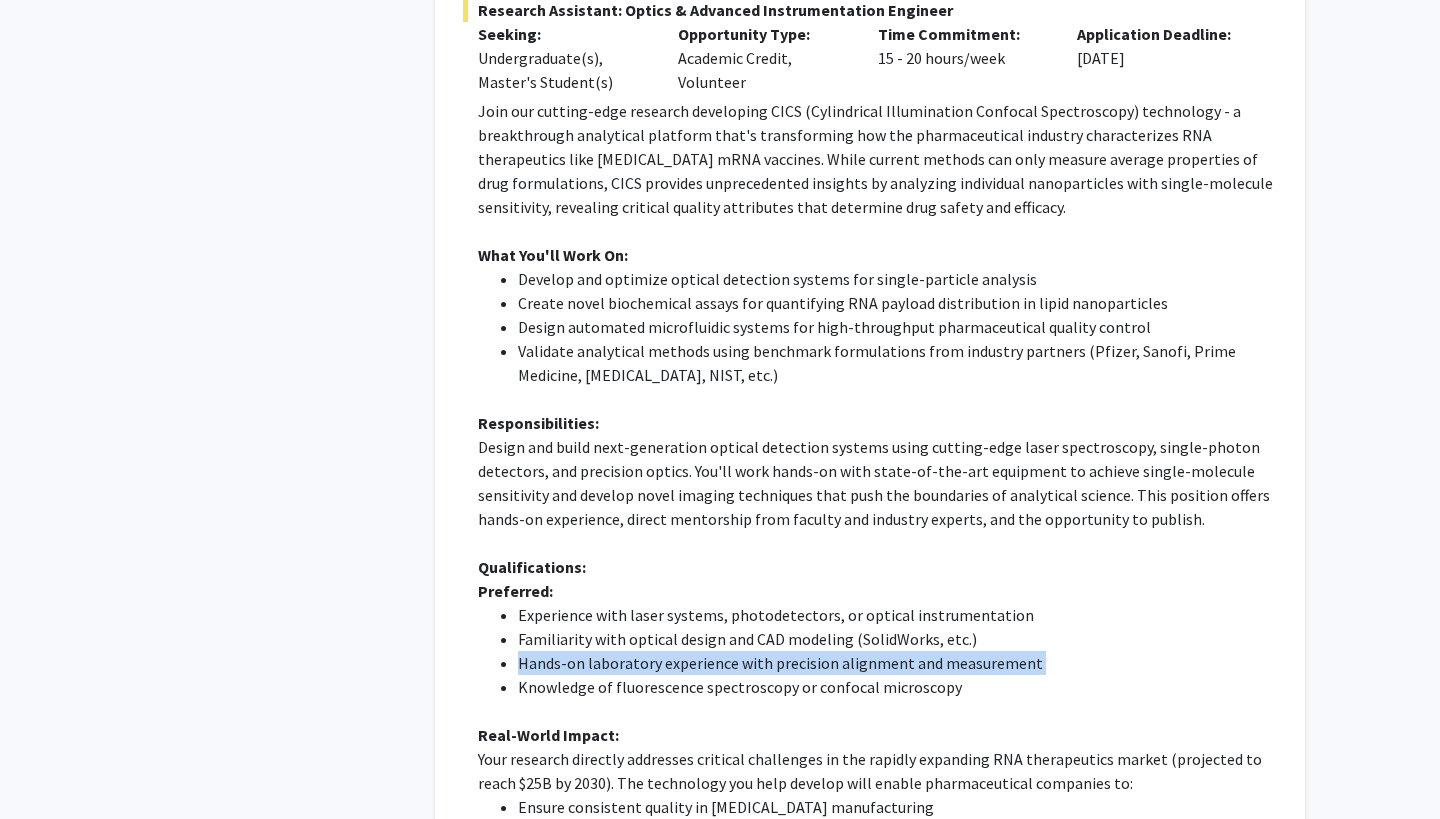 click on "Hands-on laboratory experience with precision alignment and measurement" 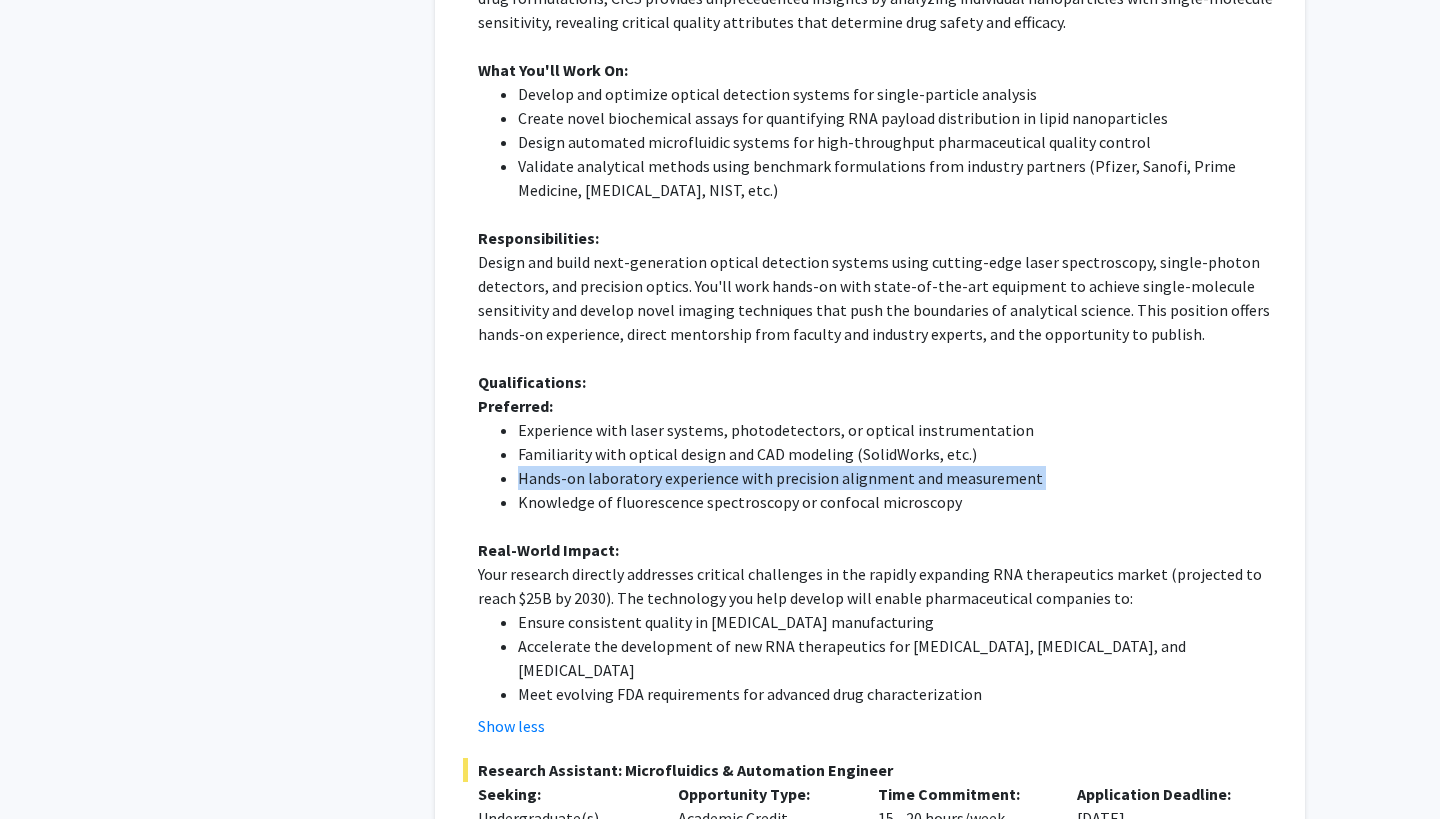 scroll, scrollTop: 3152, scrollLeft: 0, axis: vertical 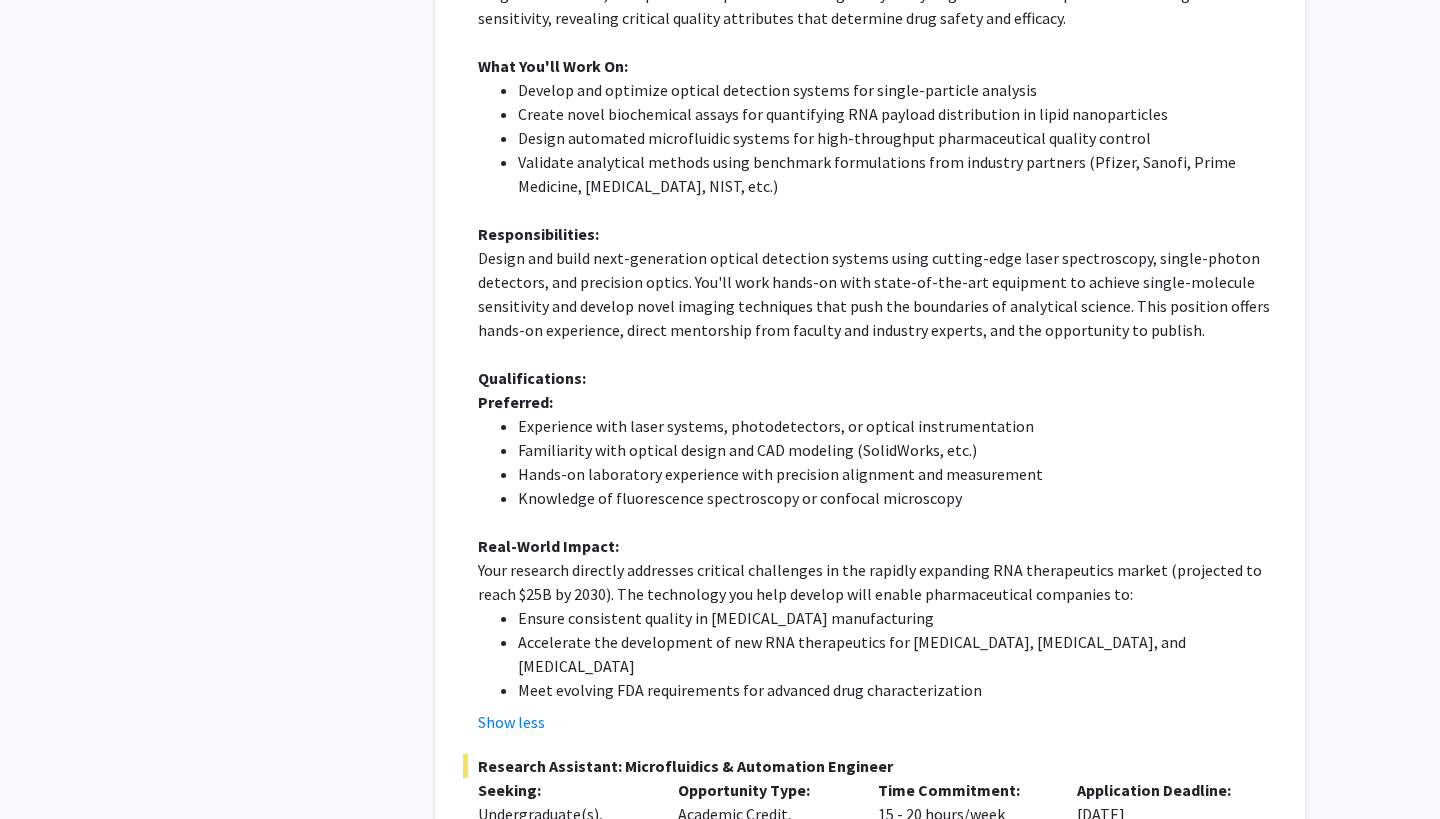 click 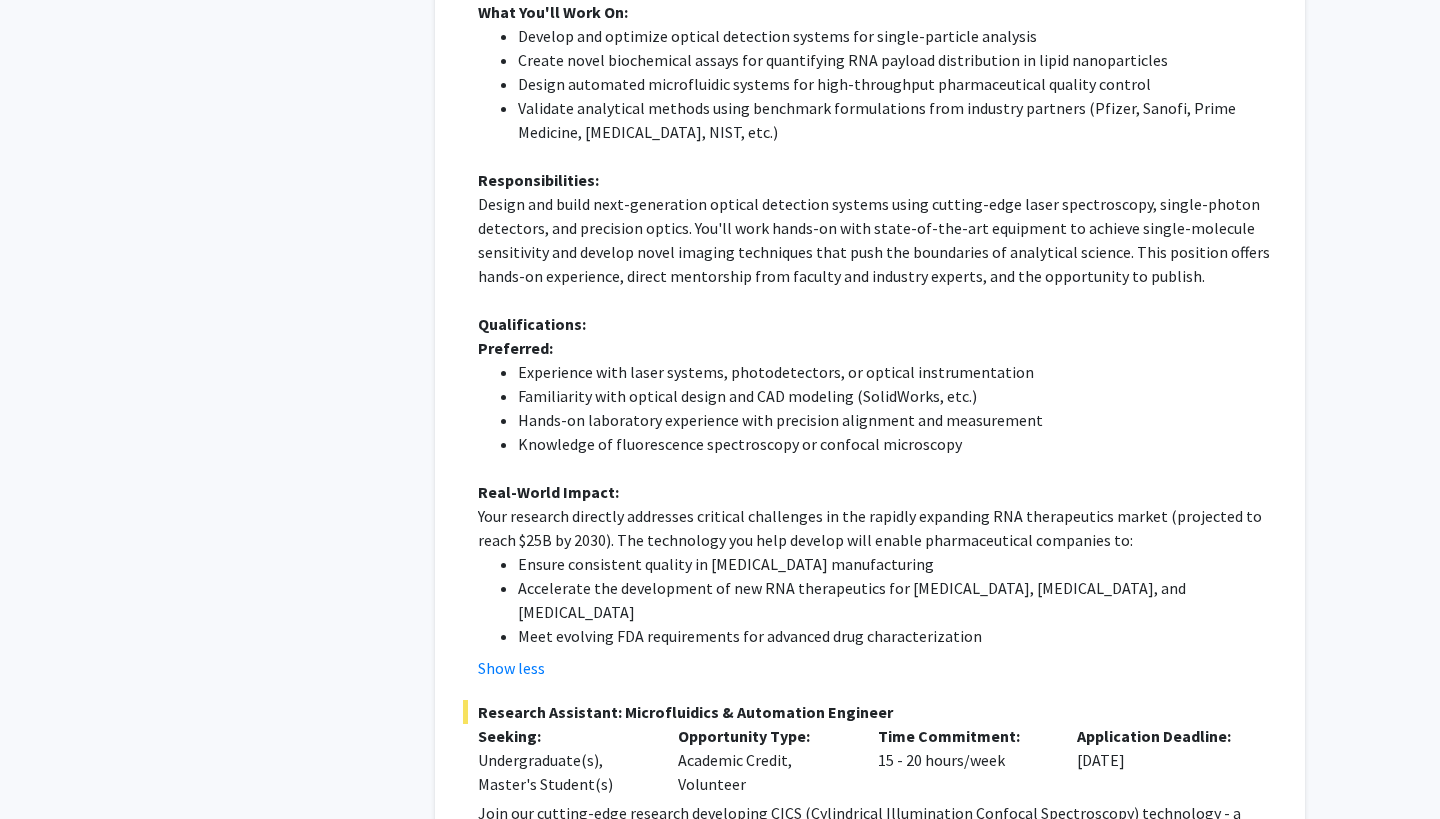scroll, scrollTop: 3214, scrollLeft: 0, axis: vertical 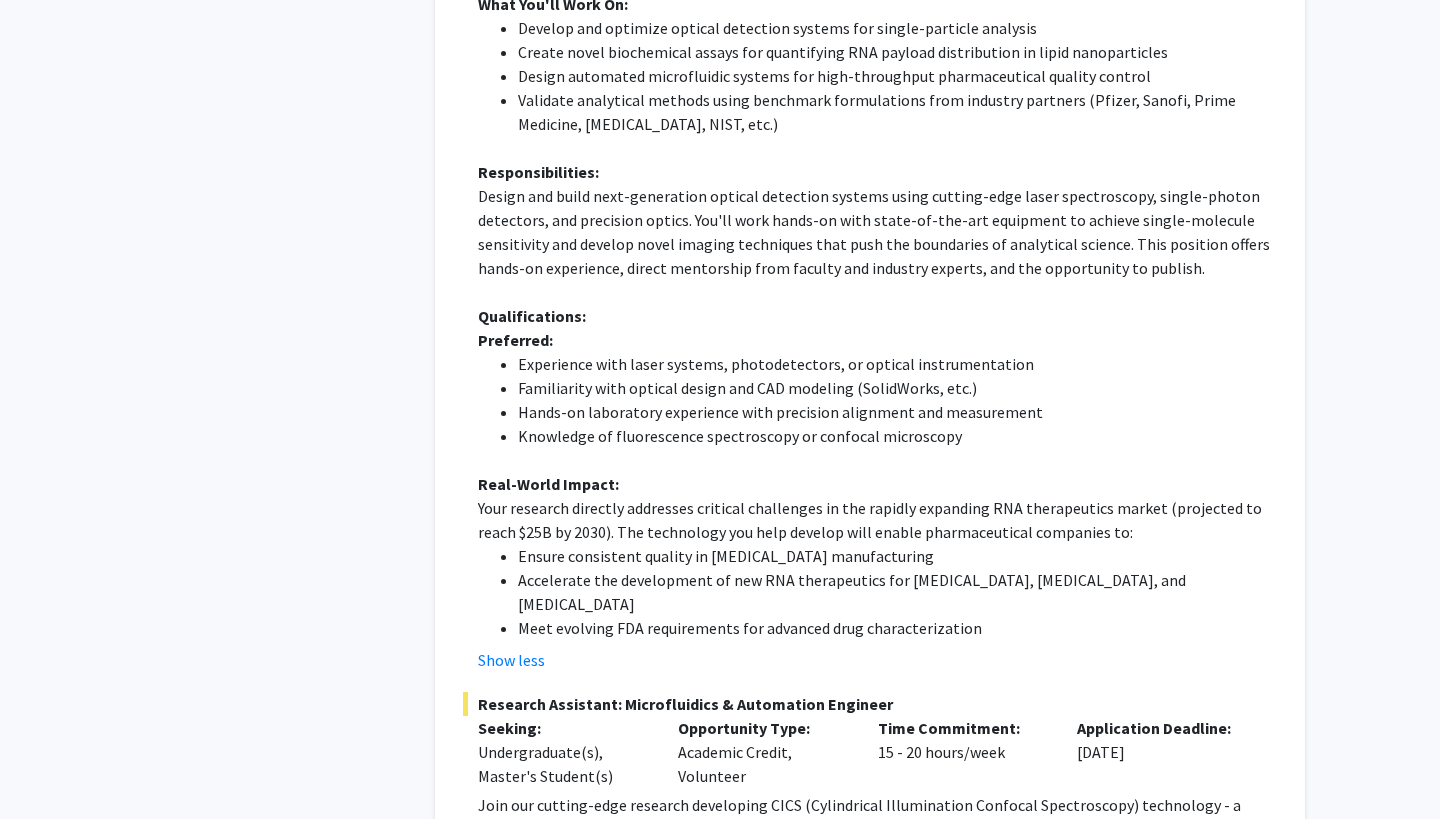 click on "Accelerate the development of new RNA therapeutics for cancer, genetic diseases, and infectious diseases" 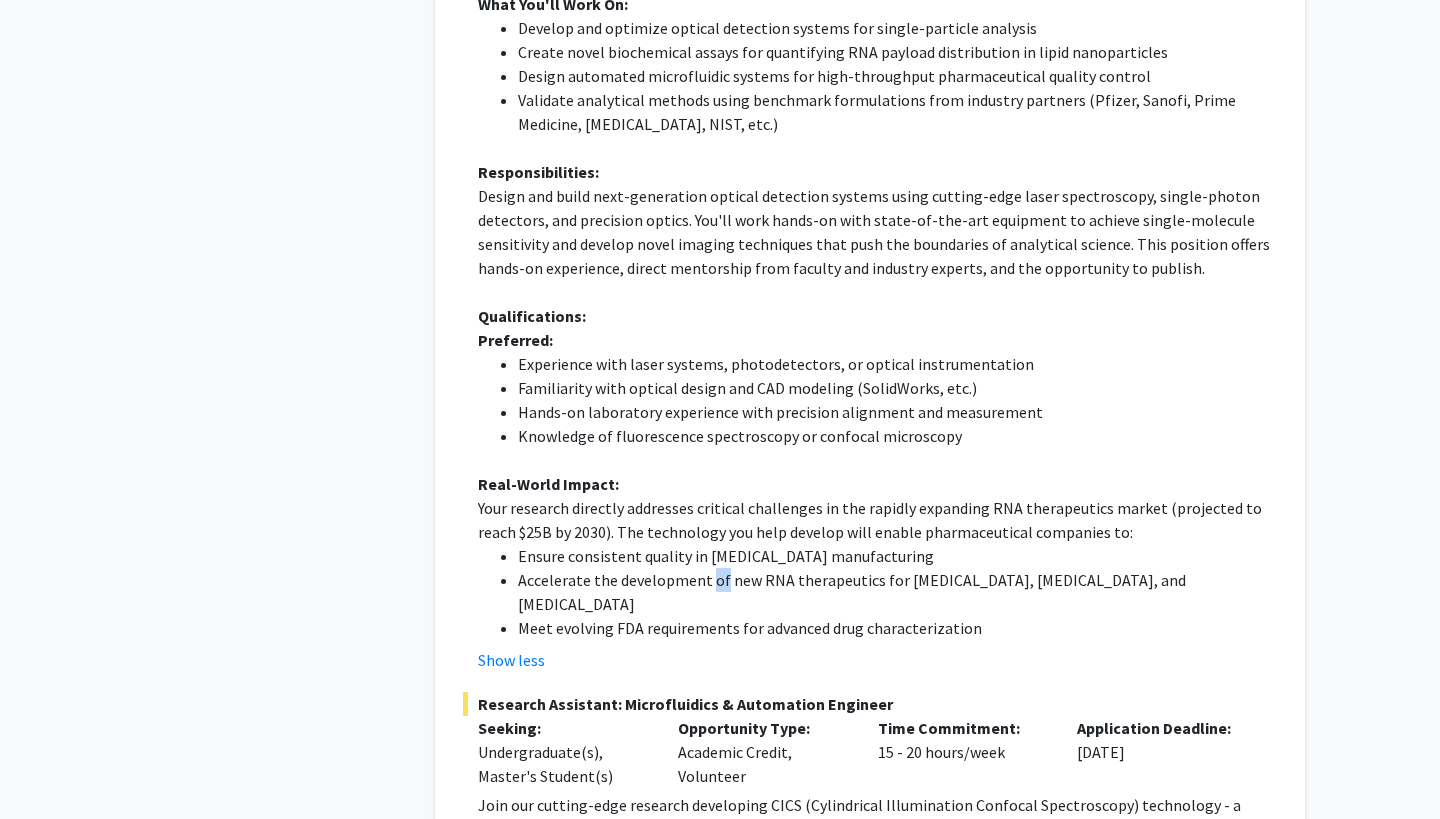 click on "Accelerate the development of new RNA therapeutics for cancer, genetic diseases, and infectious diseases" 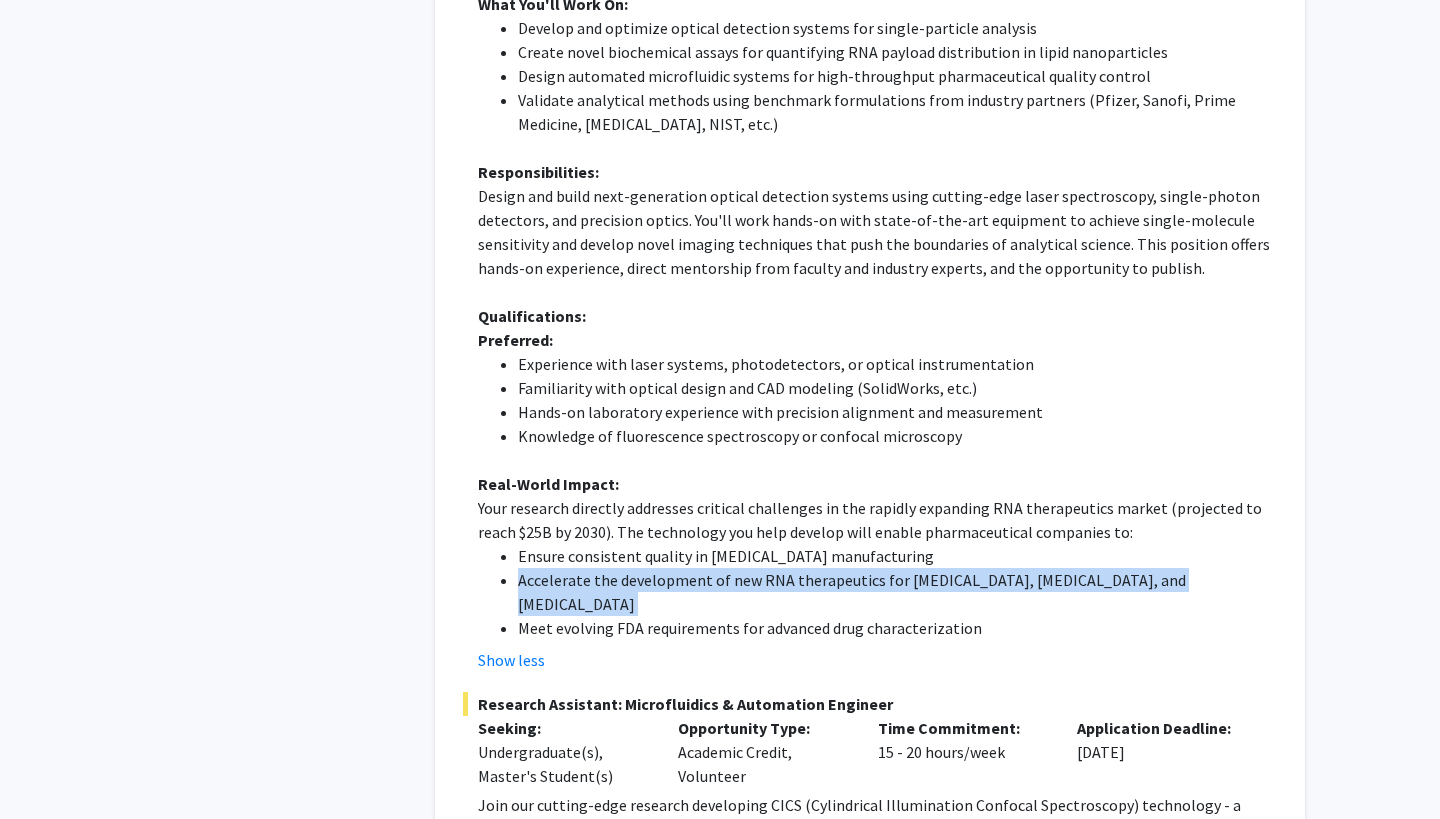 click on "Accelerate the development of new RNA therapeutics for cancer, genetic diseases, and infectious diseases" 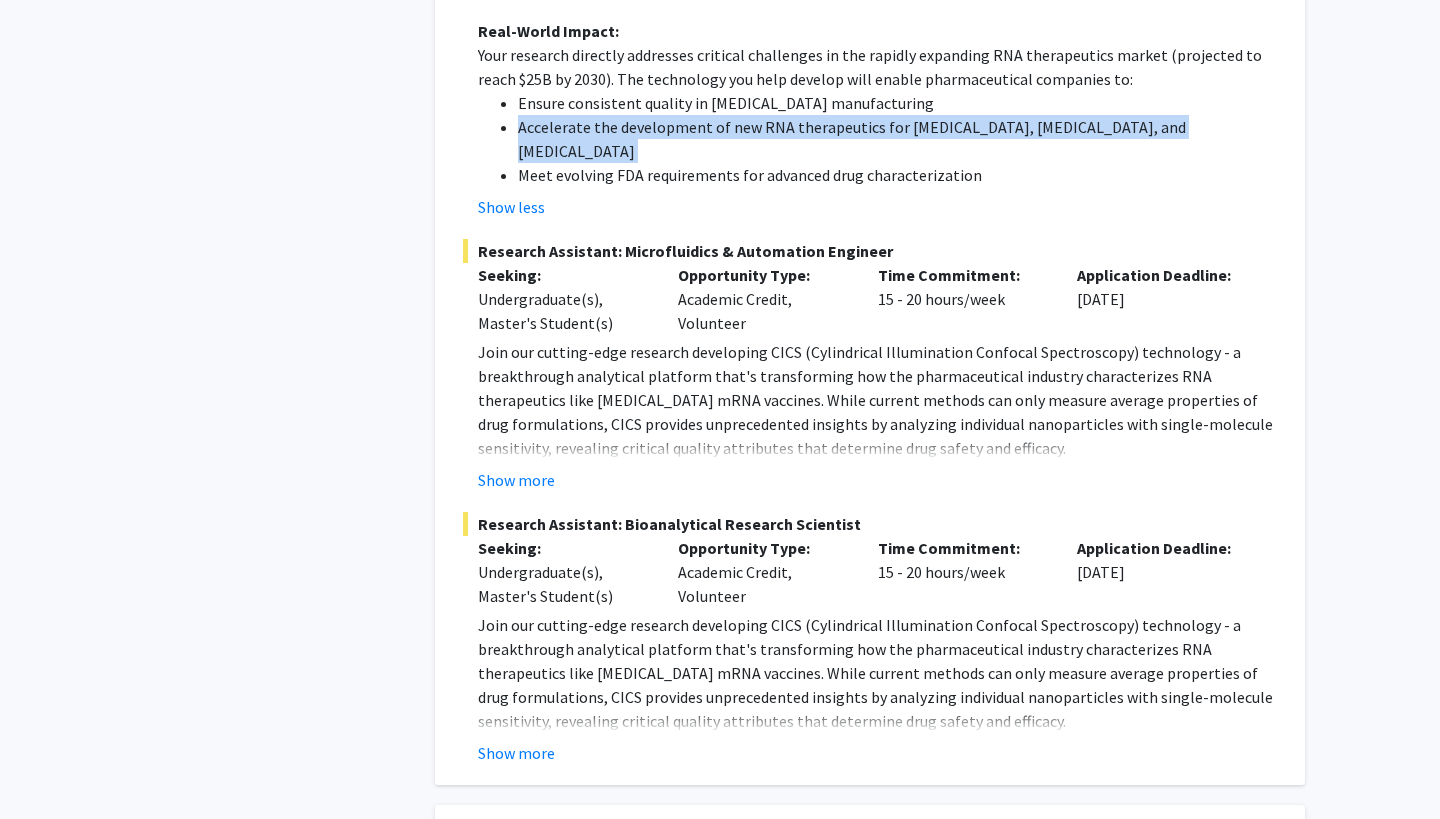 scroll, scrollTop: 3686, scrollLeft: 0, axis: vertical 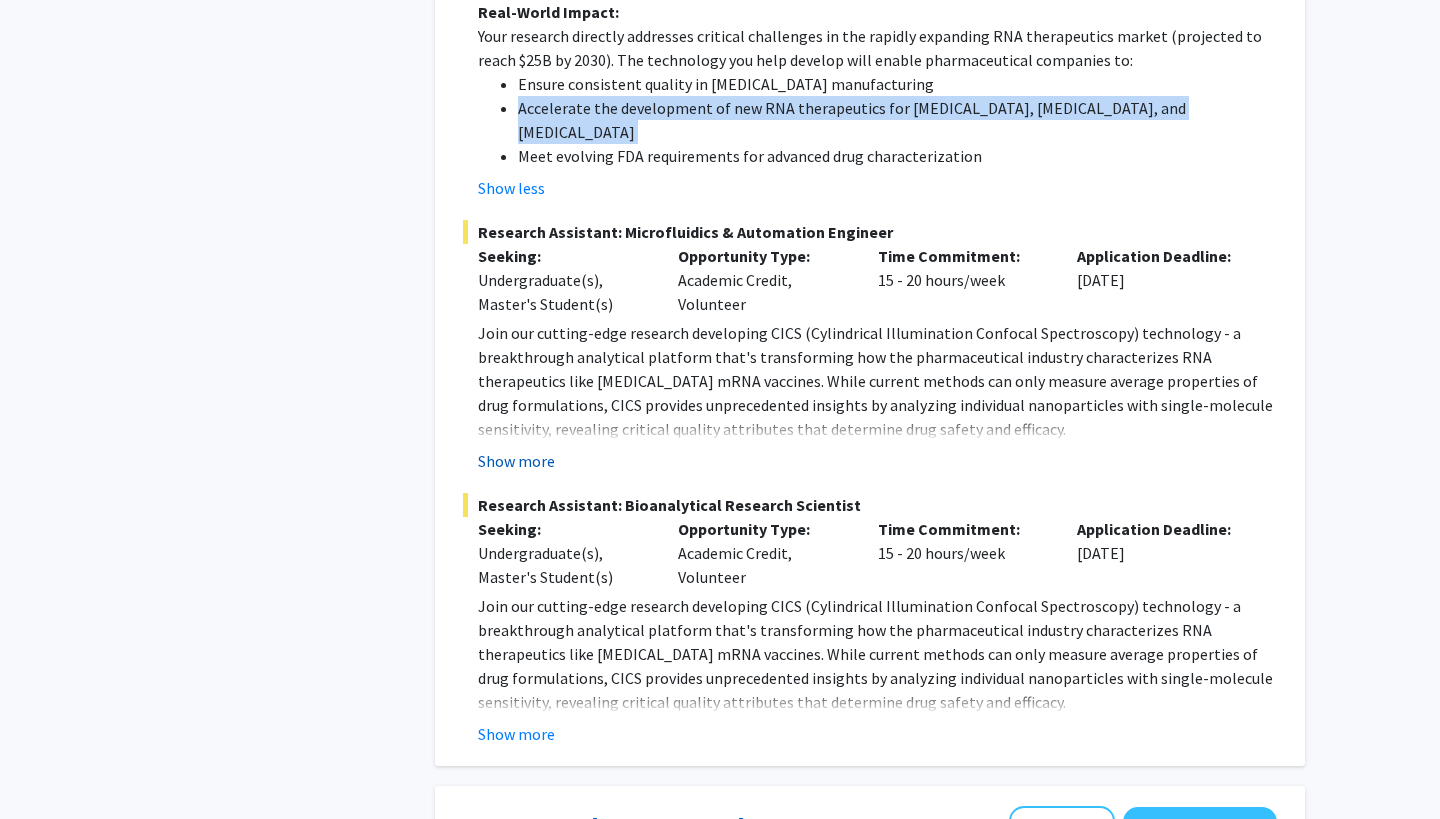 click on "Show more" 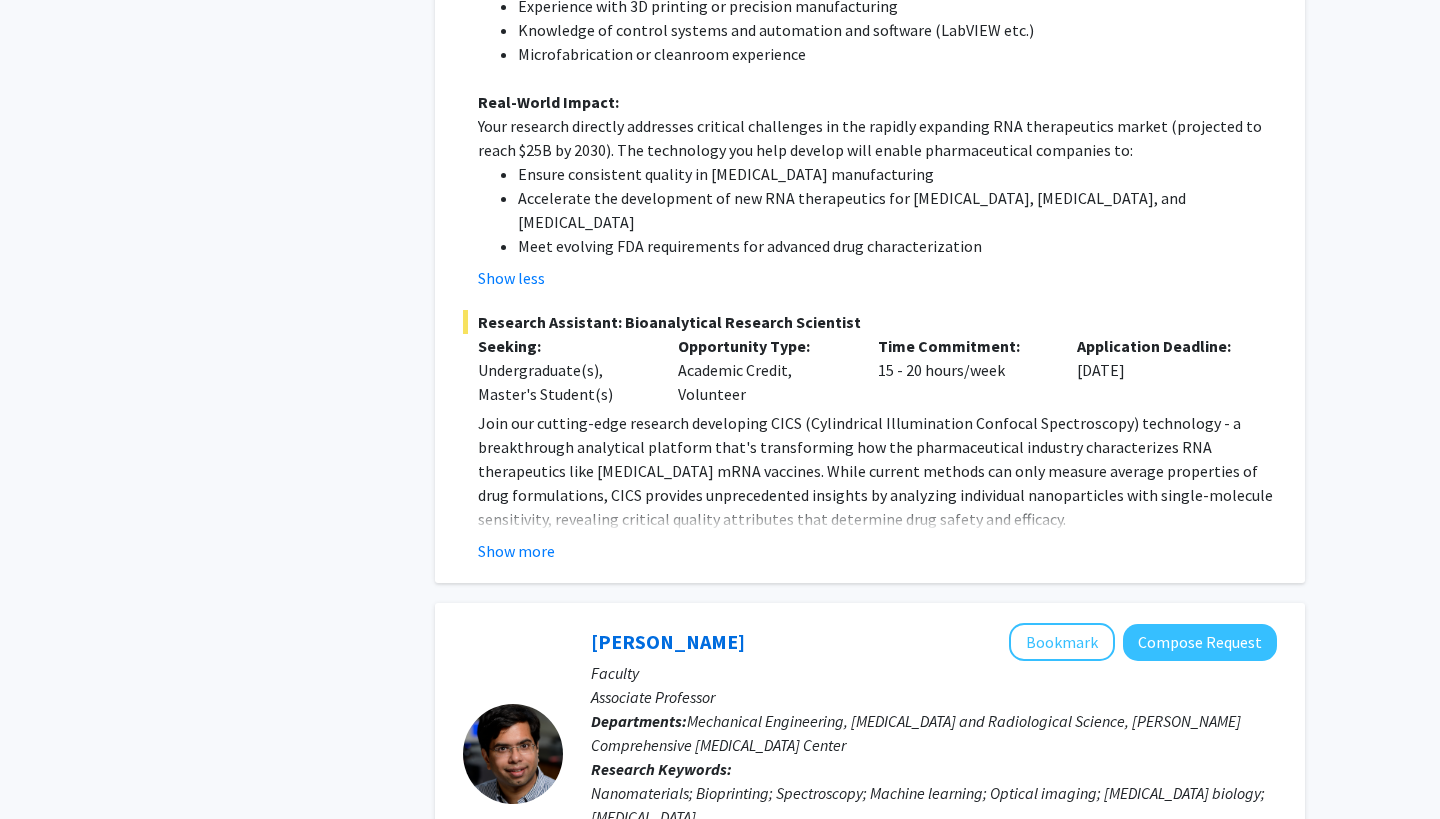 scroll, scrollTop: 4595, scrollLeft: 0, axis: vertical 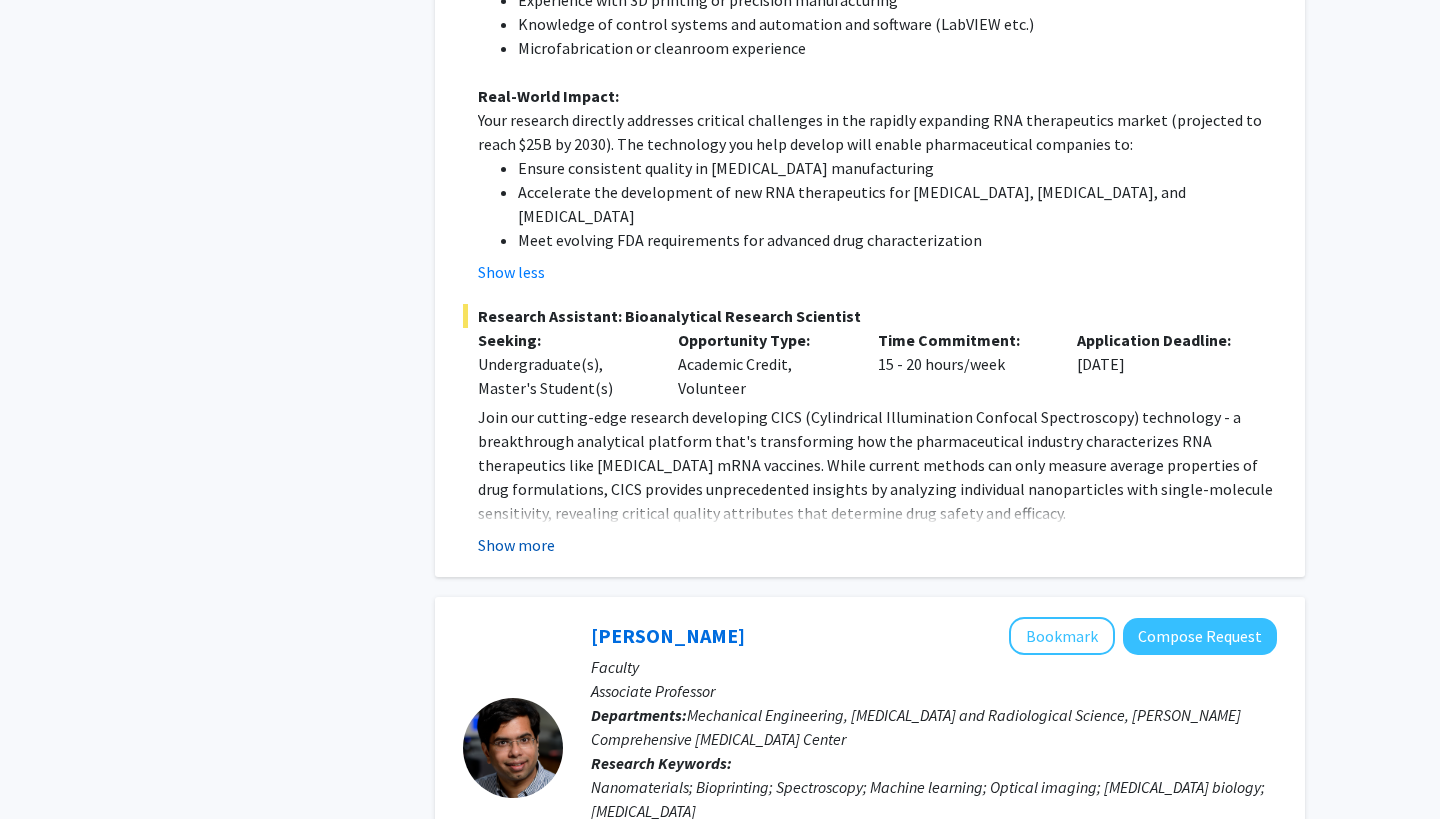 click on "Show more" 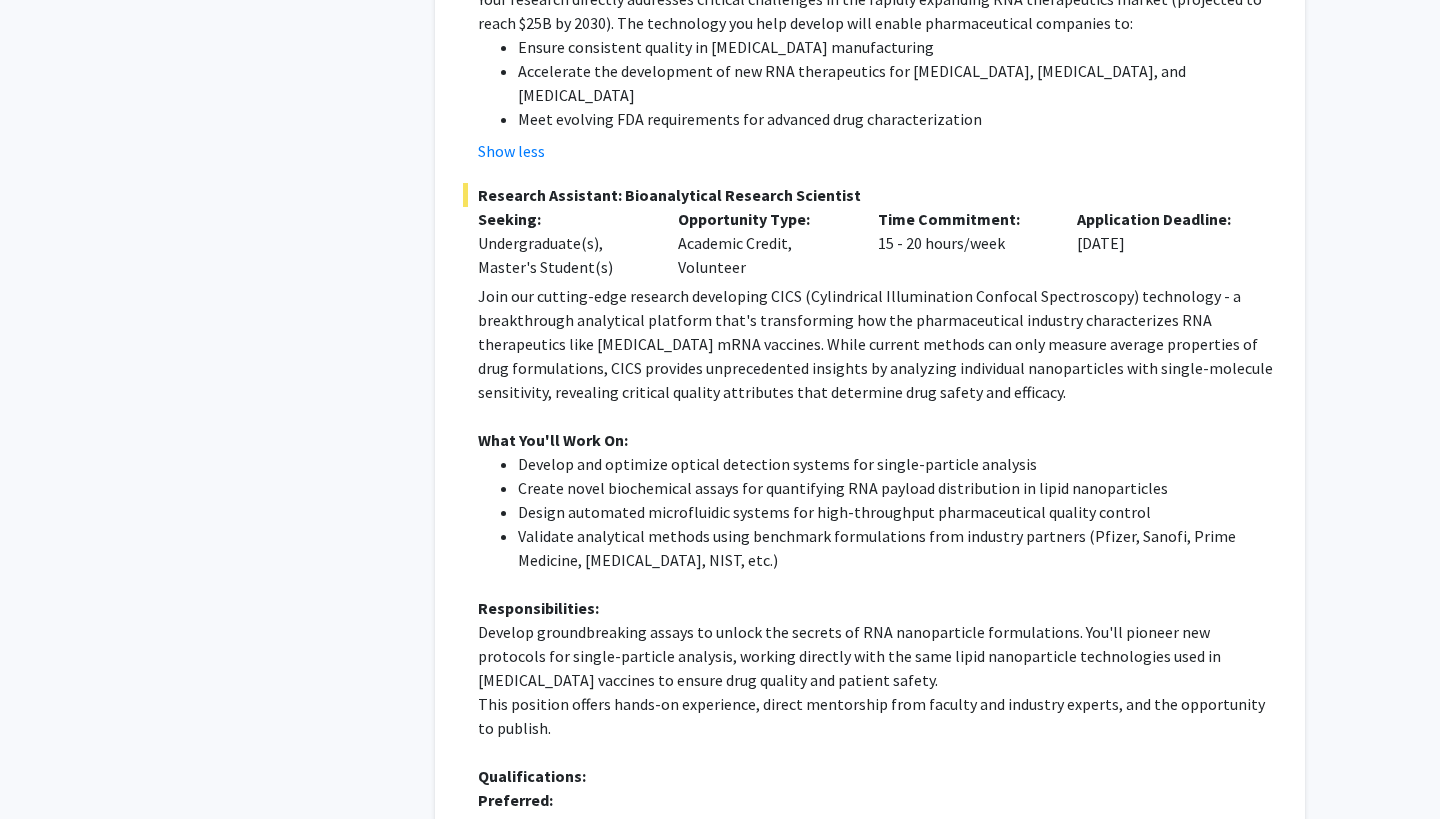 scroll, scrollTop: 4717, scrollLeft: 0, axis: vertical 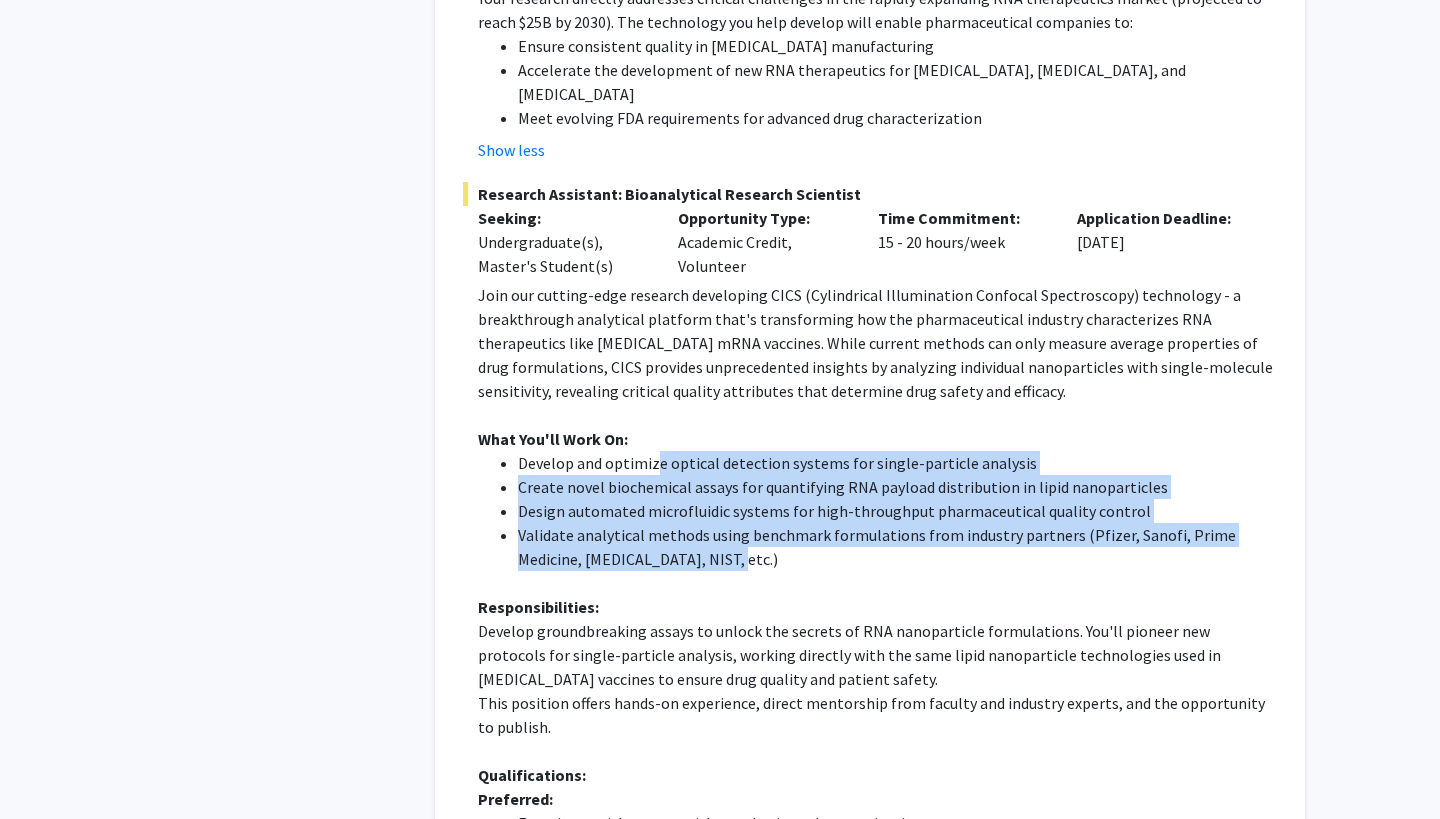drag, startPoint x: 659, startPoint y: 366, endPoint x: 672, endPoint y: 454, distance: 88.95505 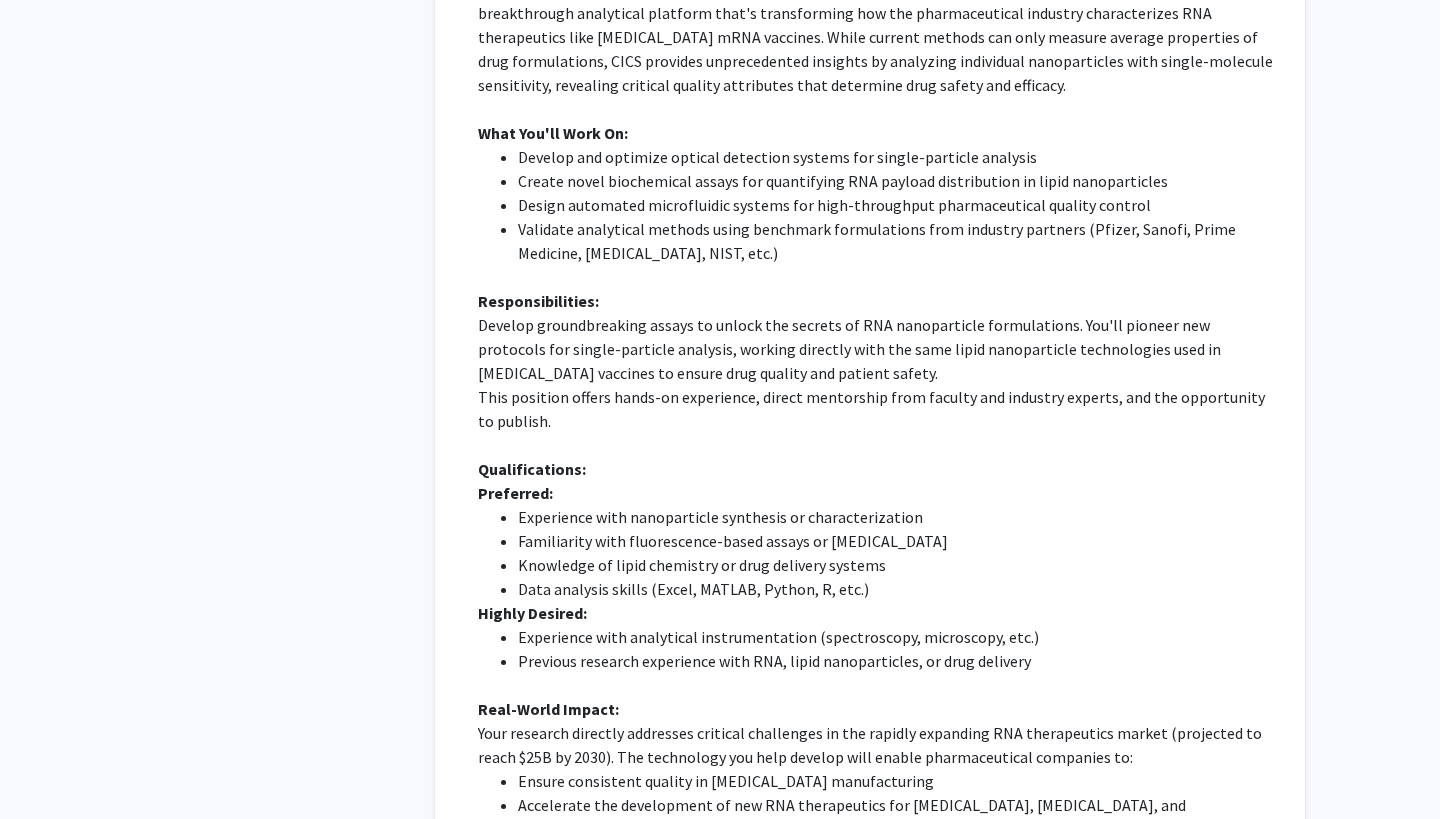 scroll, scrollTop: 5034, scrollLeft: 0, axis: vertical 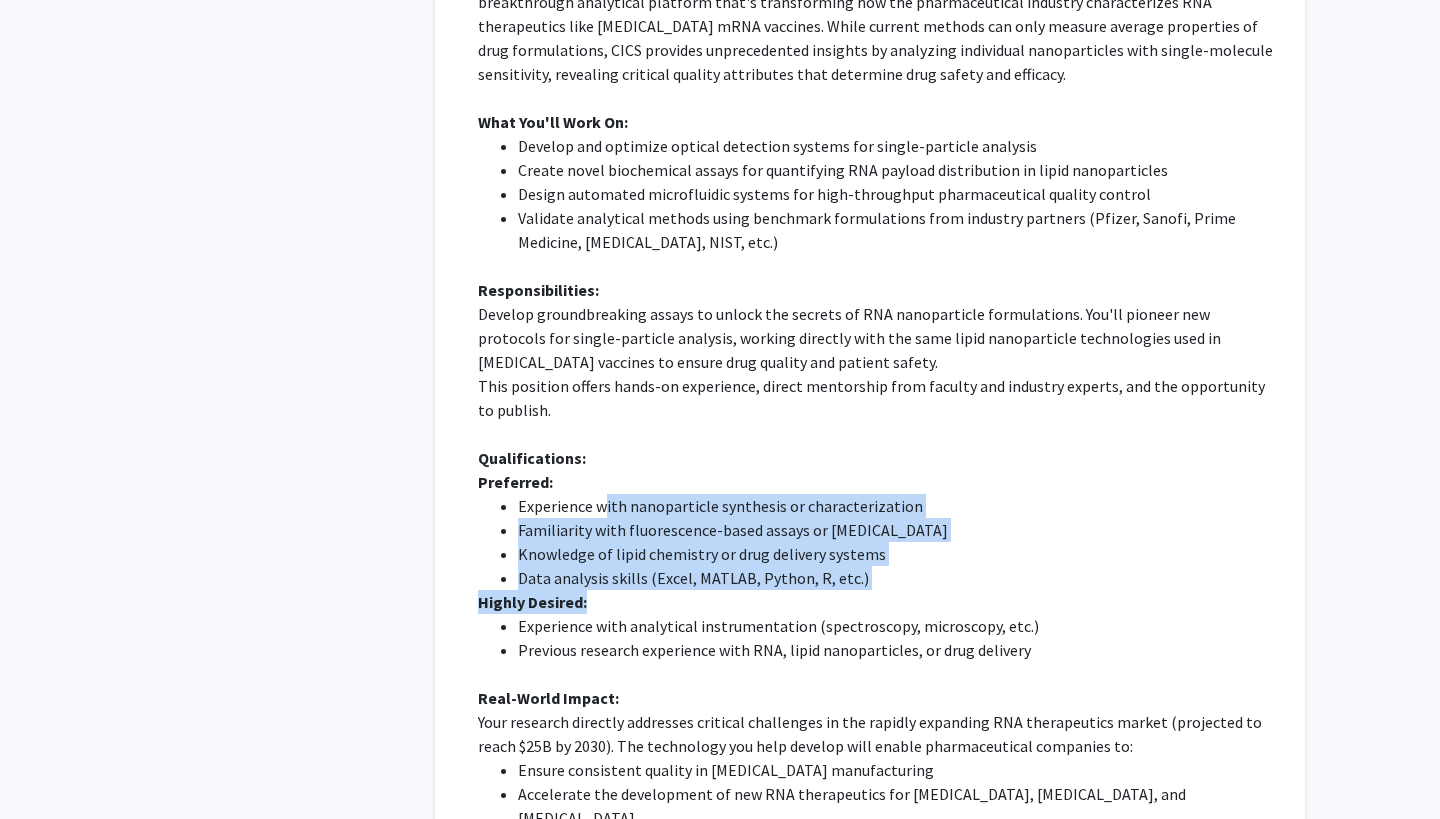 drag, startPoint x: 605, startPoint y: 420, endPoint x: 829, endPoint y: 504, distance: 239.2321 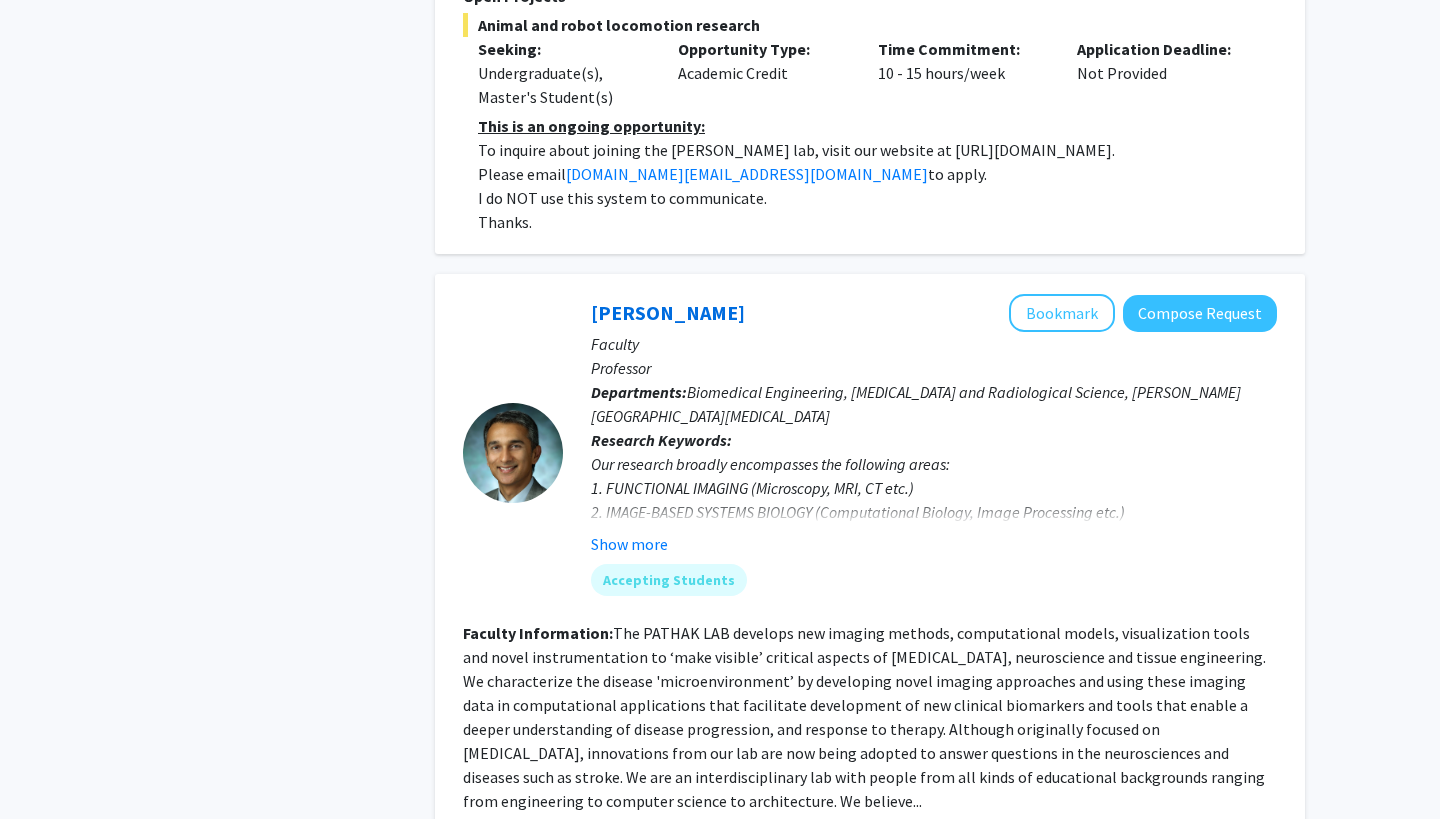 scroll, scrollTop: 9205, scrollLeft: 0, axis: vertical 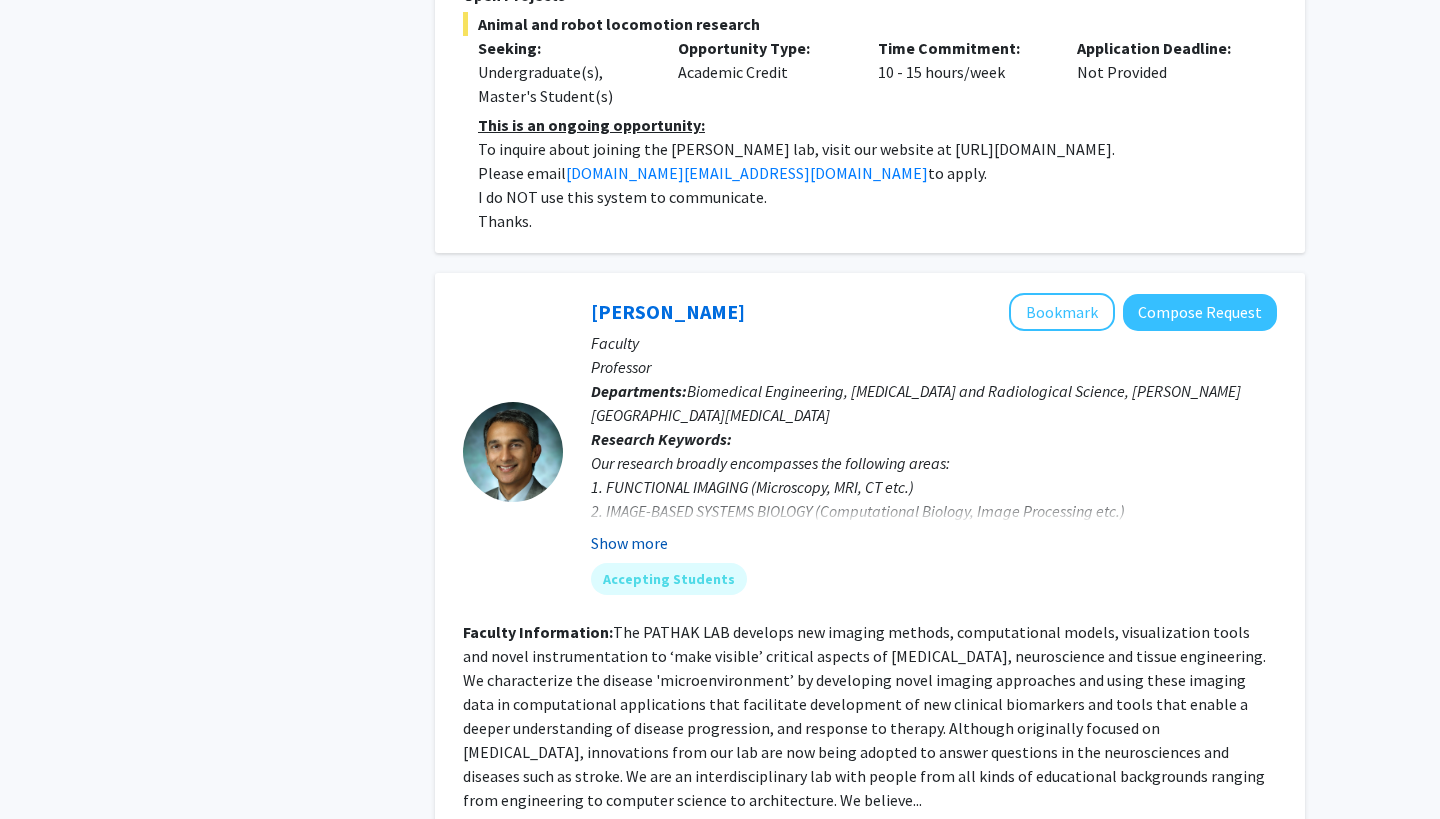 click on "Show more" 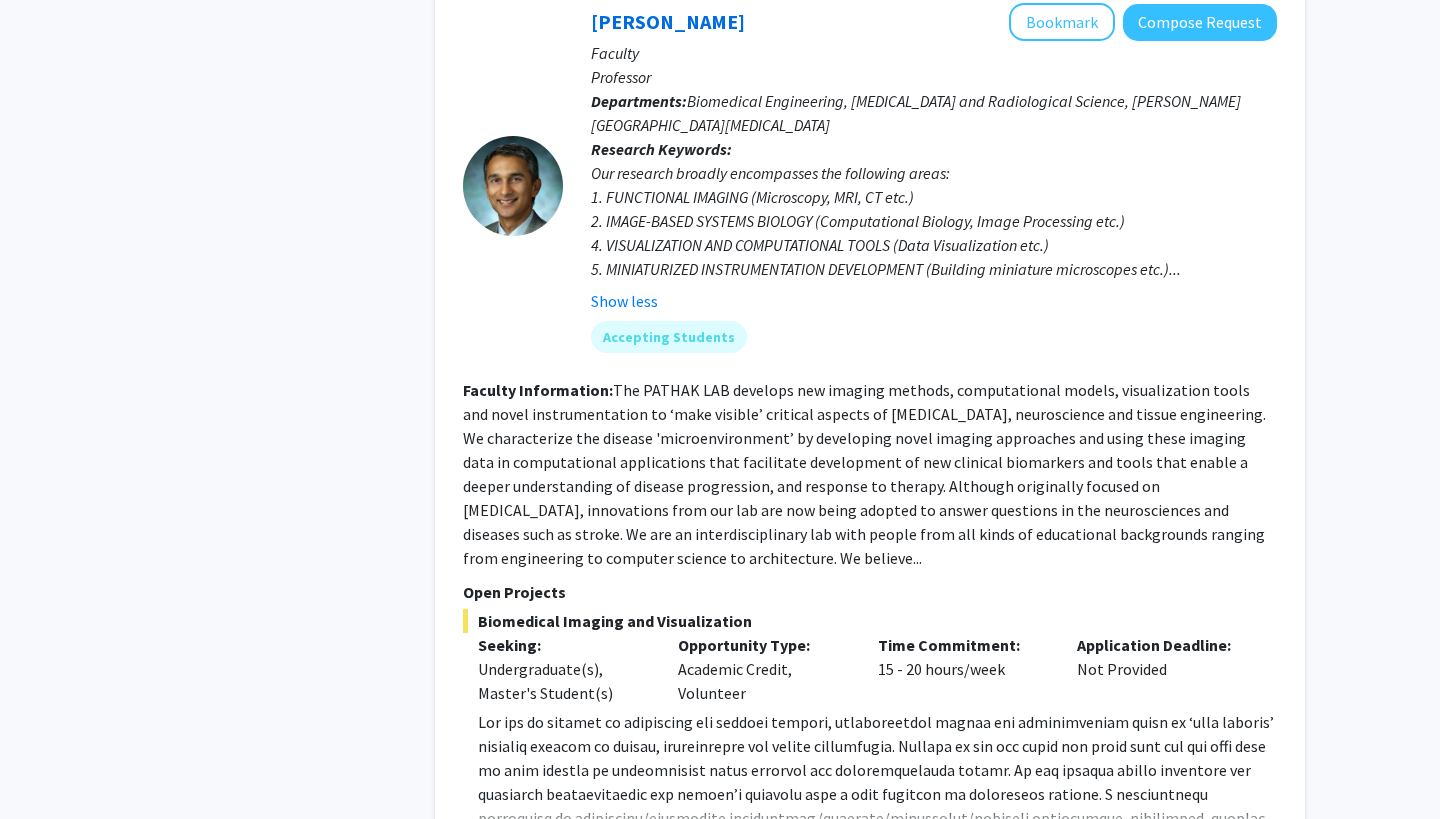scroll, scrollTop: 9494, scrollLeft: 0, axis: vertical 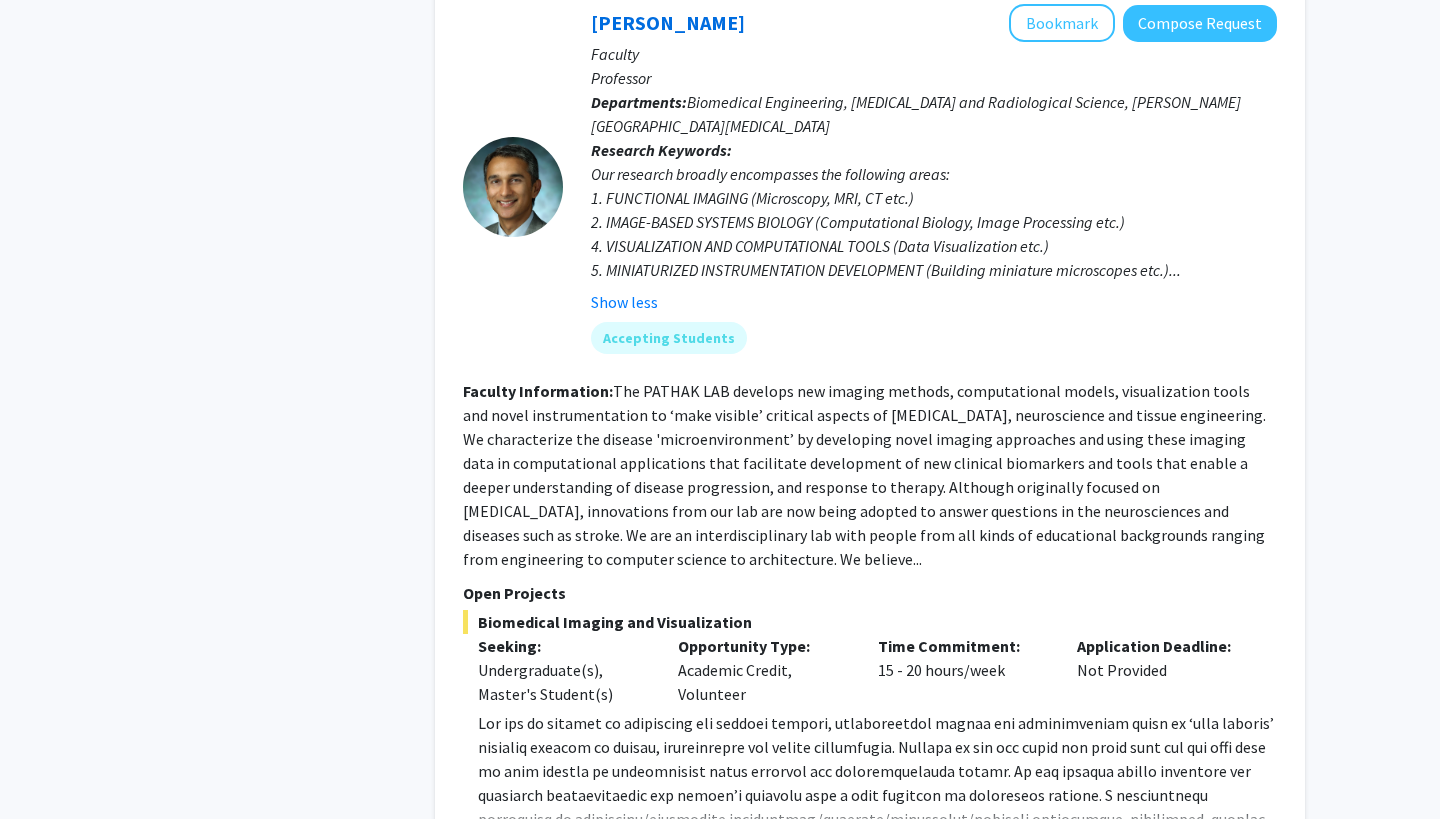 click on "Show more" 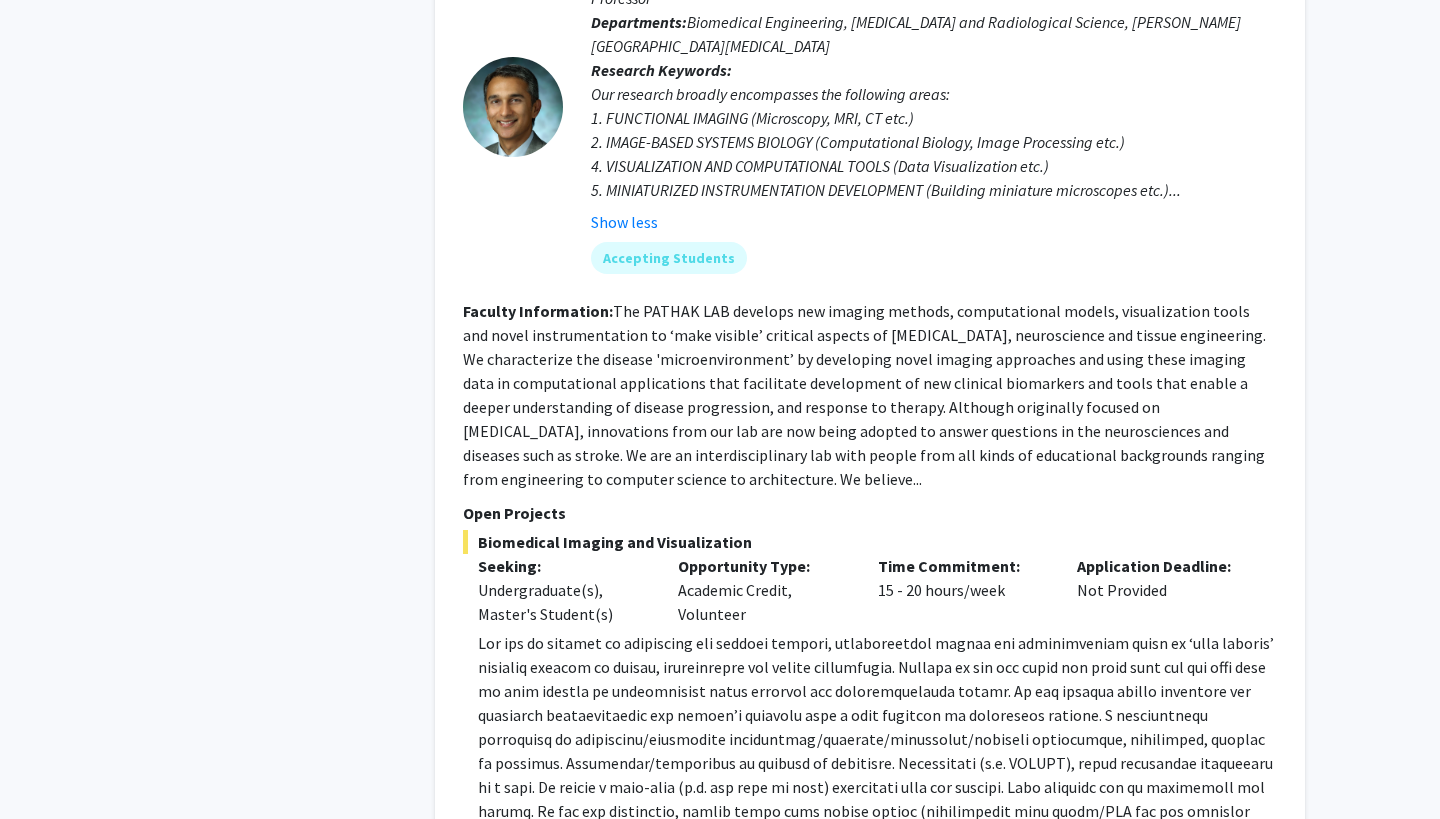 scroll, scrollTop: 9603, scrollLeft: 0, axis: vertical 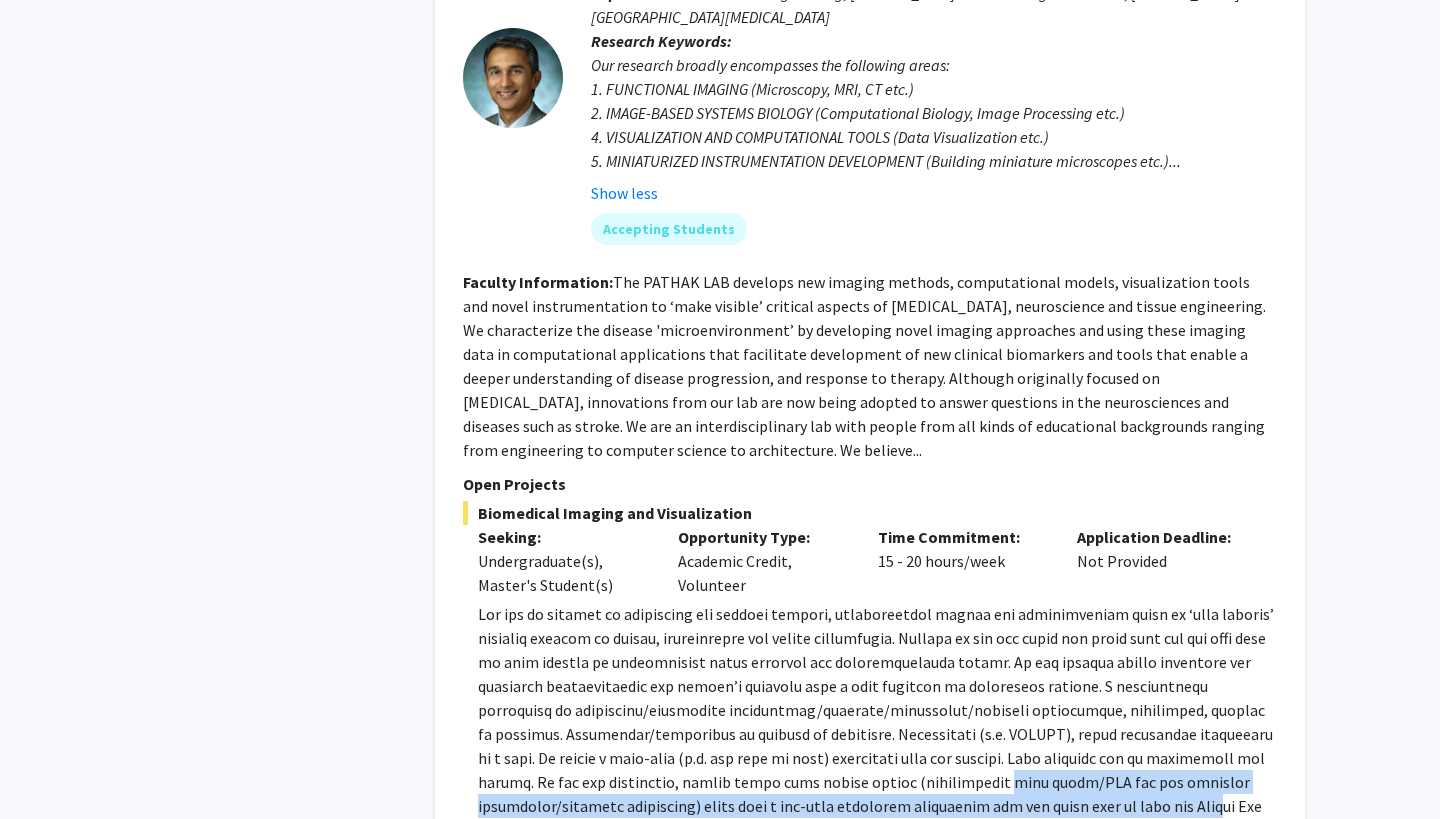 drag, startPoint x: 910, startPoint y: 567, endPoint x: 1093, endPoint y: 590, distance: 184.4397 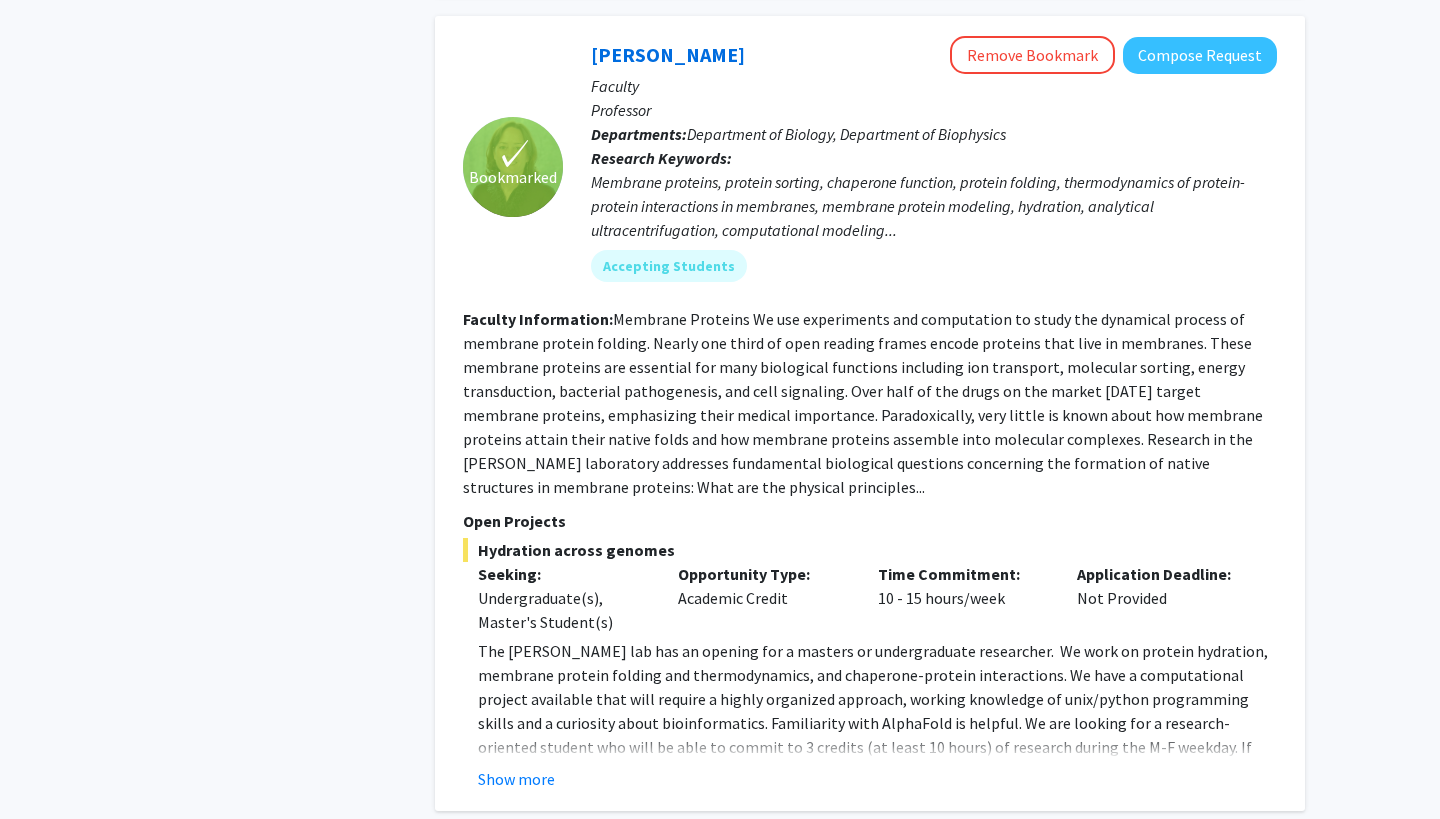 scroll, scrollTop: 10500, scrollLeft: 0, axis: vertical 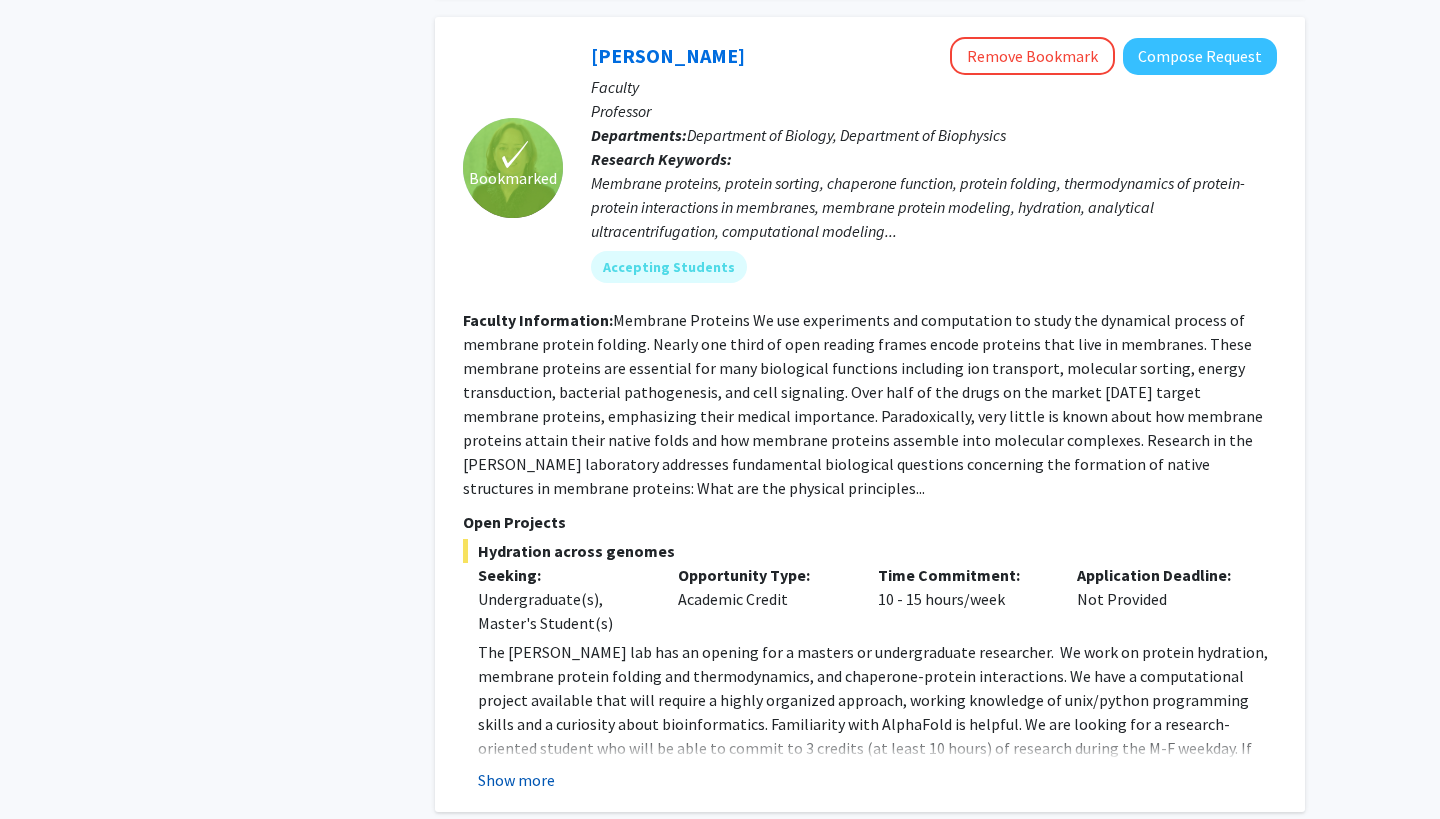 click on "Show more" 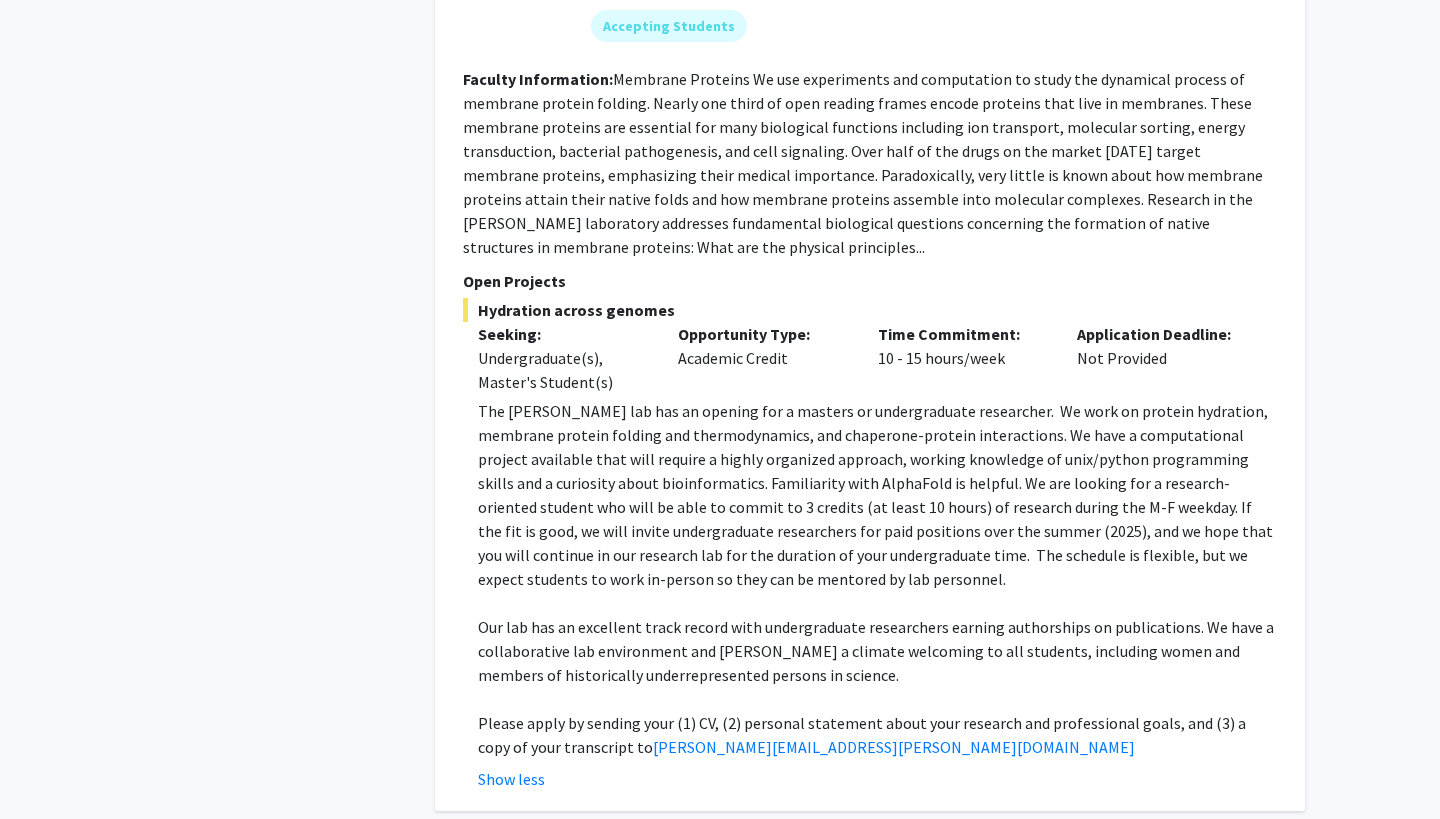 scroll, scrollTop: 10740, scrollLeft: 0, axis: vertical 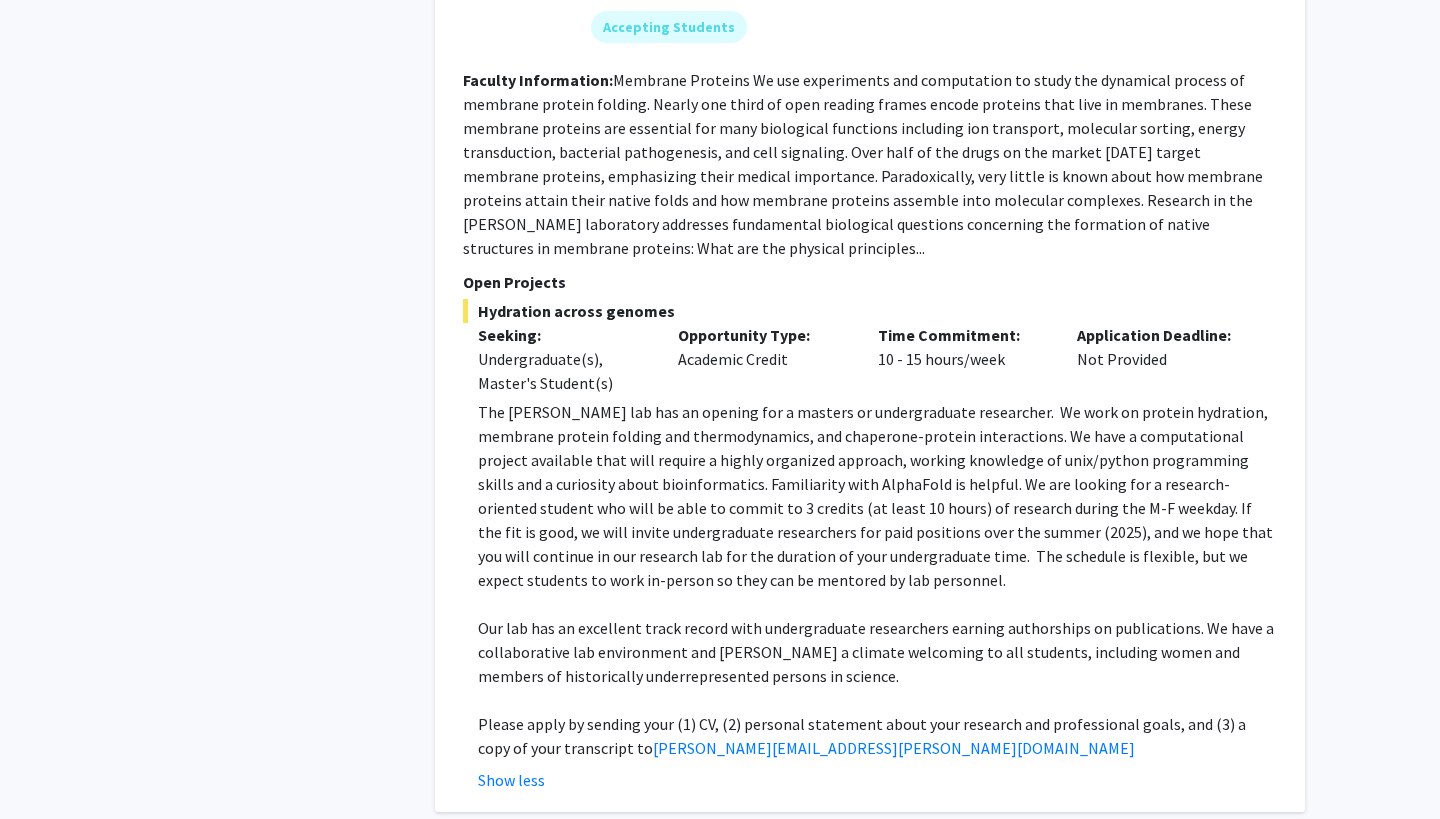click on "2" 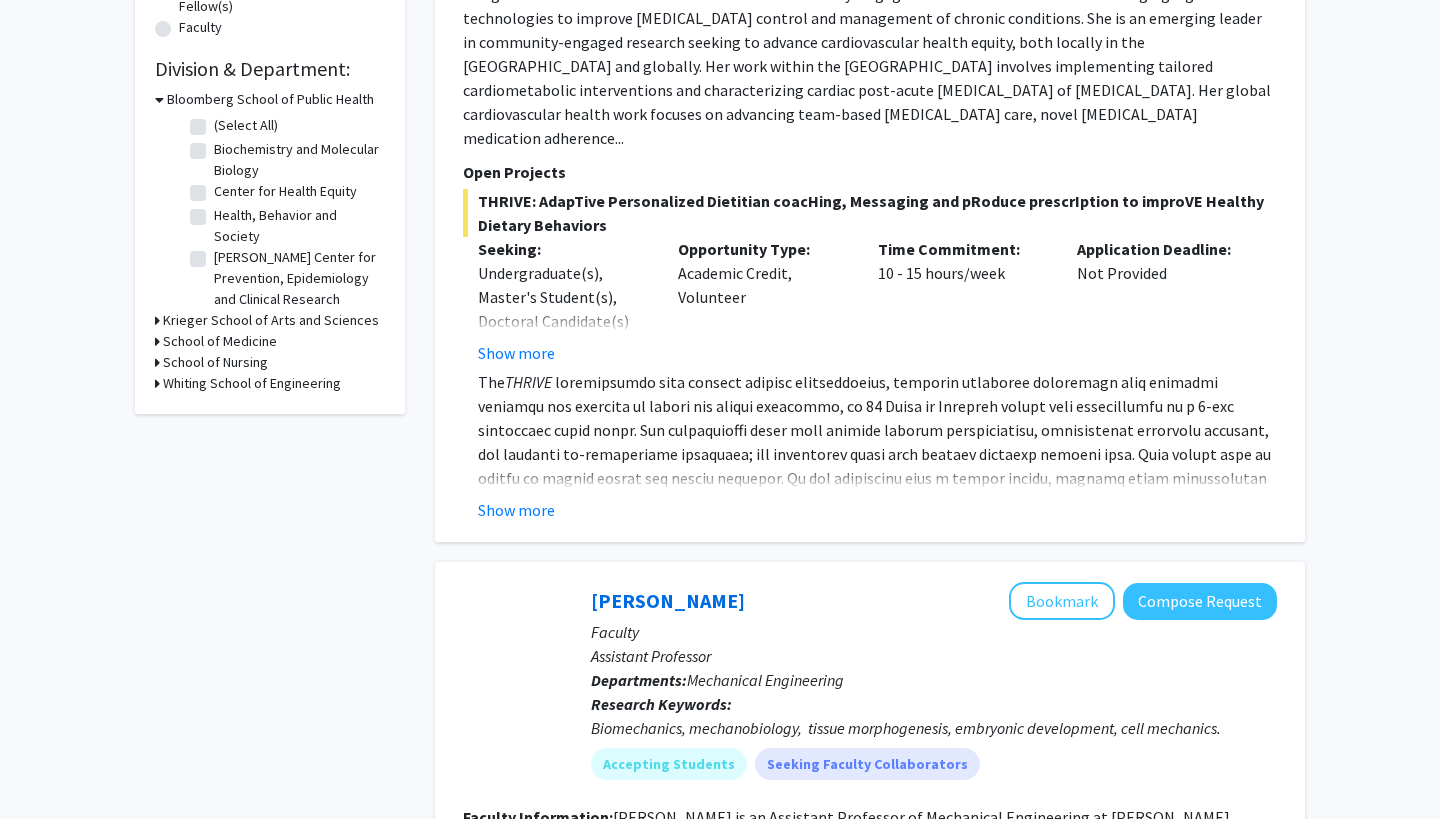 scroll, scrollTop: 626, scrollLeft: 0, axis: vertical 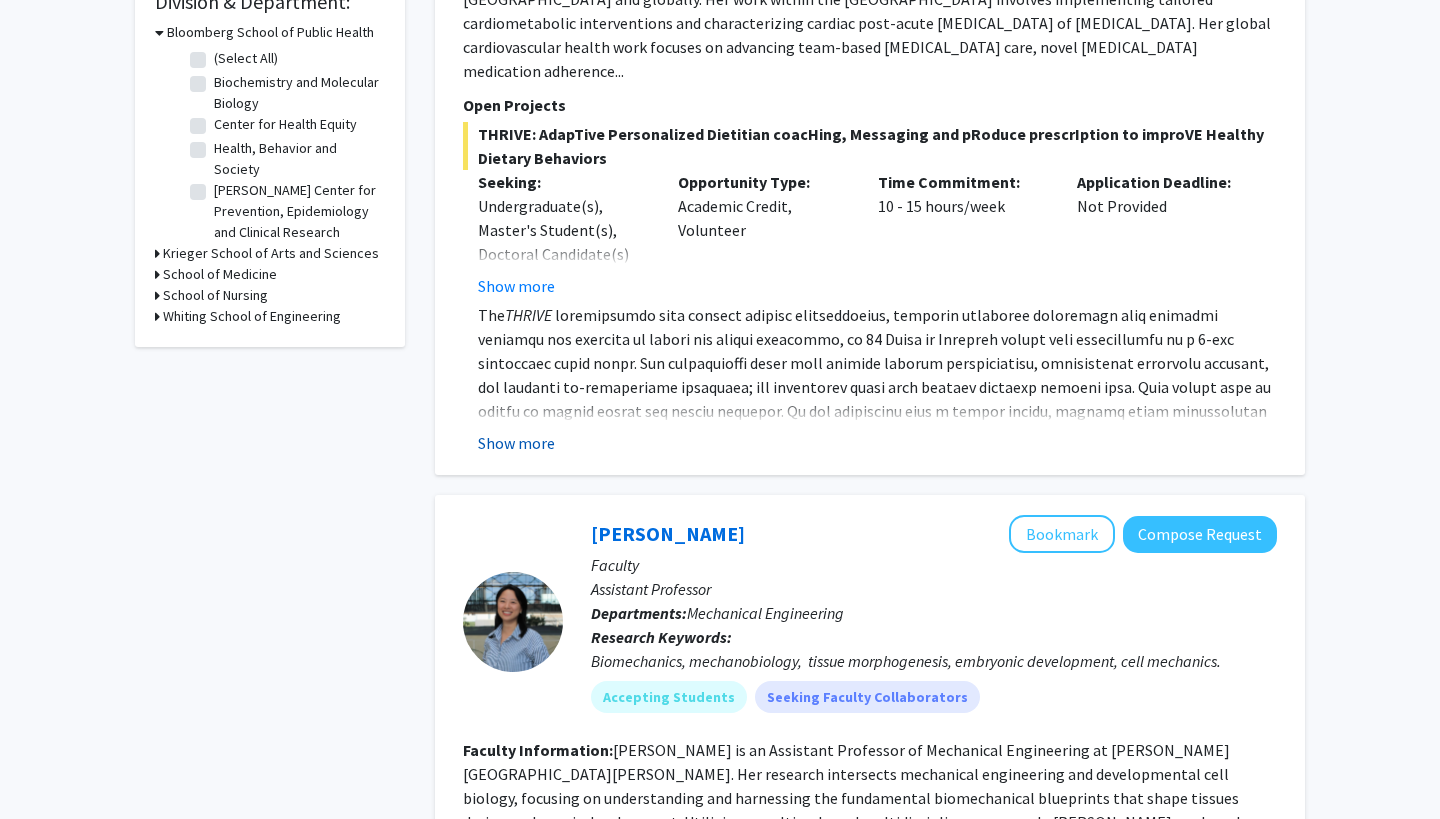 click on "Show more" 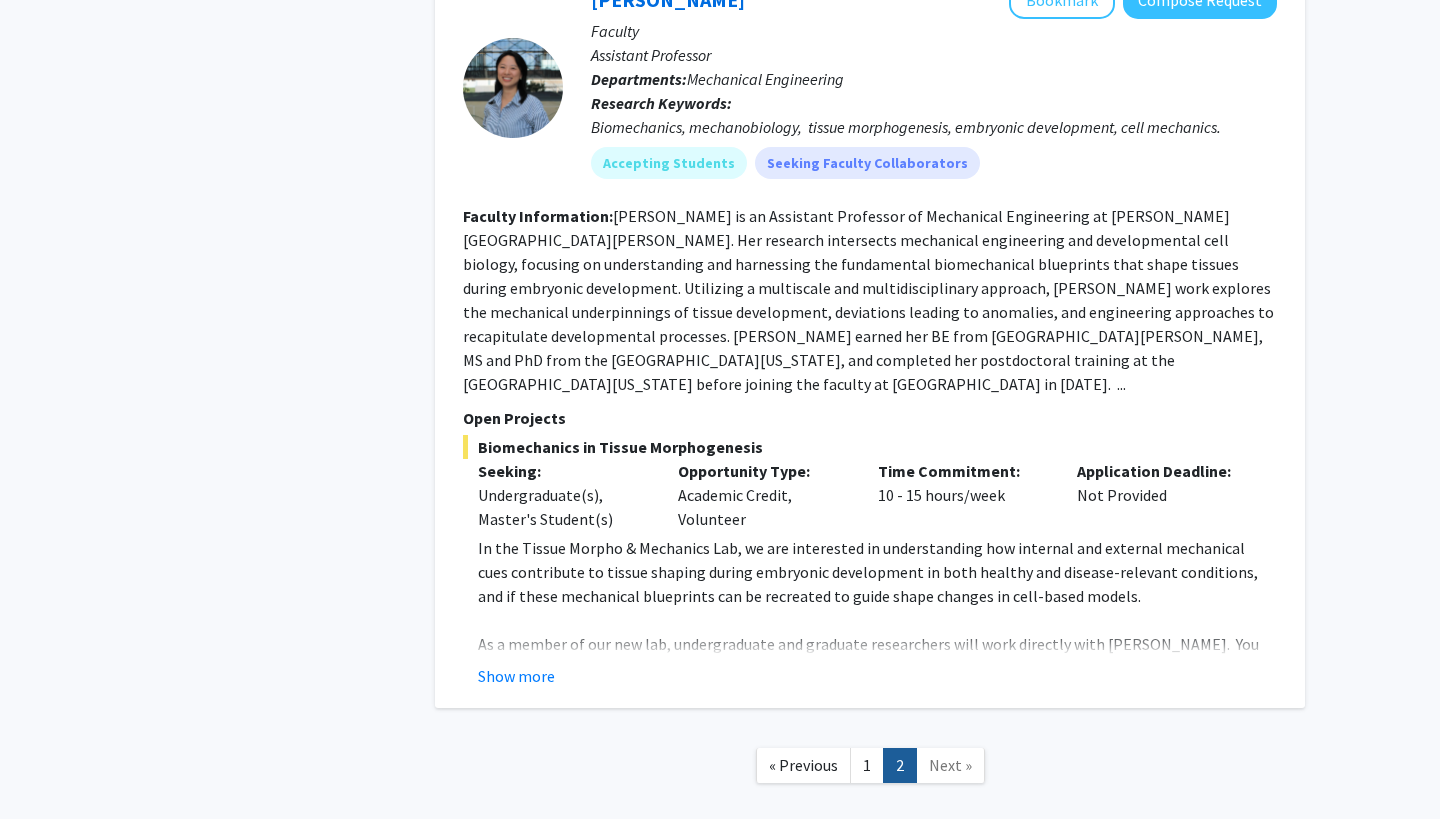 scroll, scrollTop: 1279, scrollLeft: 0, axis: vertical 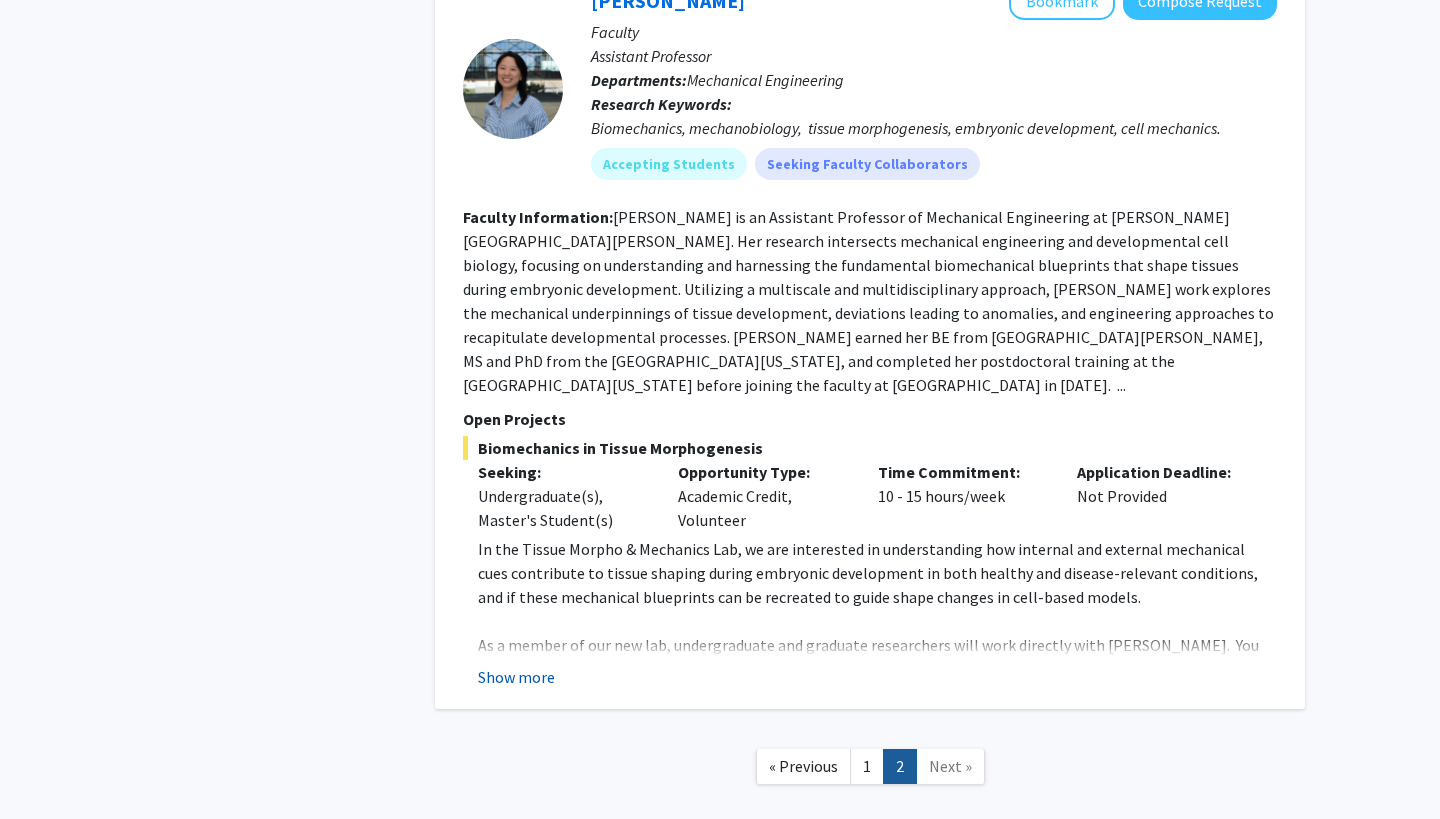 click on "Show more" 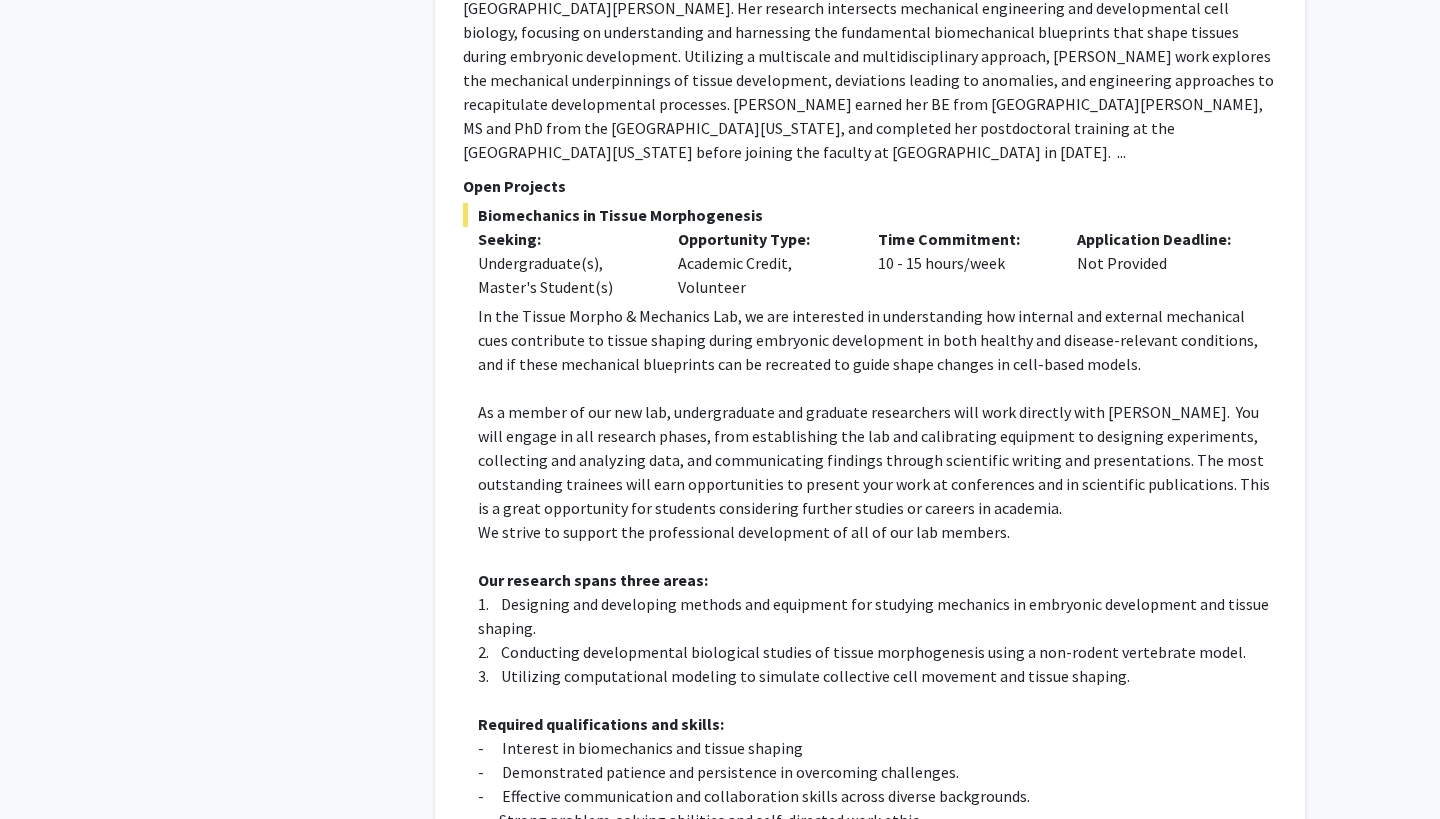 scroll, scrollTop: 1514, scrollLeft: 0, axis: vertical 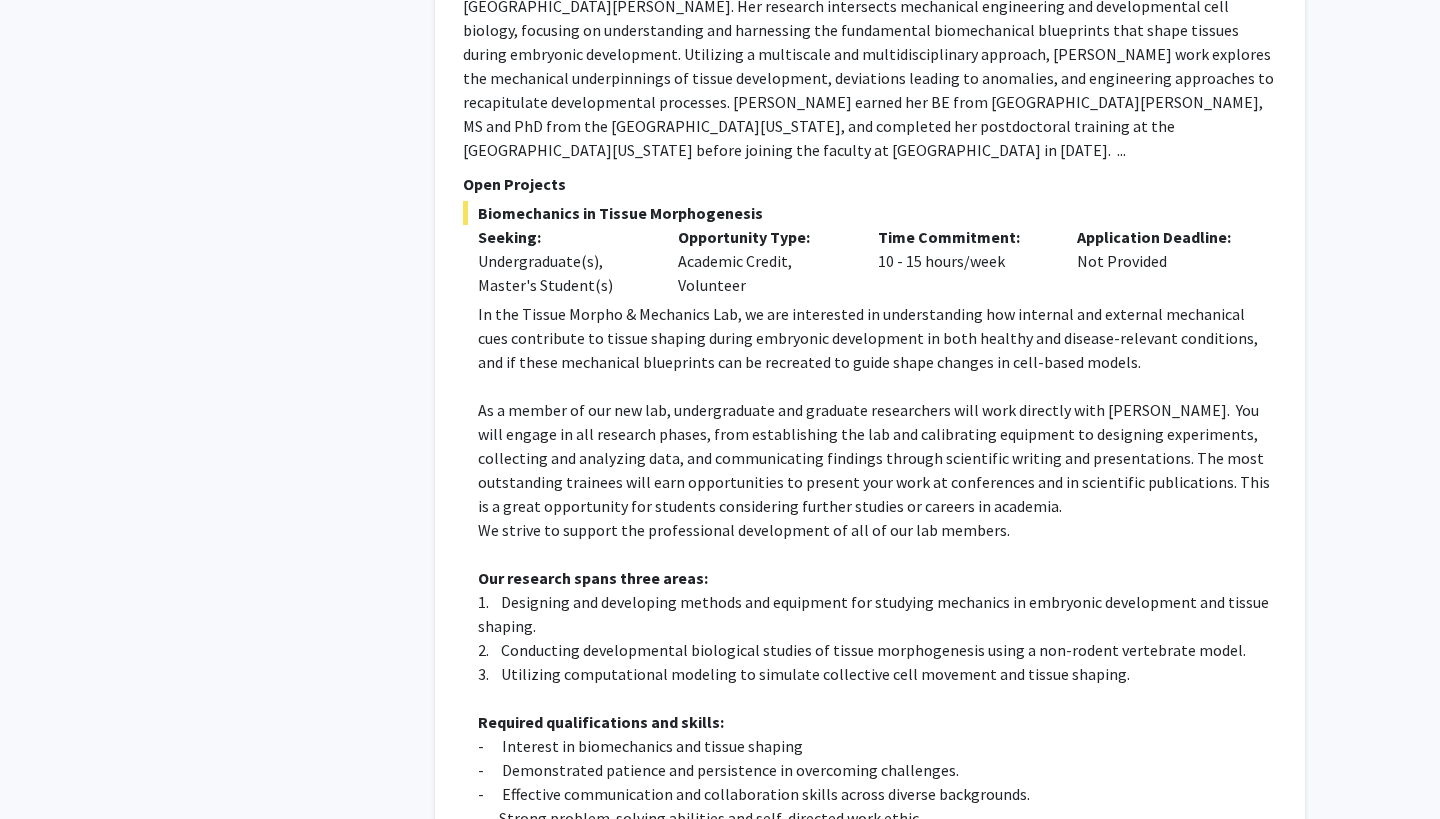 click on "As a member of our new lab, undergraduate and graduate researchers will work directly with Dr. Weng.  You will engage in all research phases, from establishing the lab and calibrating equipment to designing experiments, collecting and analyzing data, and communicating findings through scientific writing and presentations. The most outstanding trainees will earn opportunities to present your work at conferences and in scientific publications. This is a great opportunity for students considering further studies or careers in academia." 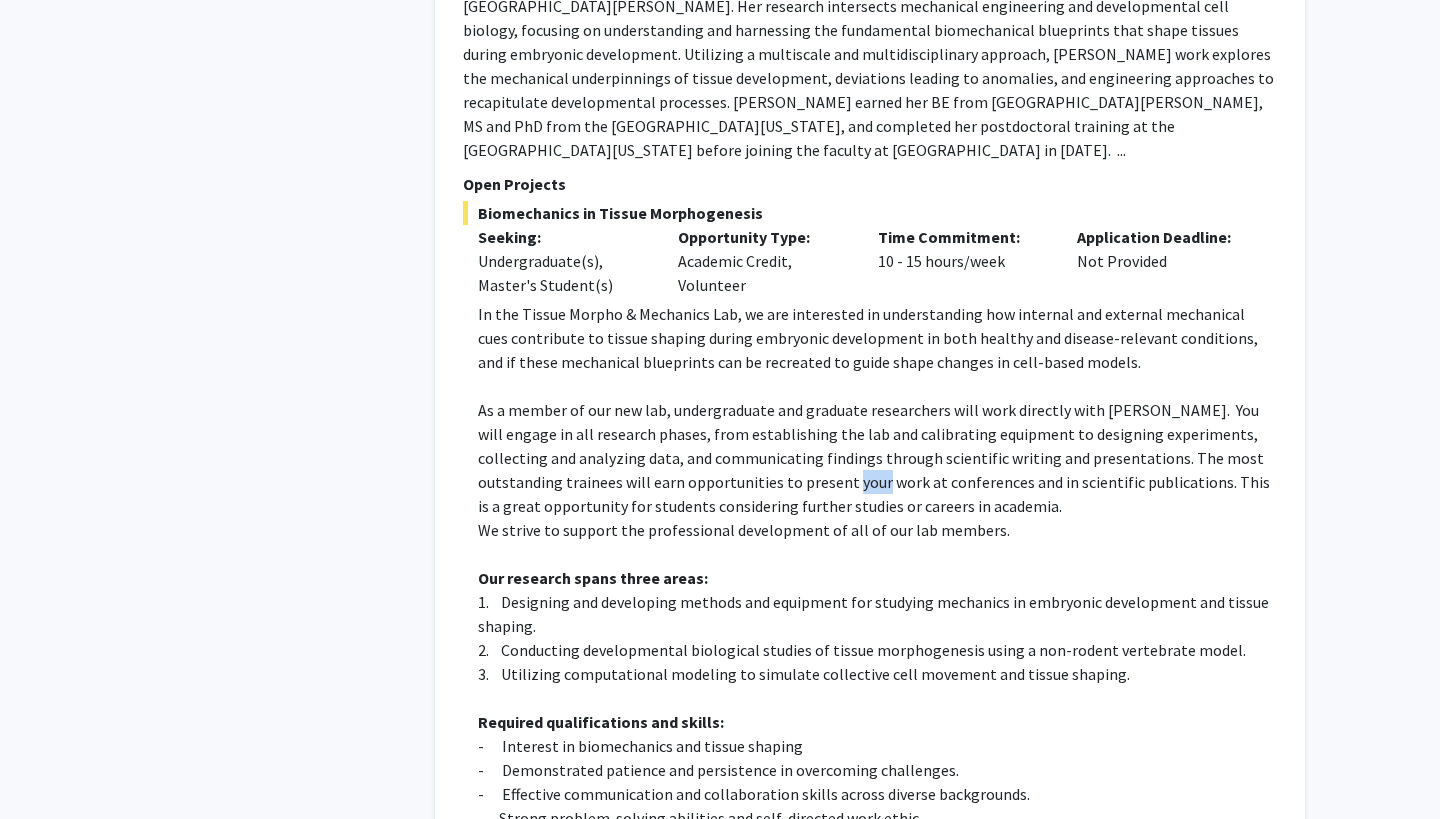 click on "As a member of our new lab, undergraduate and graduate researchers will work directly with Dr. Weng.  You will engage in all research phases, from establishing the lab and calibrating equipment to designing experiments, collecting and analyzing data, and communicating findings through scientific writing and presentations. The most outstanding trainees will earn opportunities to present your work at conferences and in scientific publications. This is a great opportunity for students considering further studies or careers in academia." 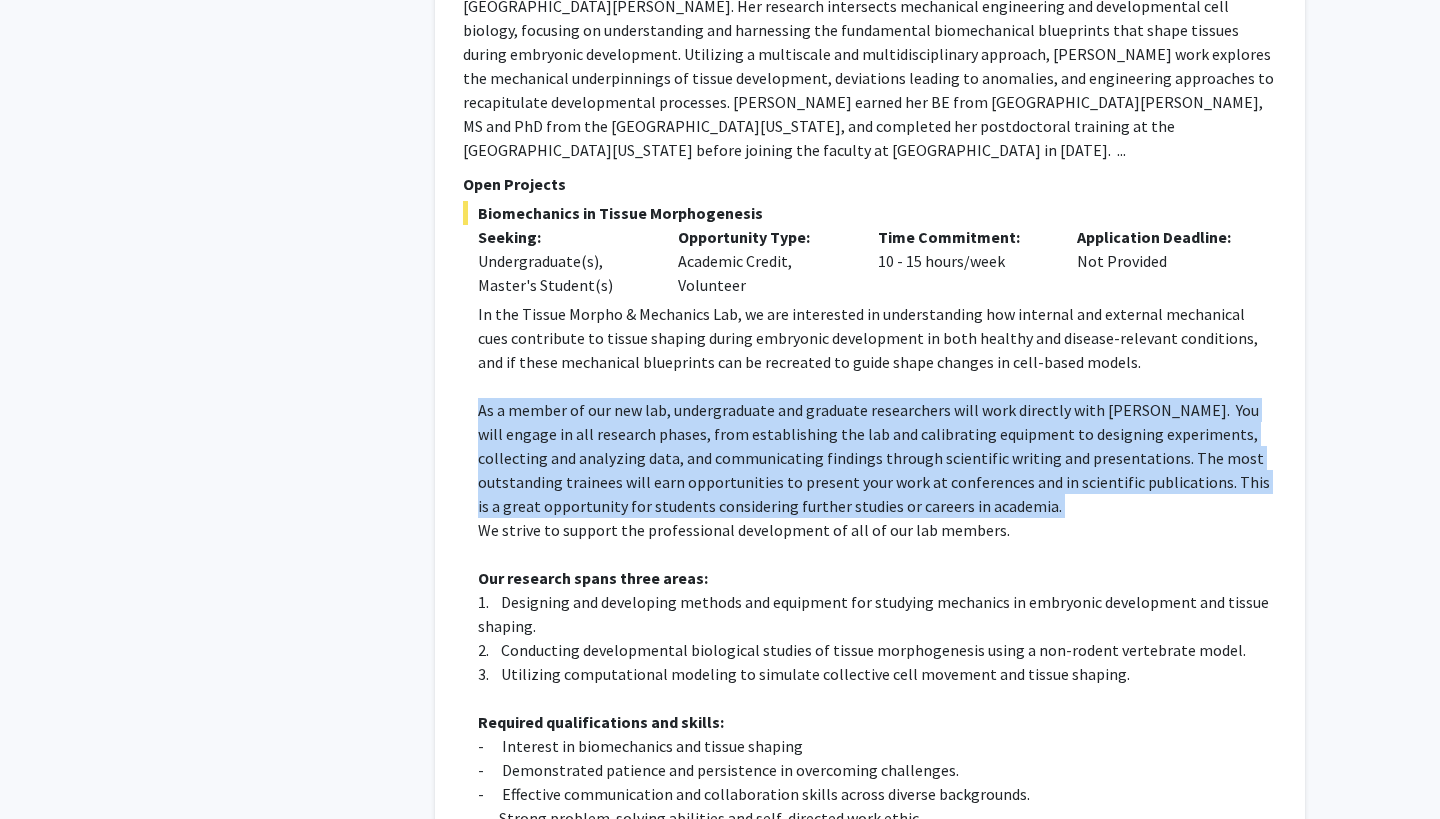 click on "As a member of our new lab, undergraduate and graduate researchers will work directly with Dr. Weng.  You will engage in all research phases, from establishing the lab and calibrating equipment to designing experiments, collecting and analyzing data, and communicating findings through scientific writing and presentations. The most outstanding trainees will earn opportunities to present your work at conferences and in scientific publications. This is a great opportunity for students considering further studies or careers in academia." 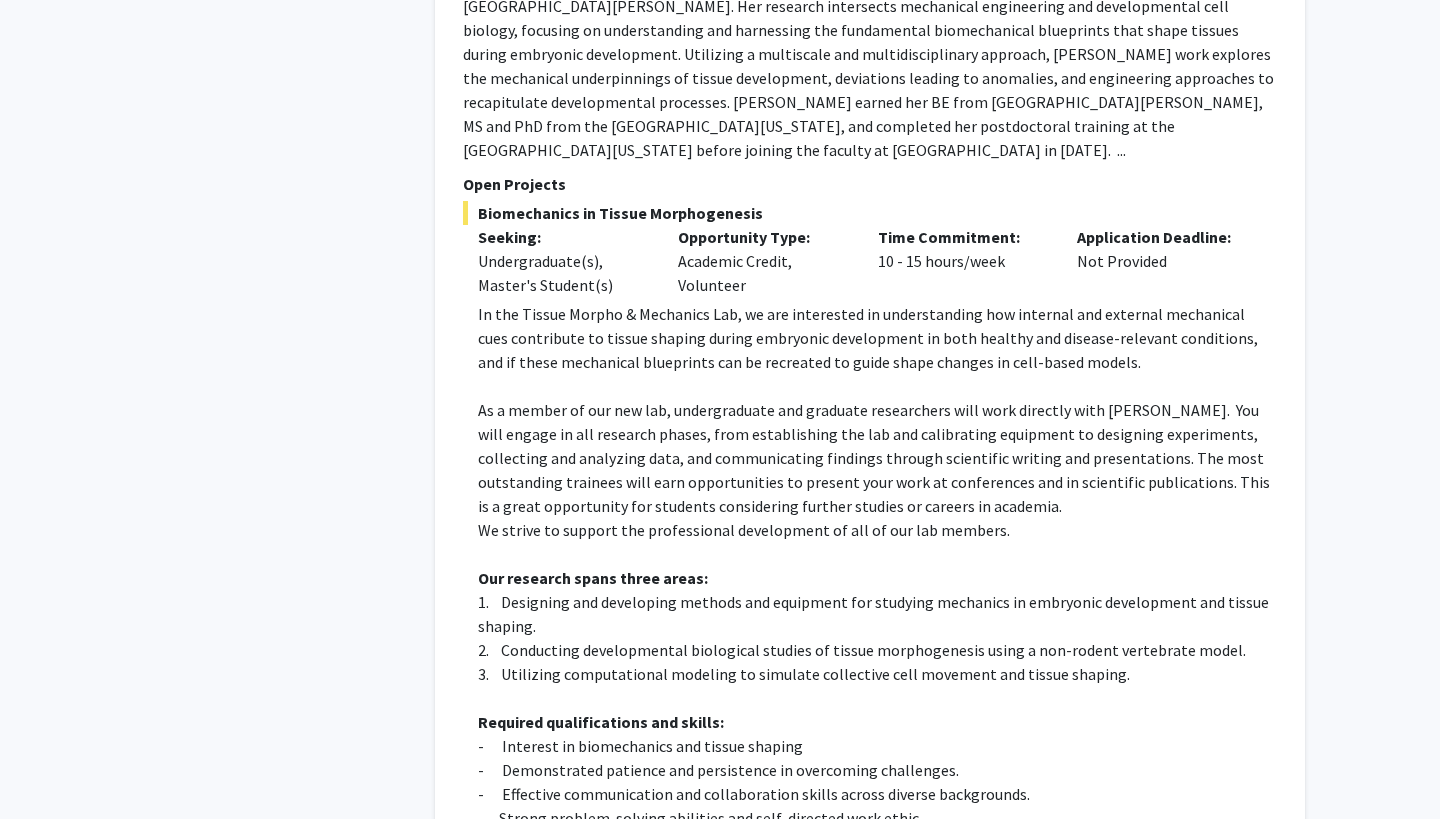 click on "1.    Designing and developing methods and equipment for studying mechanics in embryonic development and tissue shaping." 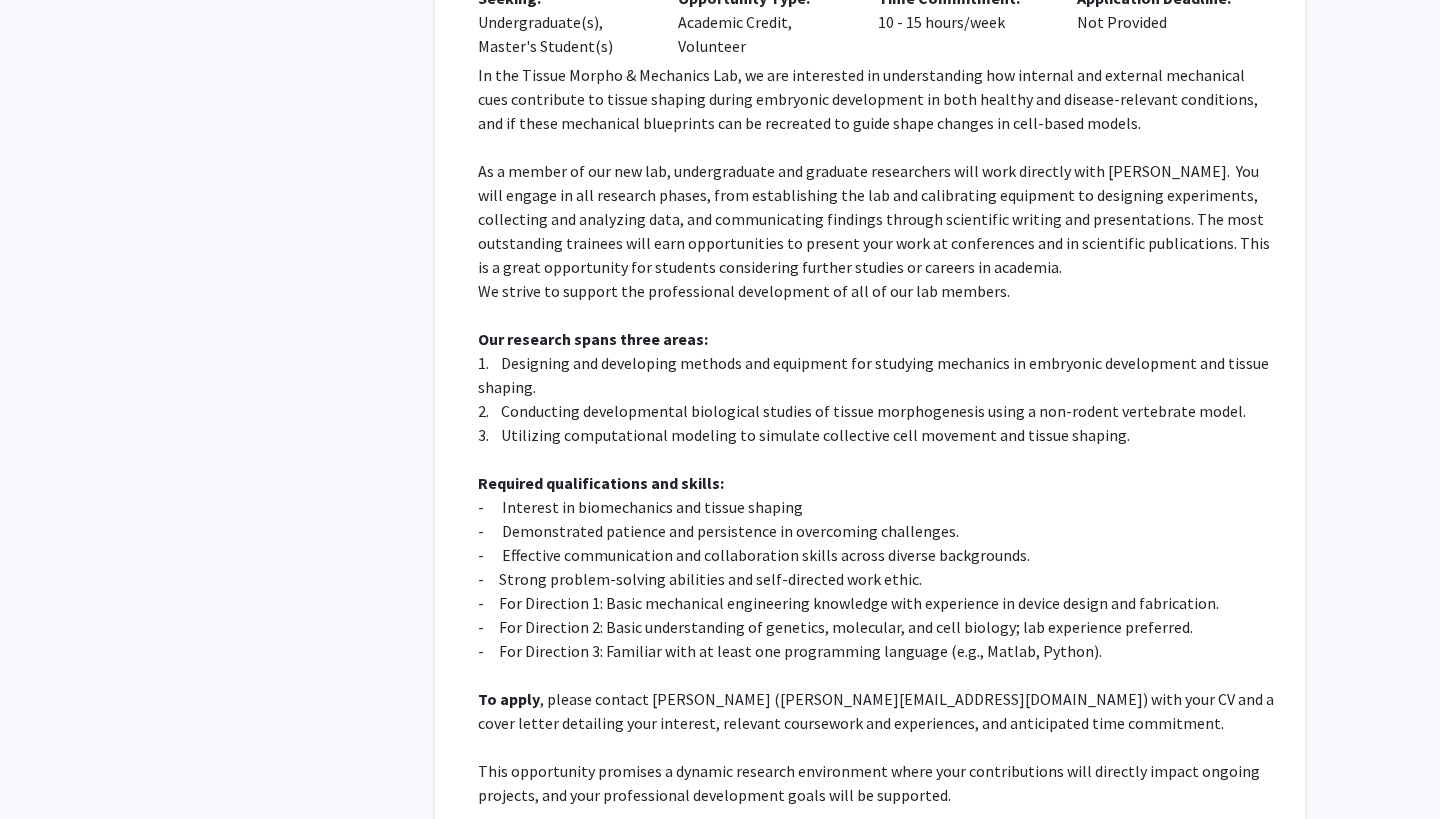 scroll, scrollTop: 1756, scrollLeft: 0, axis: vertical 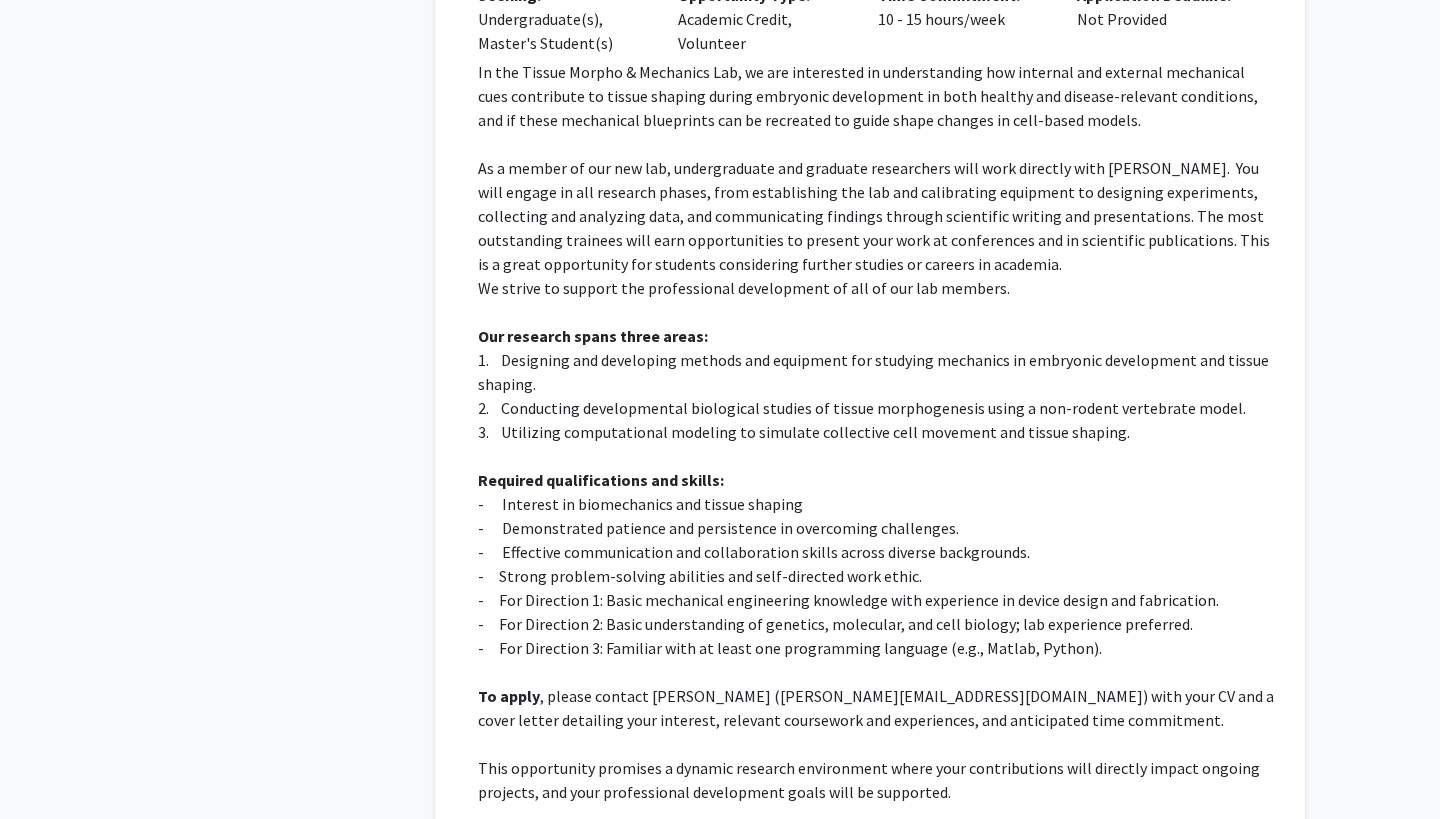 click on "-      Effective communication and collaboration skills across diverse backgrounds." 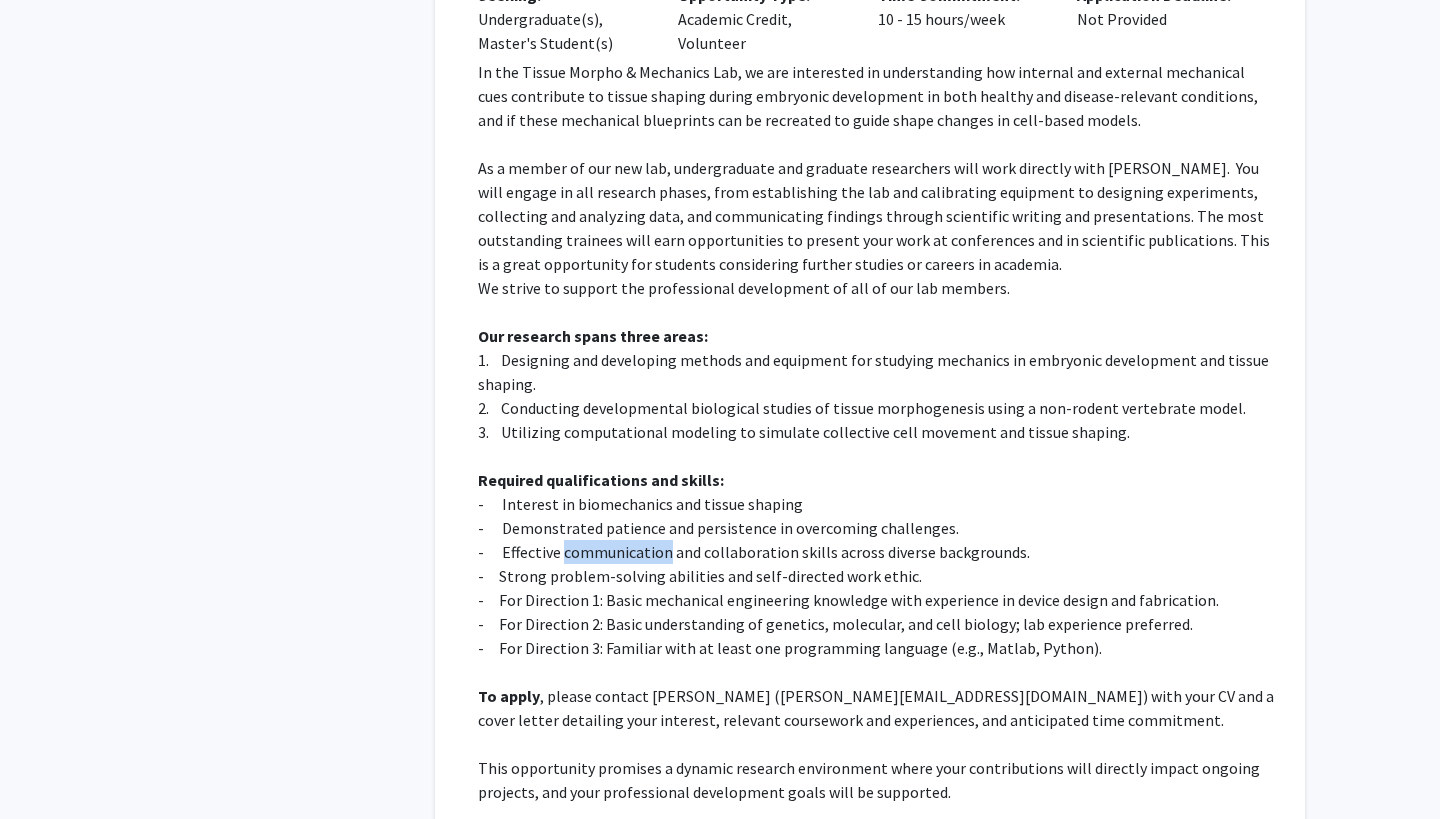 click on "-      Effective communication and collaboration skills across diverse backgrounds." 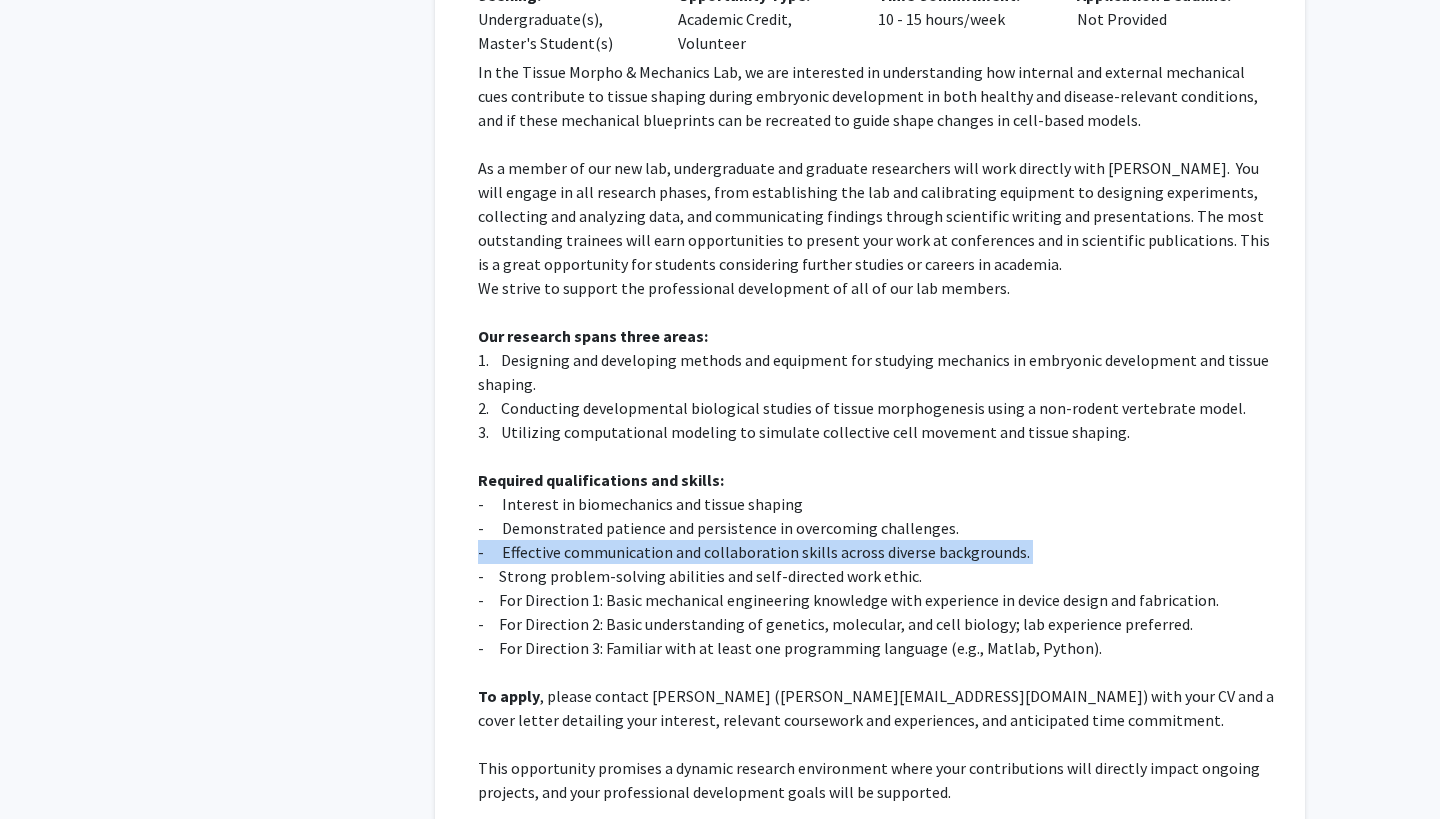 click on "-      Effective communication and collaboration skills across diverse backgrounds." 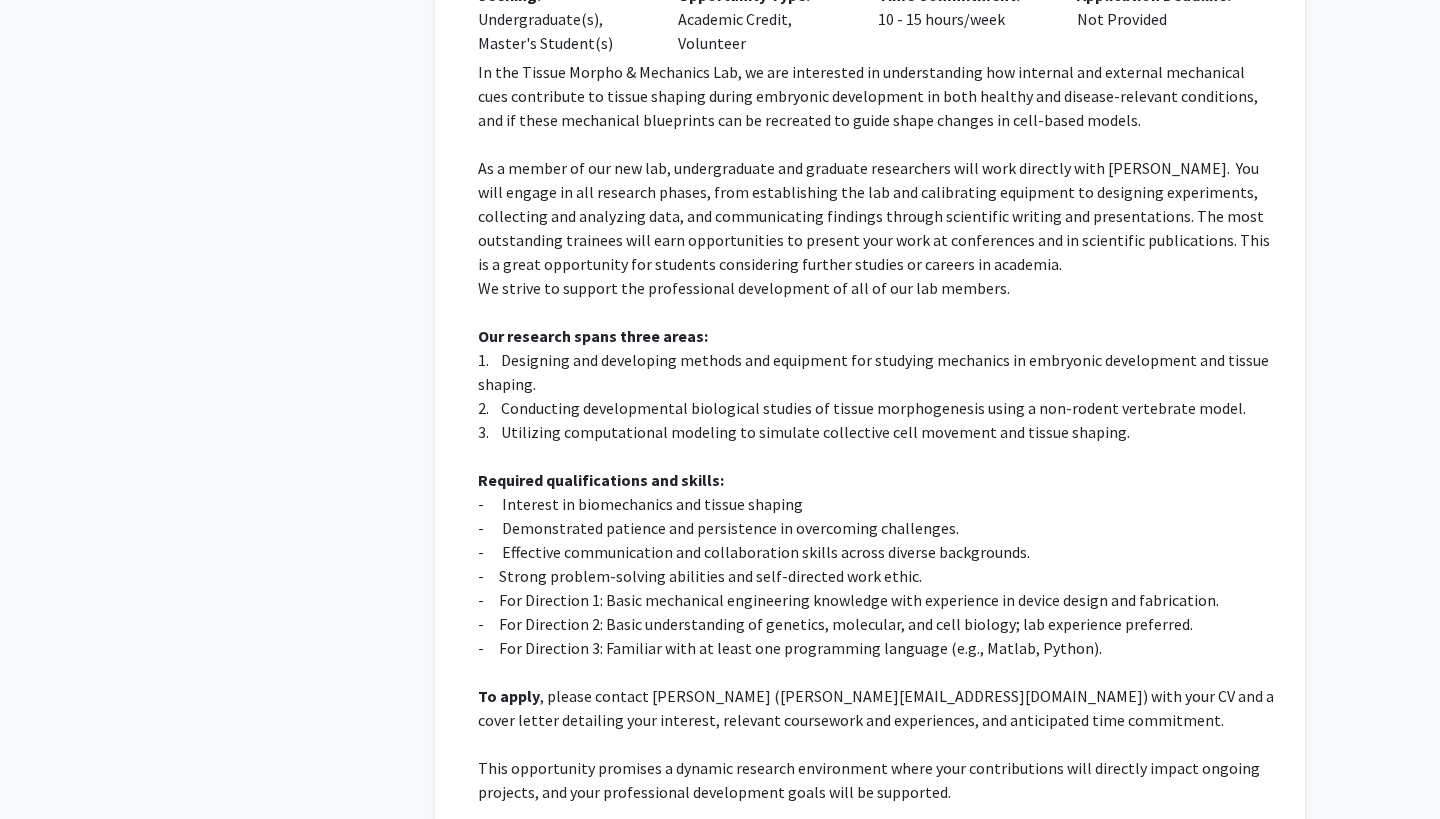 click on "-     For Direction 1: Basic mechanical engineering knowledge with experience in device design and fabrication." 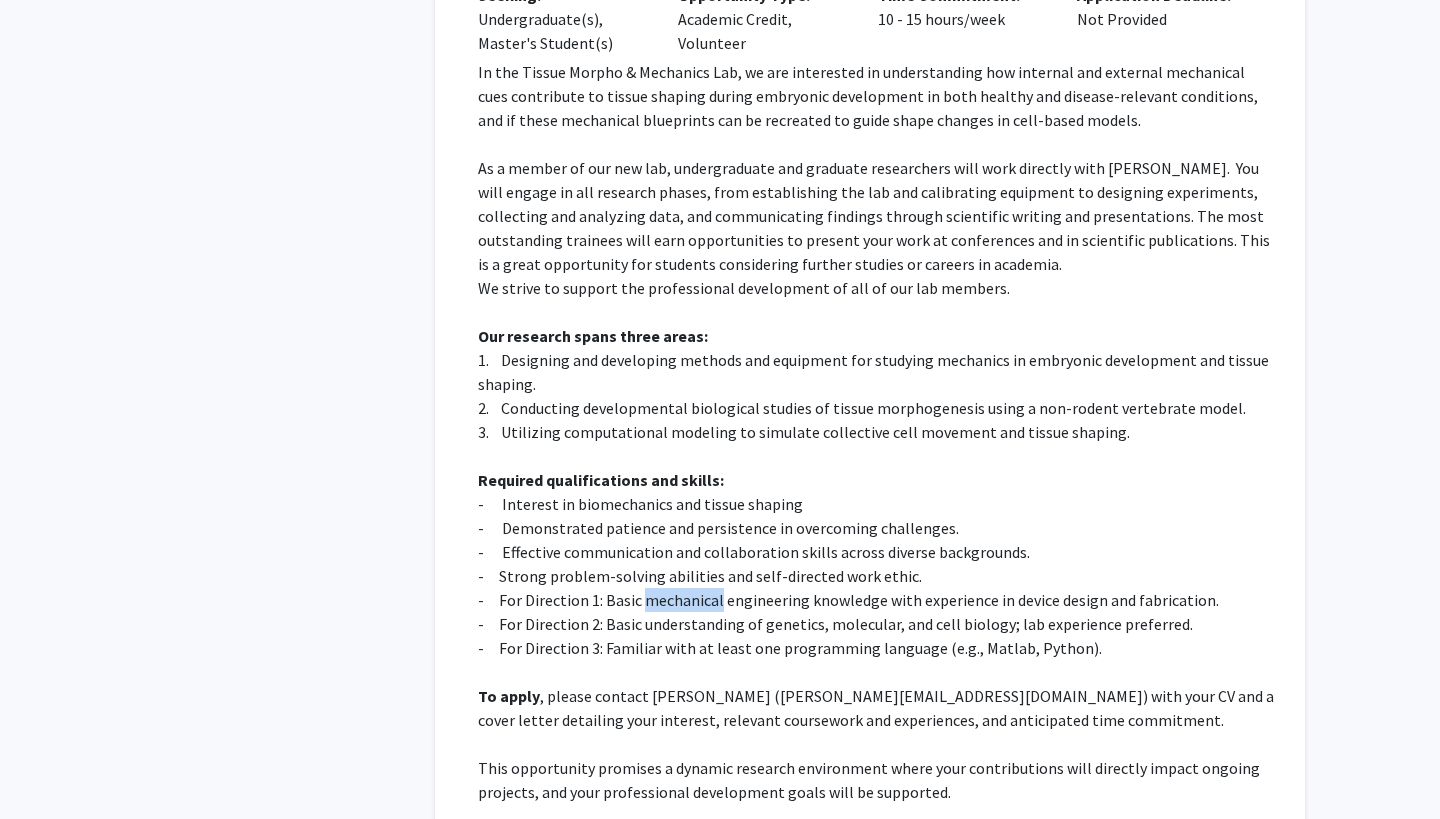 click on "-     For Direction 1: Basic mechanical engineering knowledge with experience in device design and fabrication." 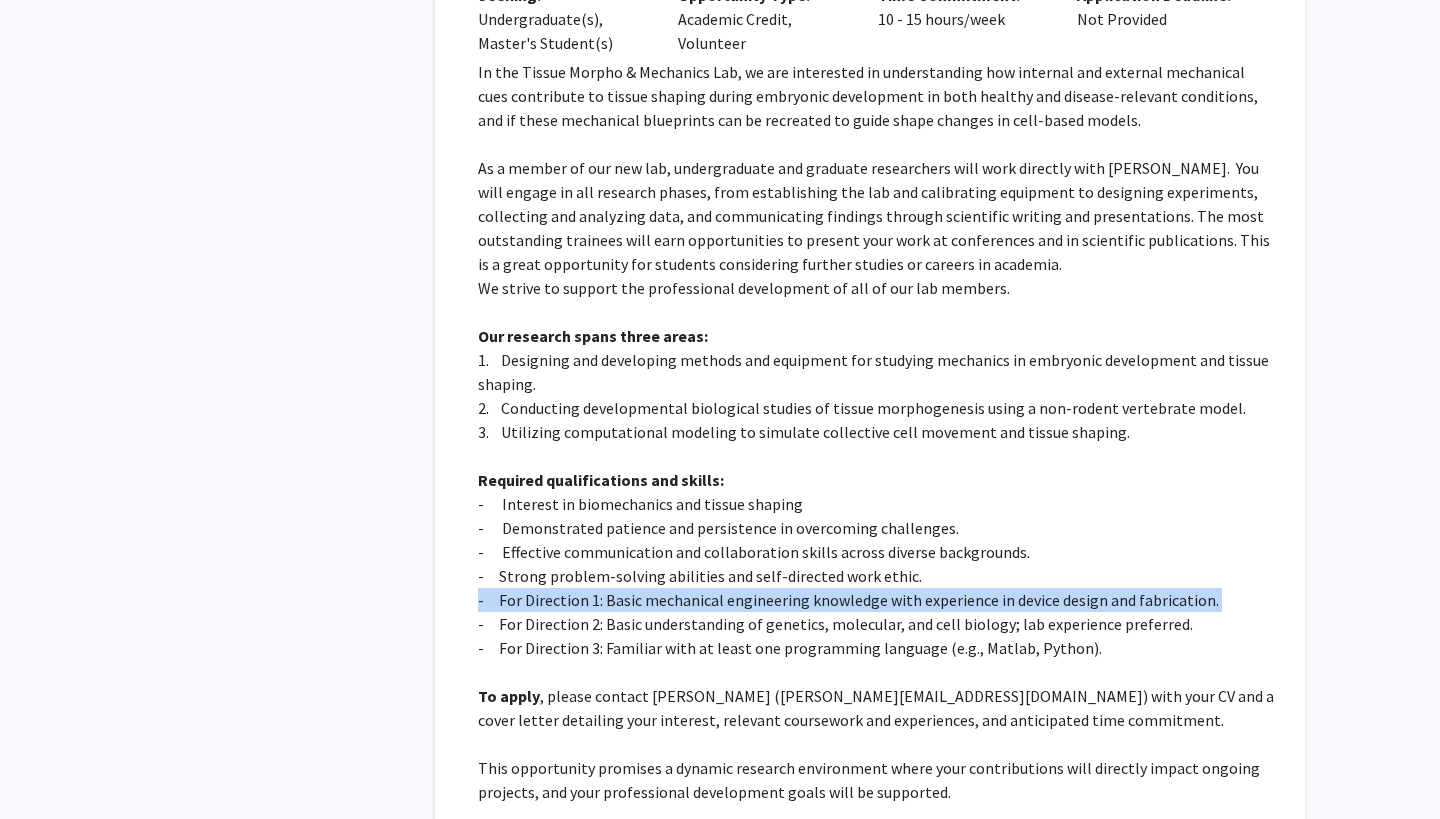 click on "-     For Direction 1: Basic mechanical engineering knowledge with experience in device design and fabrication." 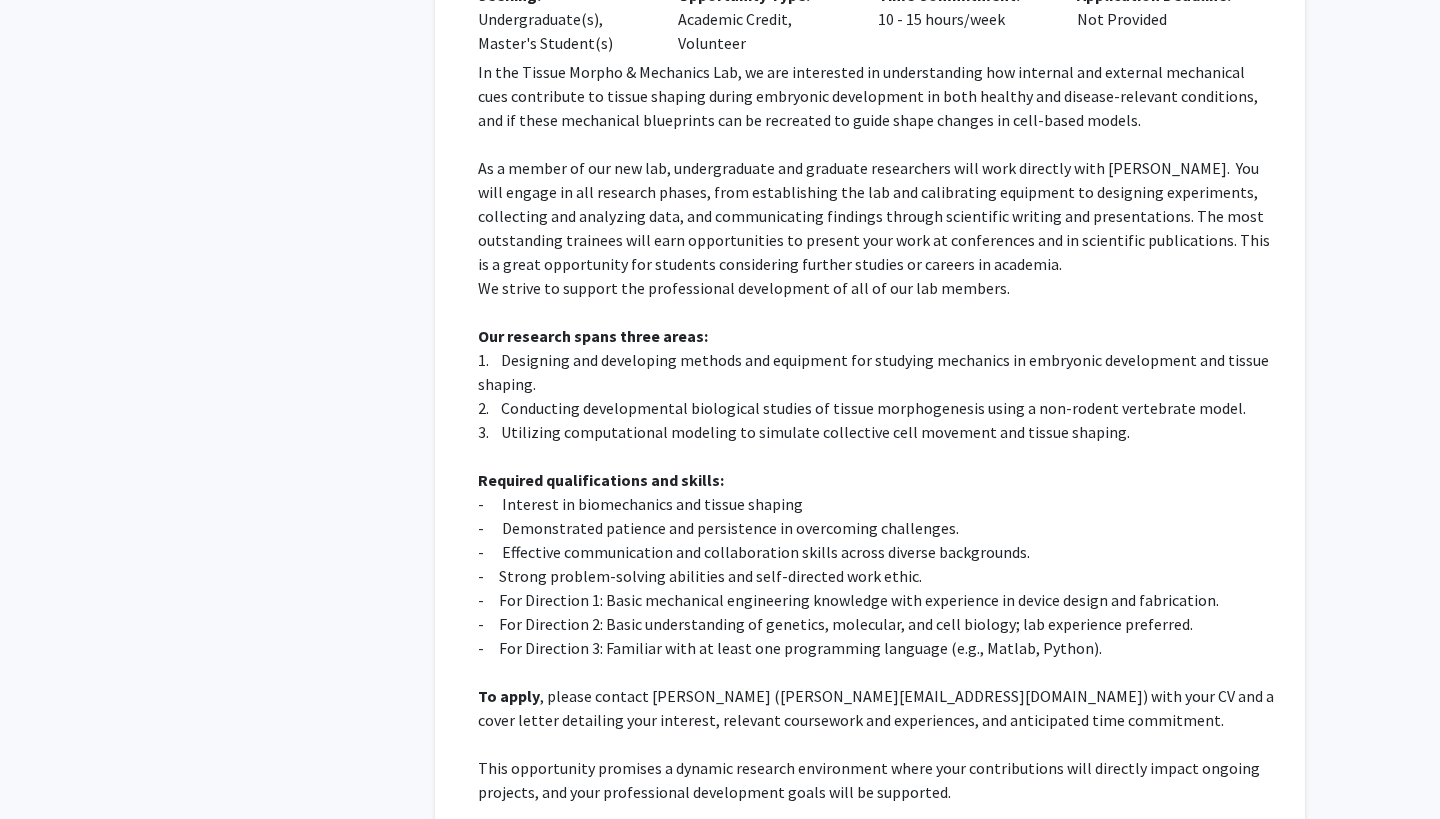 click on "-     For Direction 2: Basic understanding of genetics, molecular, and cell biology; lab experience preferred." 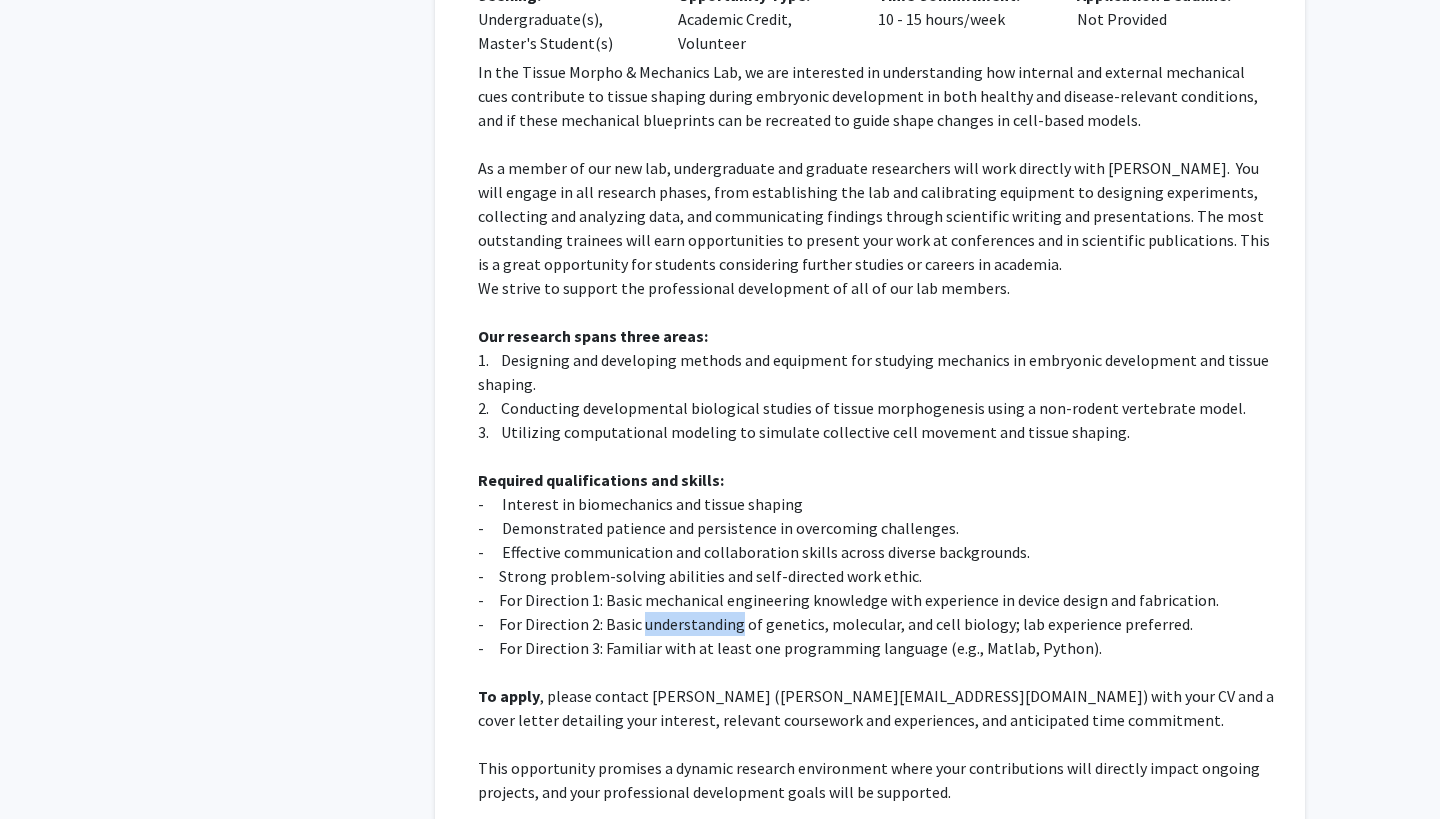 click on "-     For Direction 2: Basic understanding of genetics, molecular, and cell biology; lab experience preferred." 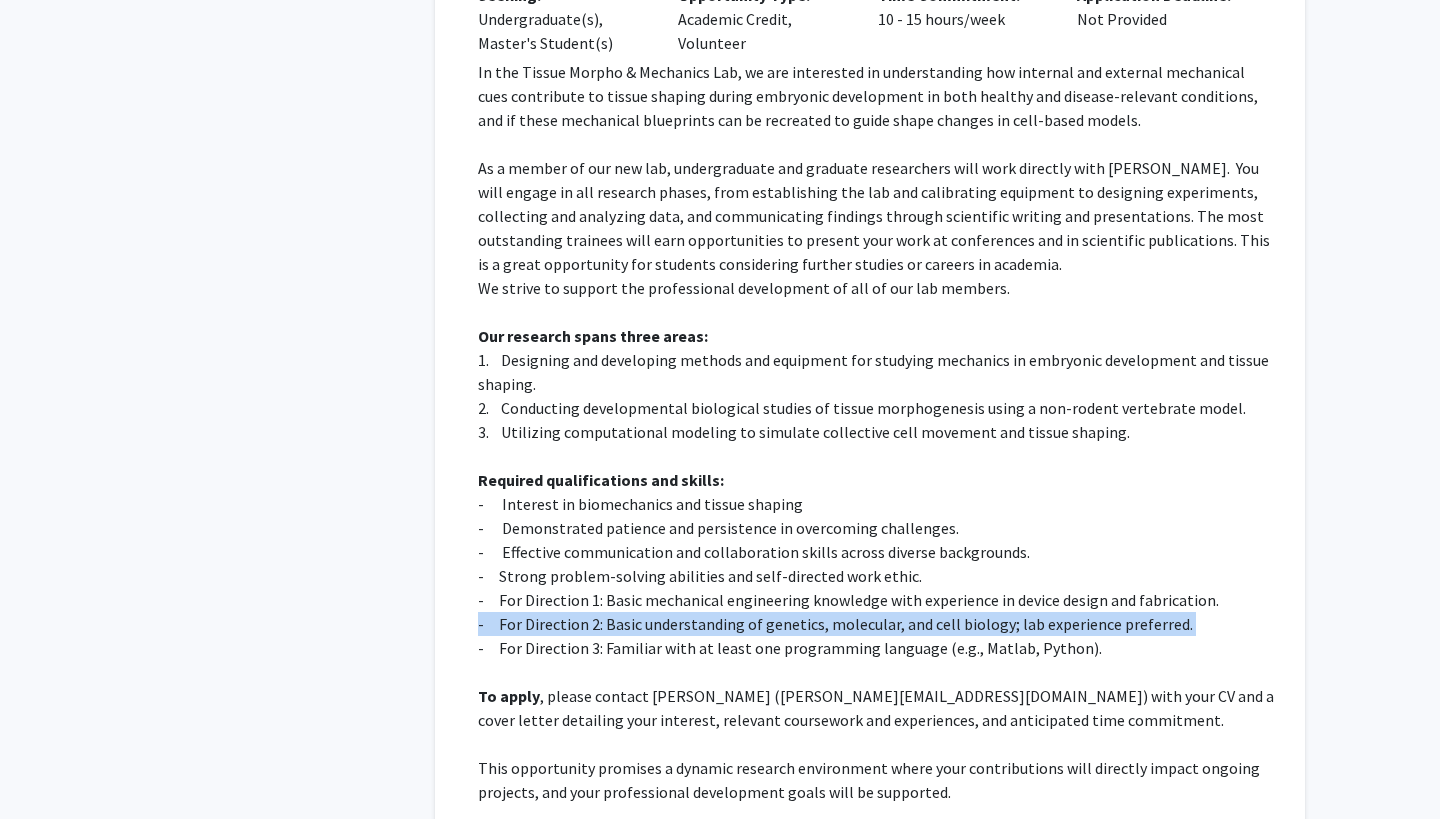 click on "-     For Direction 2: Basic understanding of genetics, molecular, and cell biology; lab experience preferred." 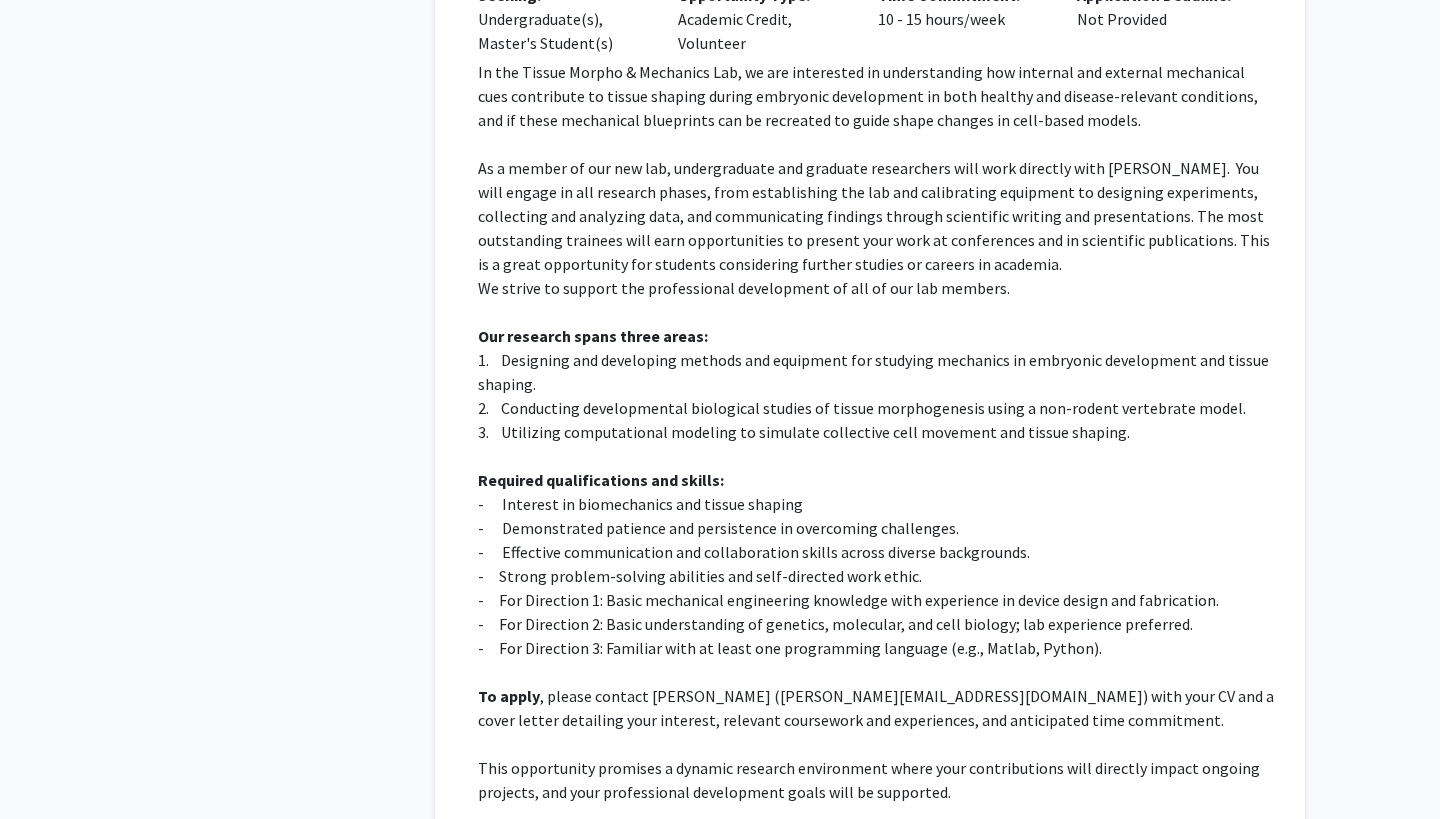 click on "-     For Direction 3: Familiar with at least one programming language (e.g., Matlab, Python)." 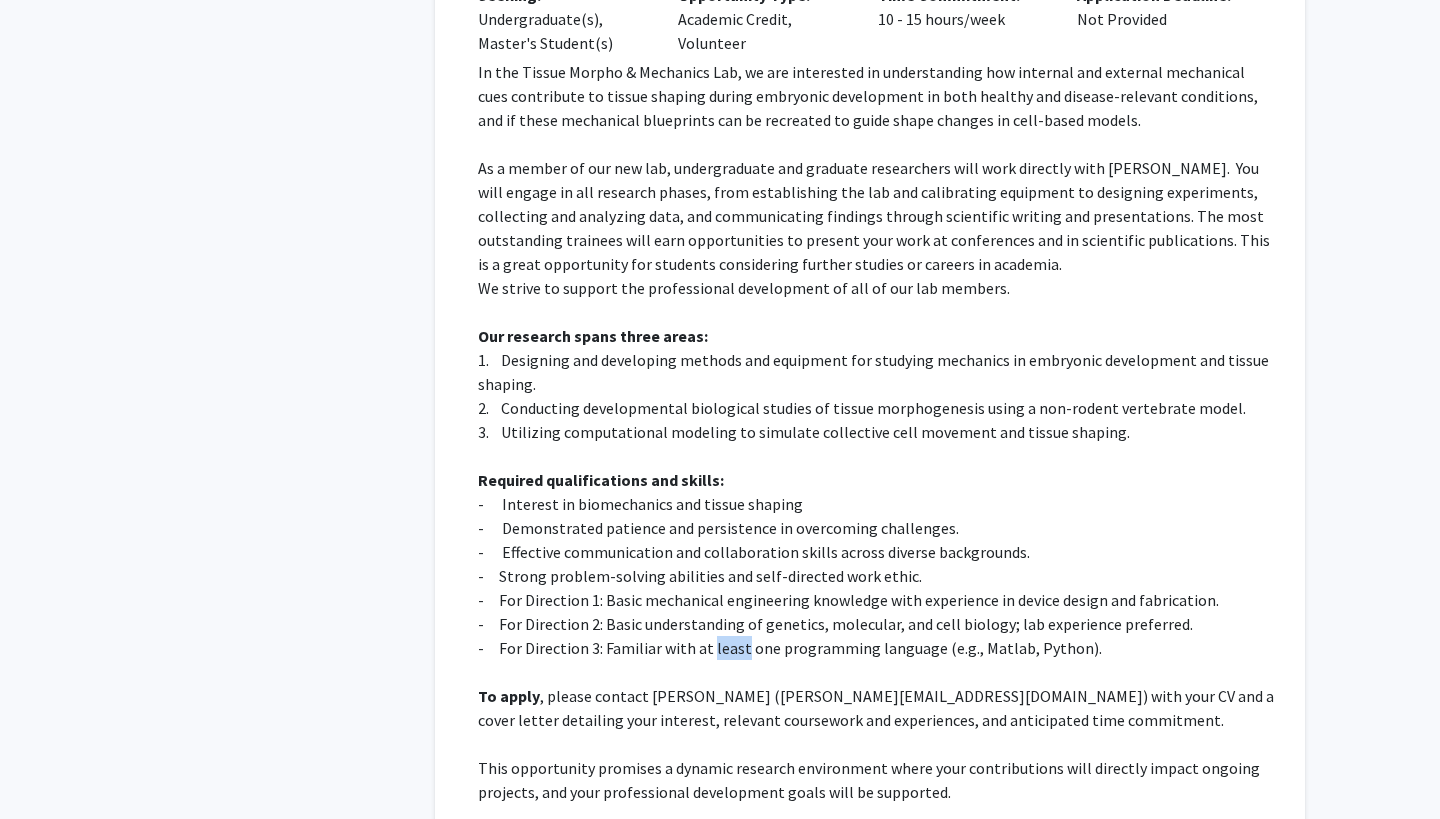 click on "-     For Direction 3: Familiar with at least one programming language (e.g., Matlab, Python)." 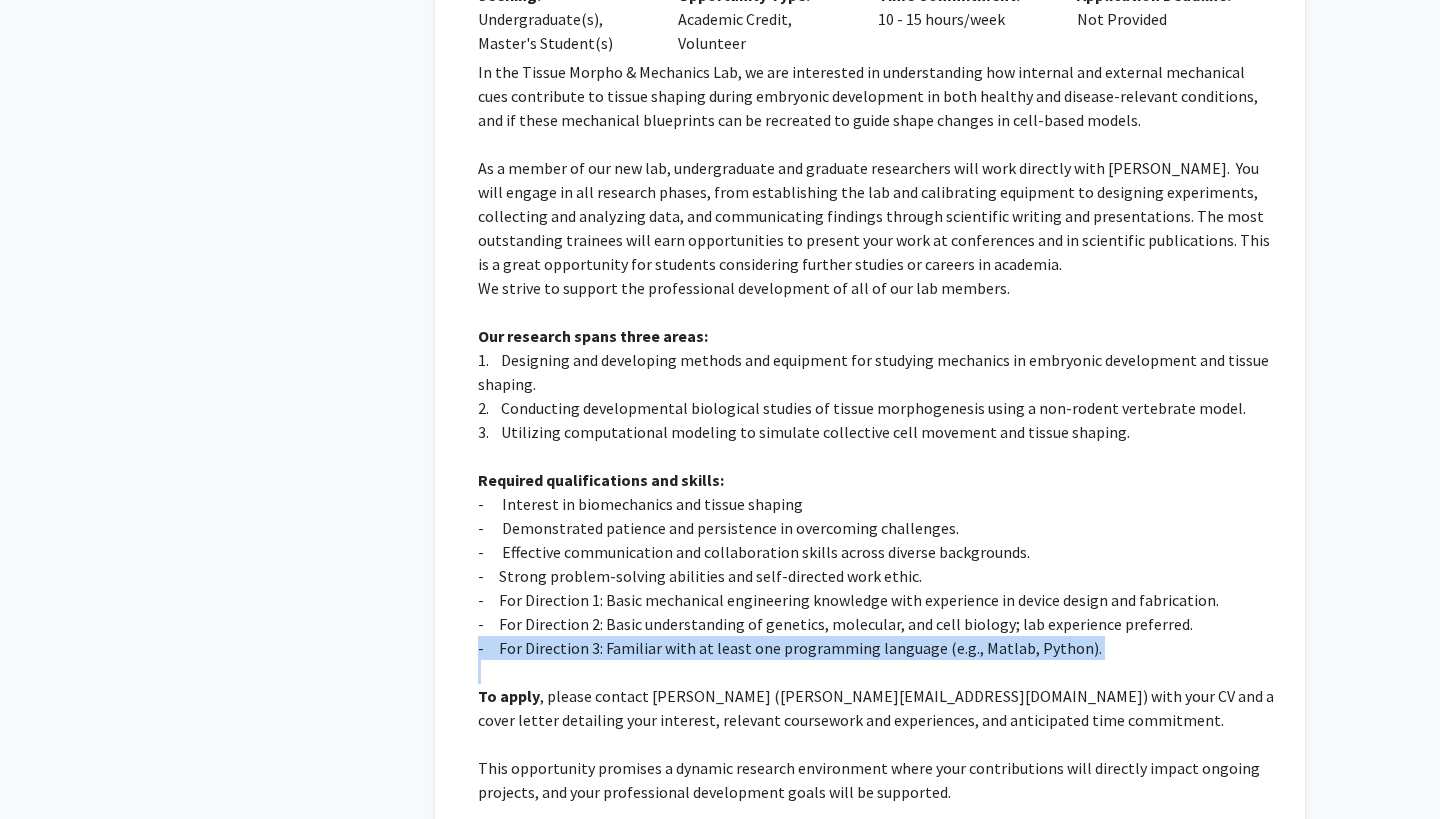 click on "-     For Direction 3: Familiar with at least one programming language (e.g., Matlab, Python)." 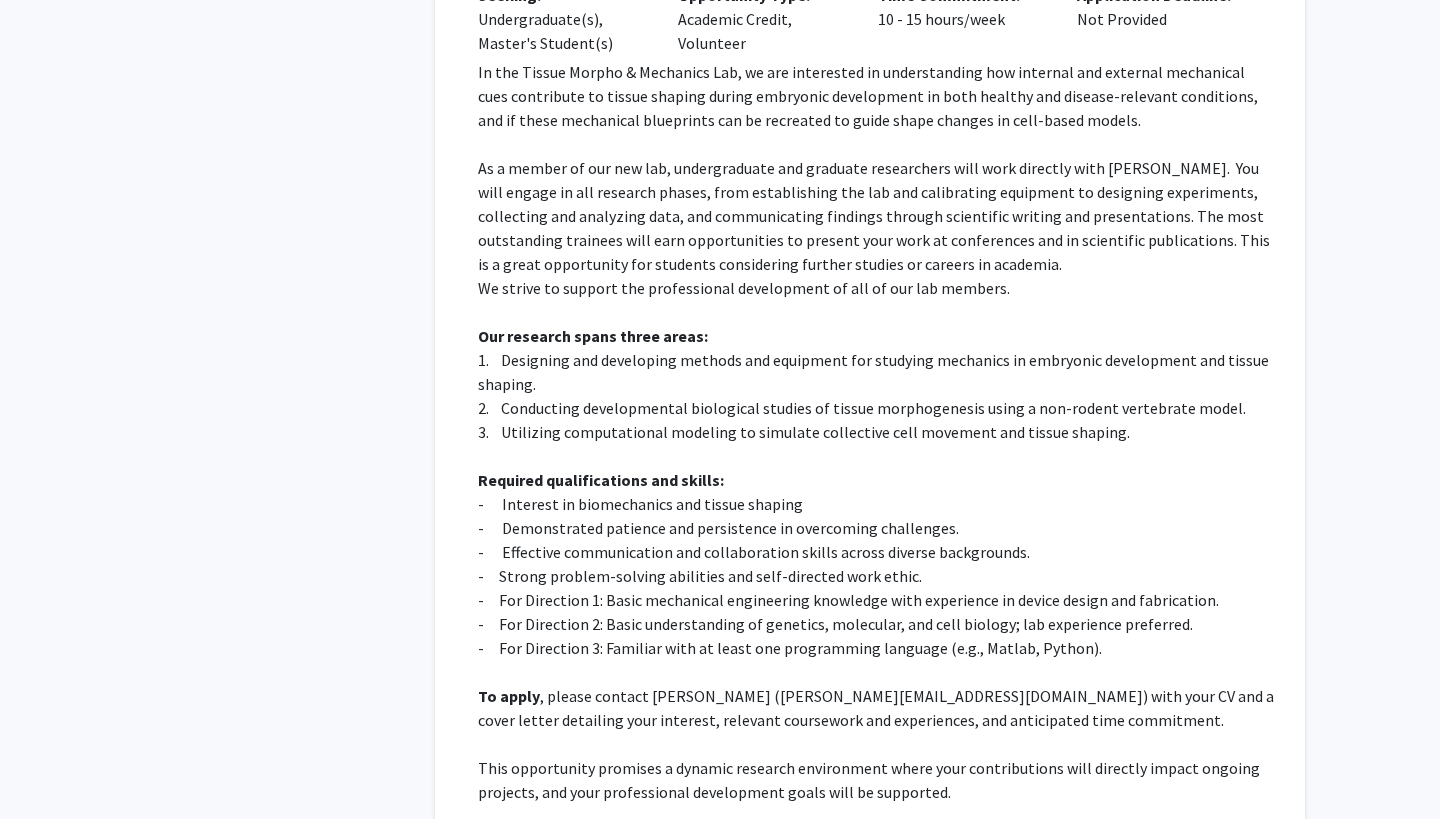 click on "-     For Direction 2: Basic understanding of genetics, molecular, and cell biology; lab experience preferred." 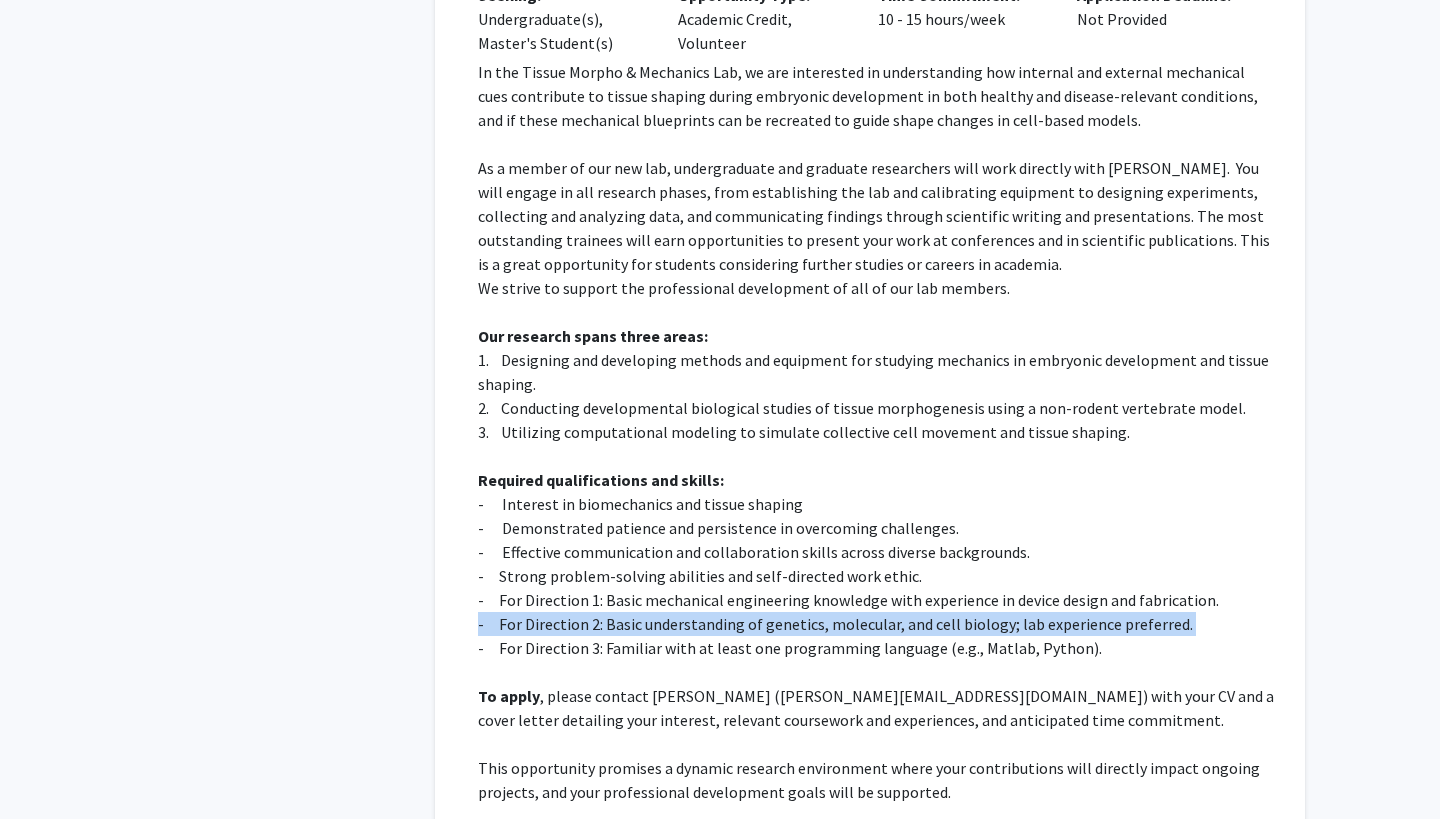 click on "-     For Direction 2: Basic understanding of genetics, molecular, and cell biology; lab experience preferred." 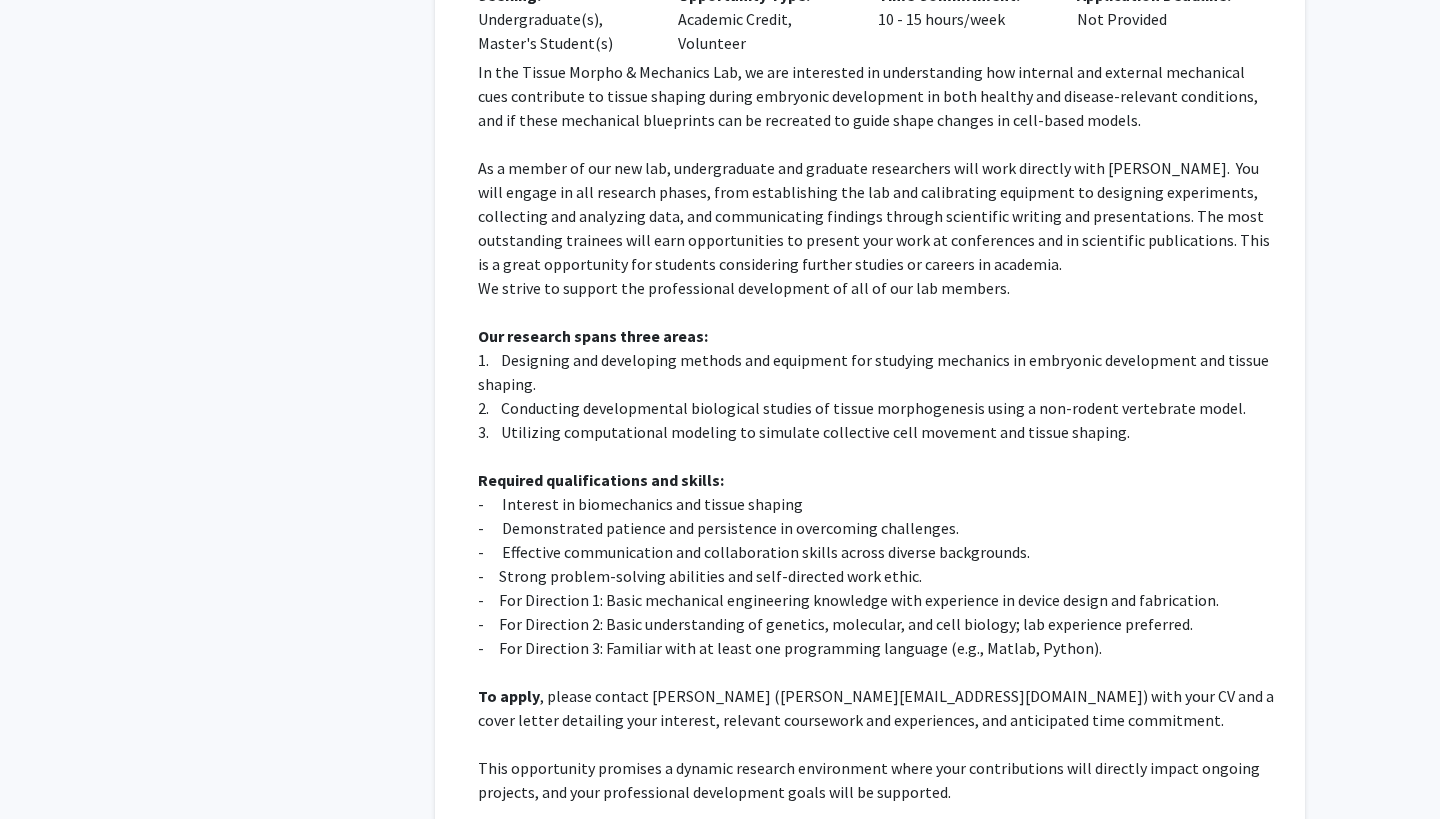 click 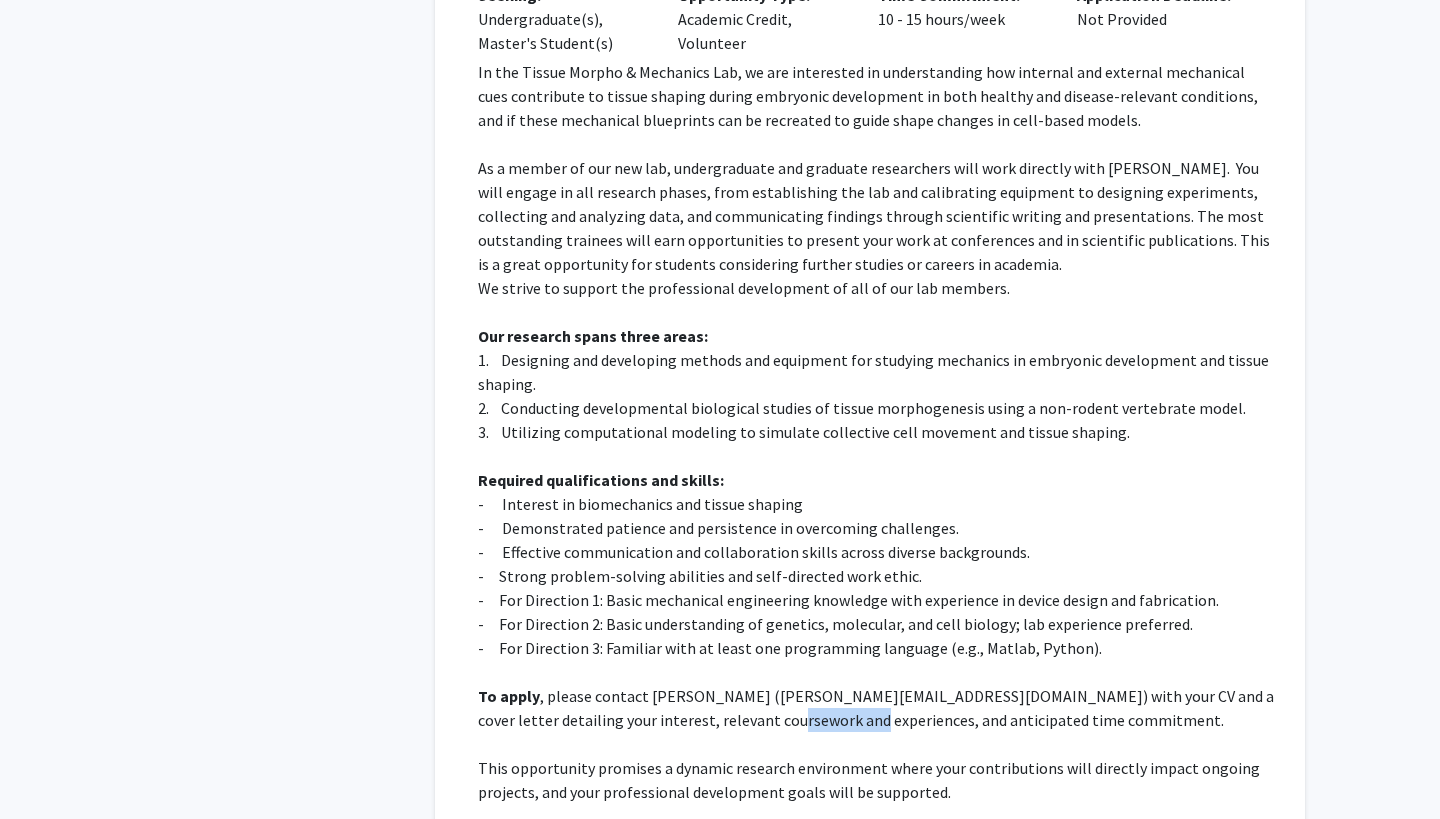 click on "To apply , please contact Shinuo Weng (s.weng@jhu.edu) with your CV and a cover letter detailing your interest, relevant coursework and experiences, and anticipated time commitment." 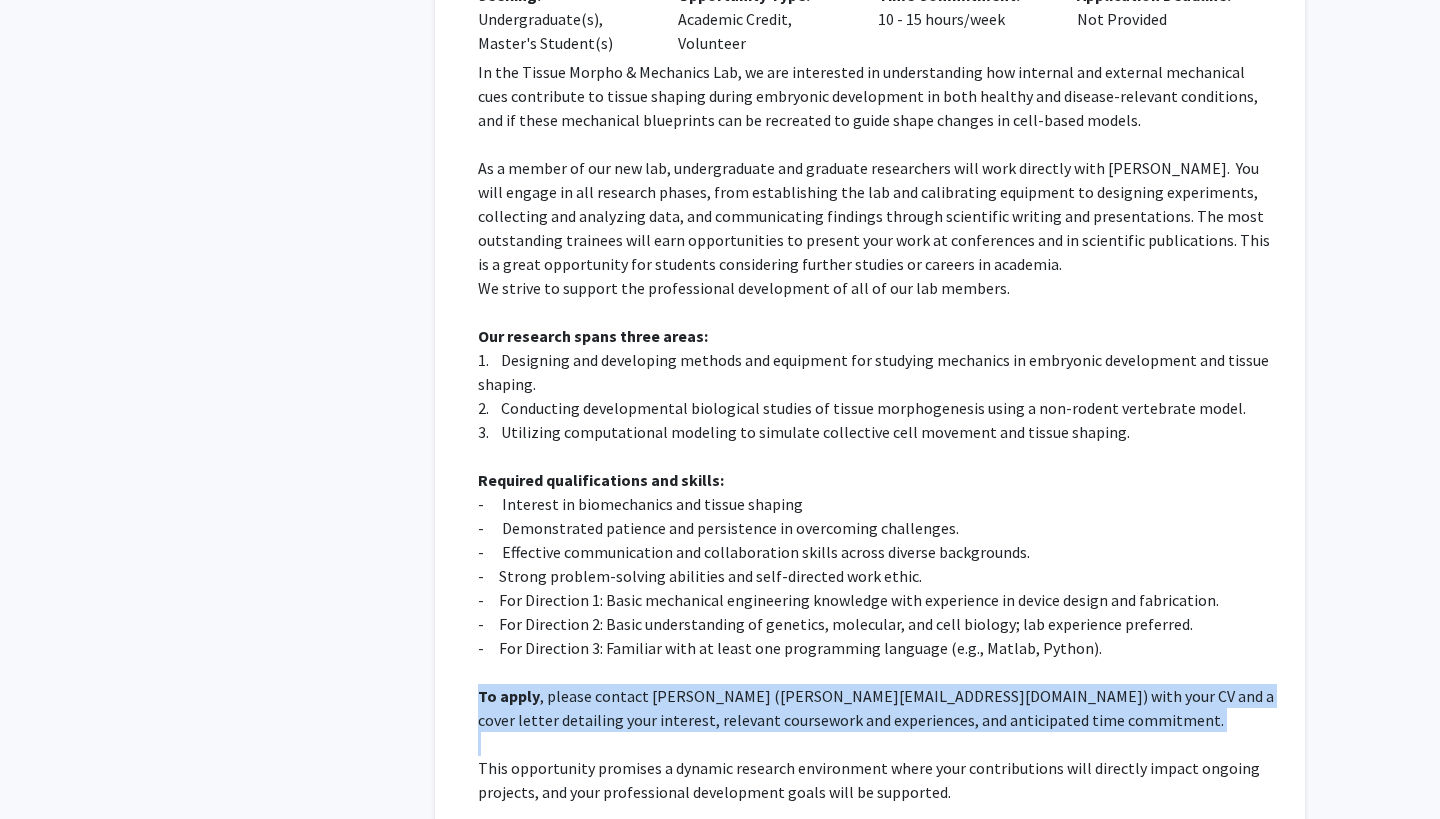 click on "To apply , please contact Shinuo Weng (s.weng@jhu.edu) with your CV and a cover letter detailing your interest, relevant coursework and experiences, and anticipated time commitment." 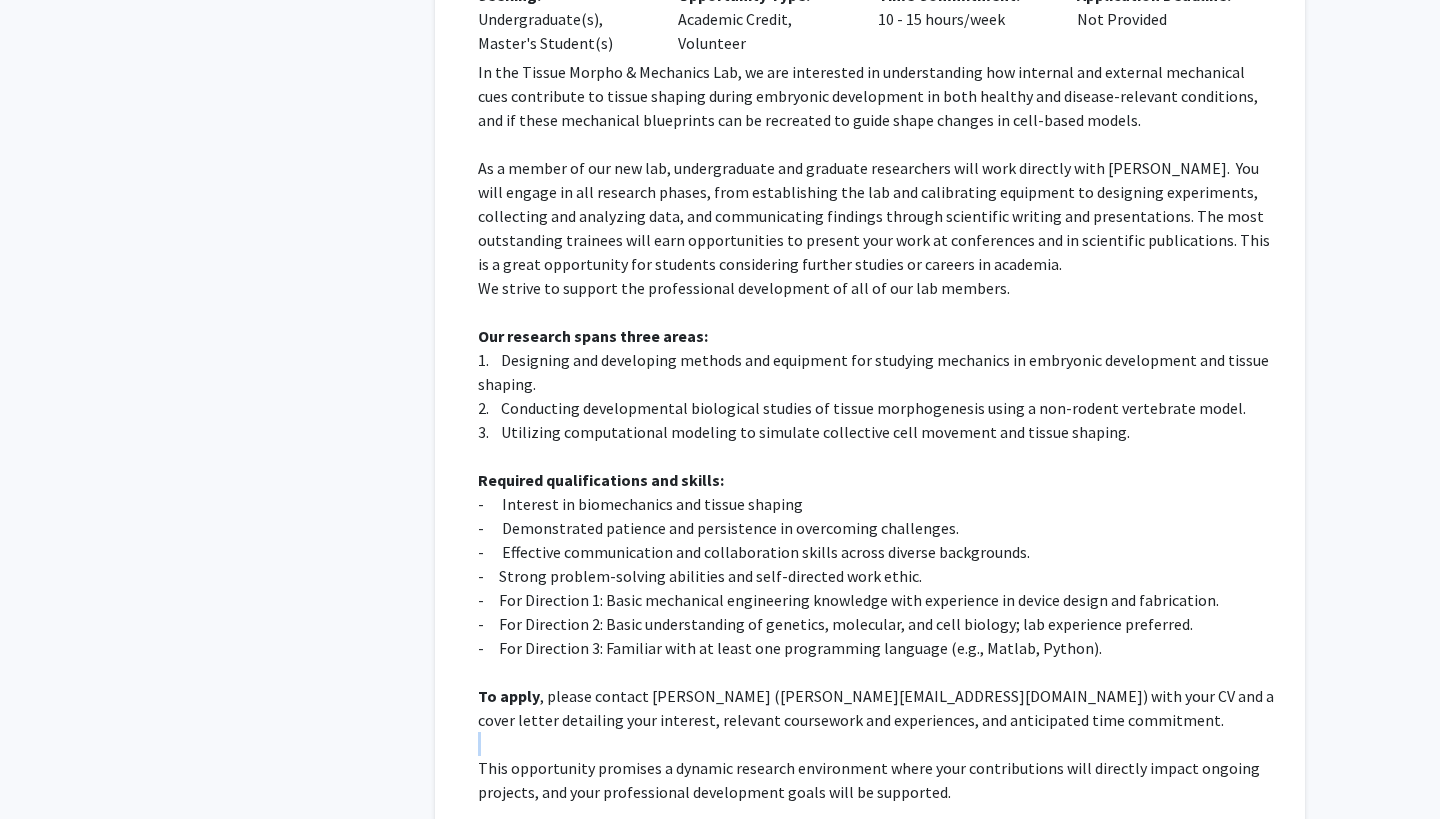 click 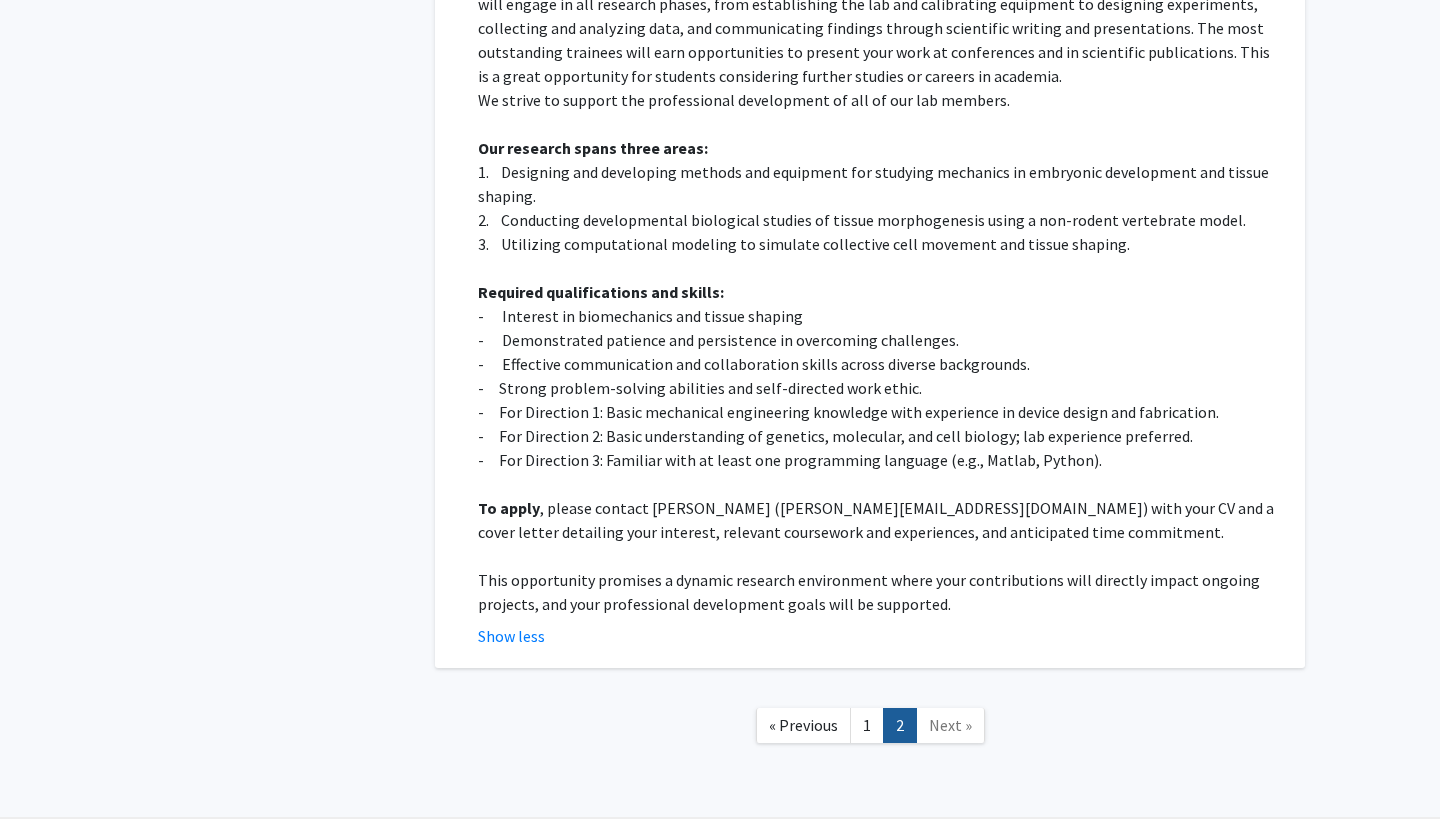 click on "To apply , please contact Shinuo Weng (s.weng@jhu.edu) with your CV and a cover letter detailing your interest, relevant coursework and experiences, and anticipated time commitment." 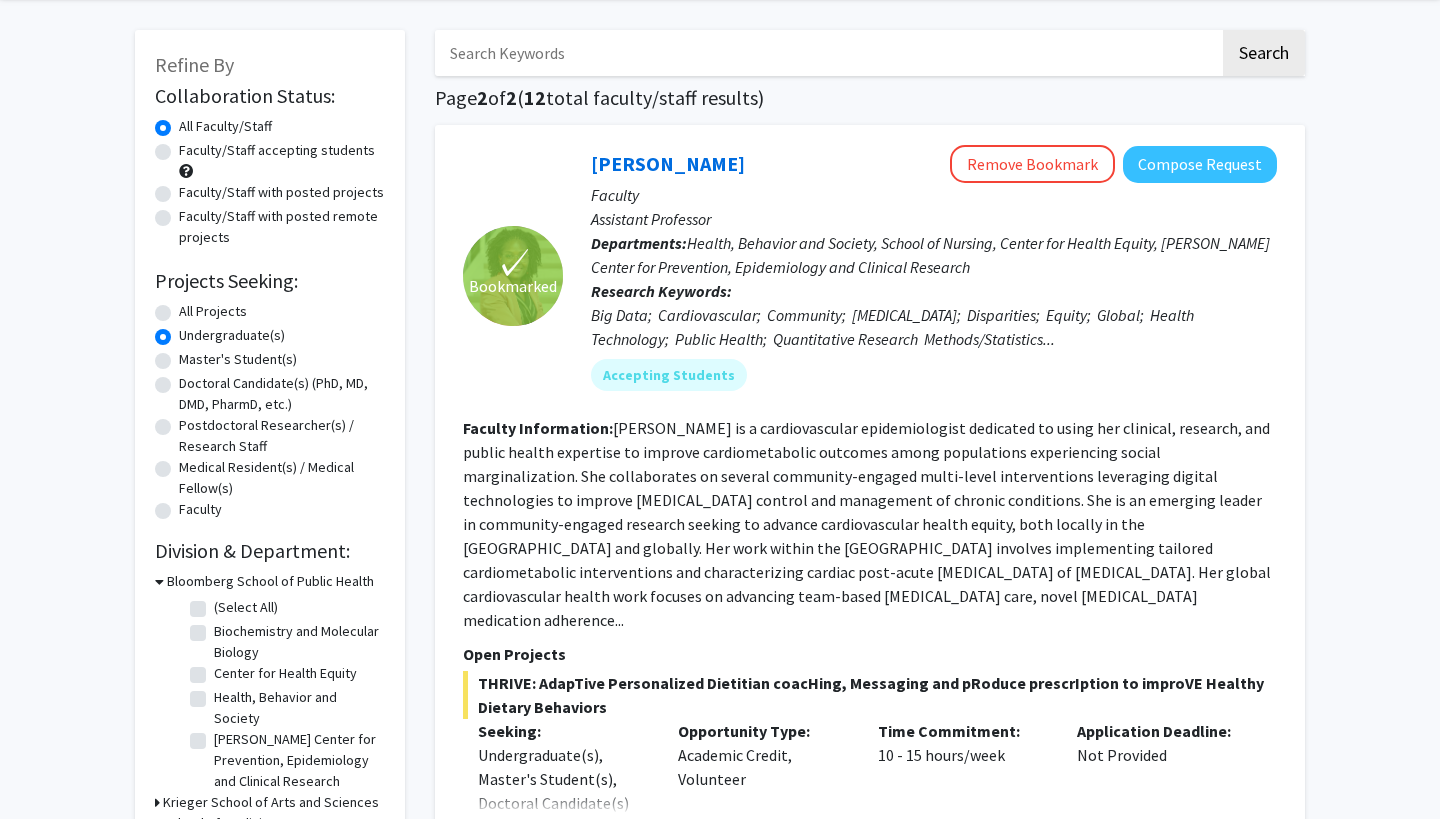 scroll, scrollTop: 48, scrollLeft: 0, axis: vertical 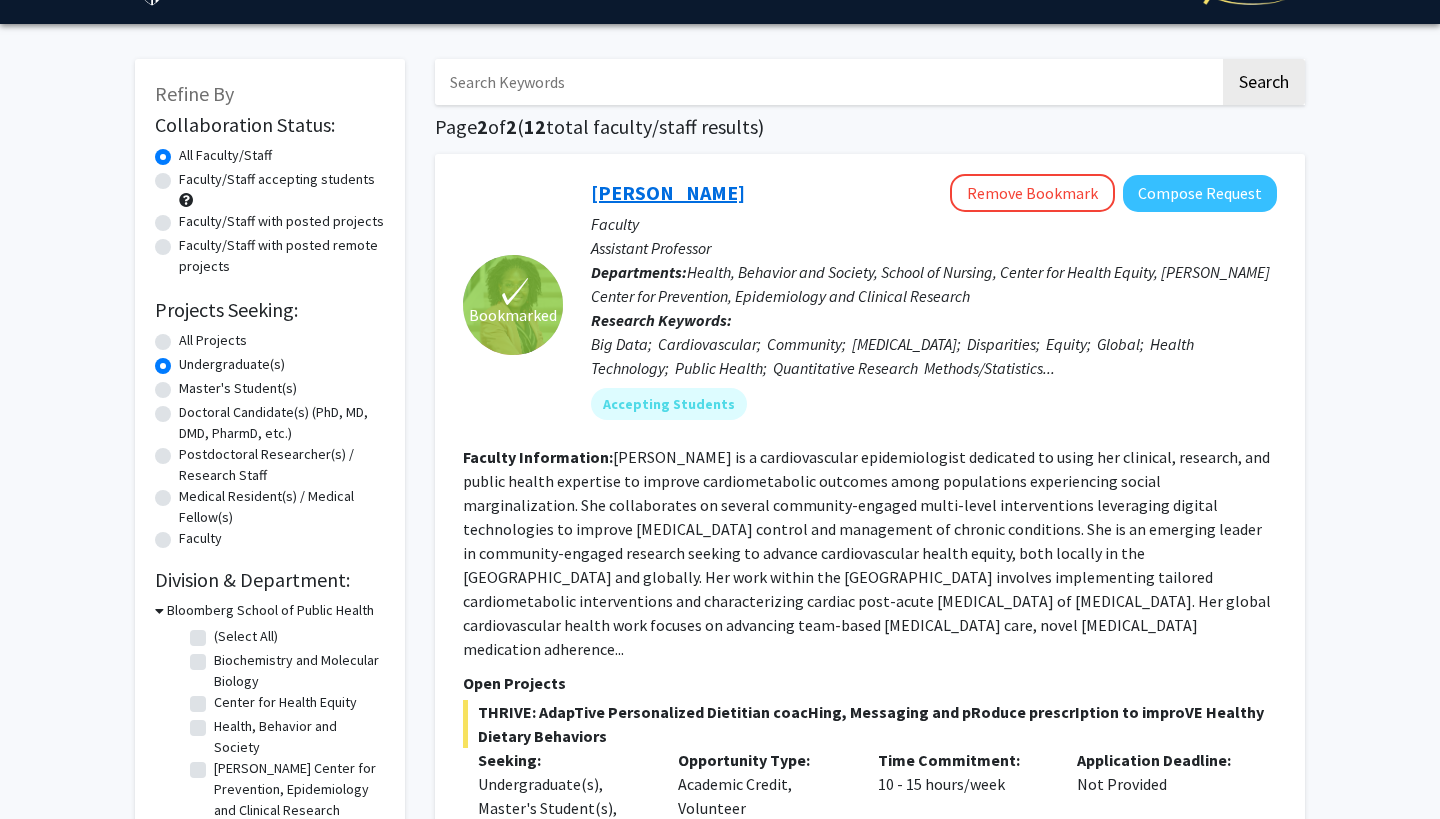 click on "[PERSON_NAME]" 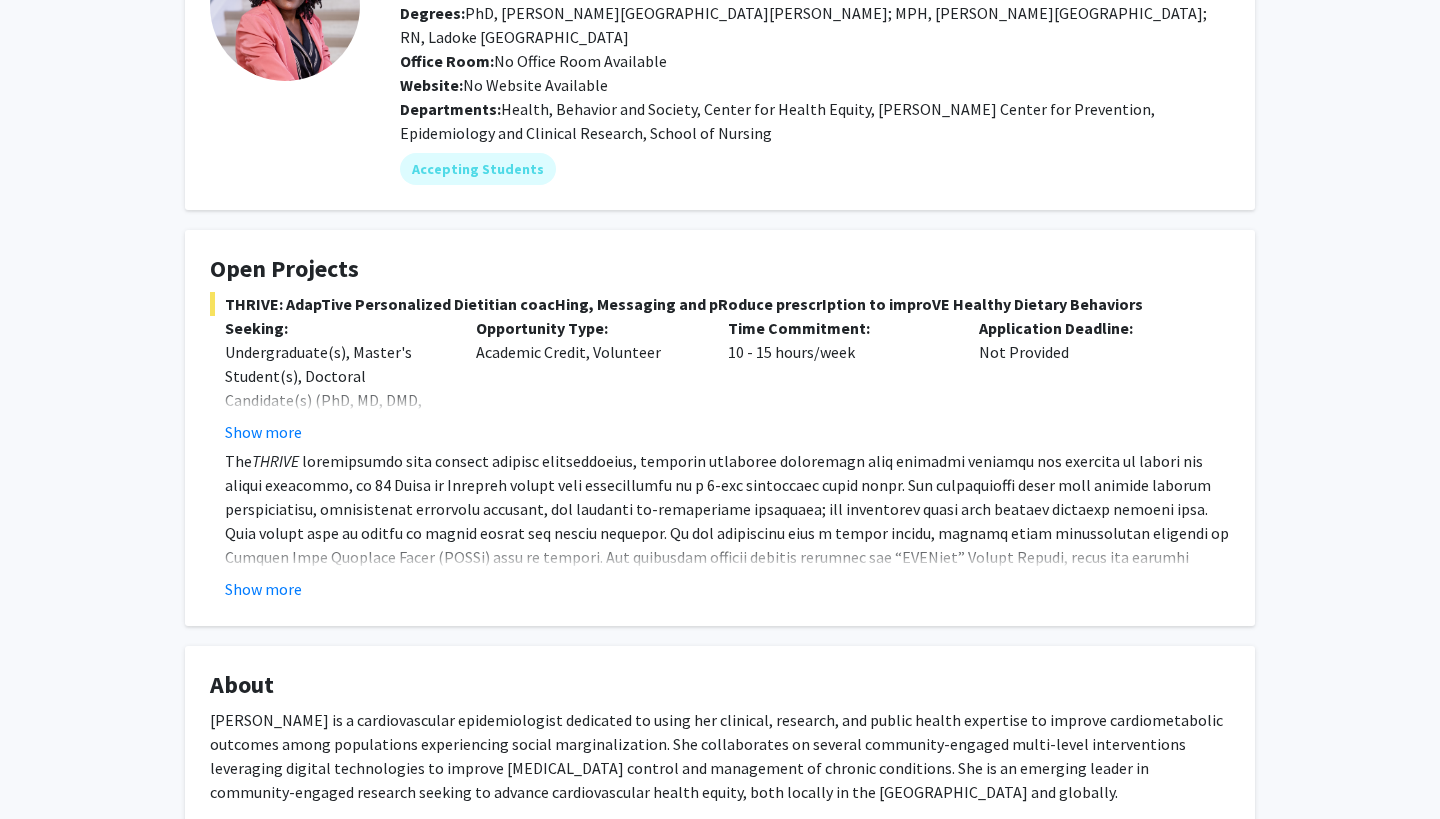 scroll, scrollTop: 196, scrollLeft: 0, axis: vertical 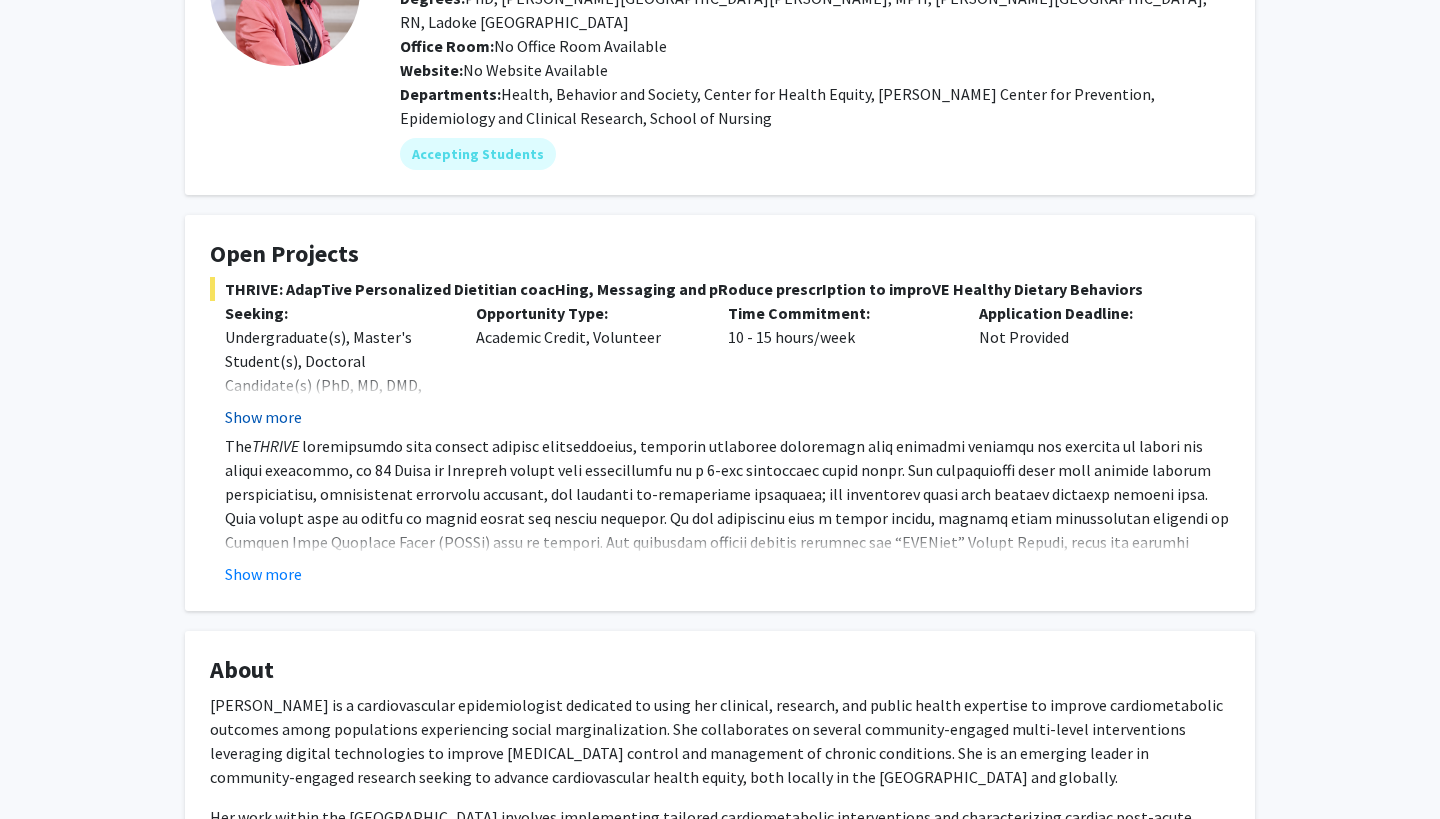 click on "Show more" 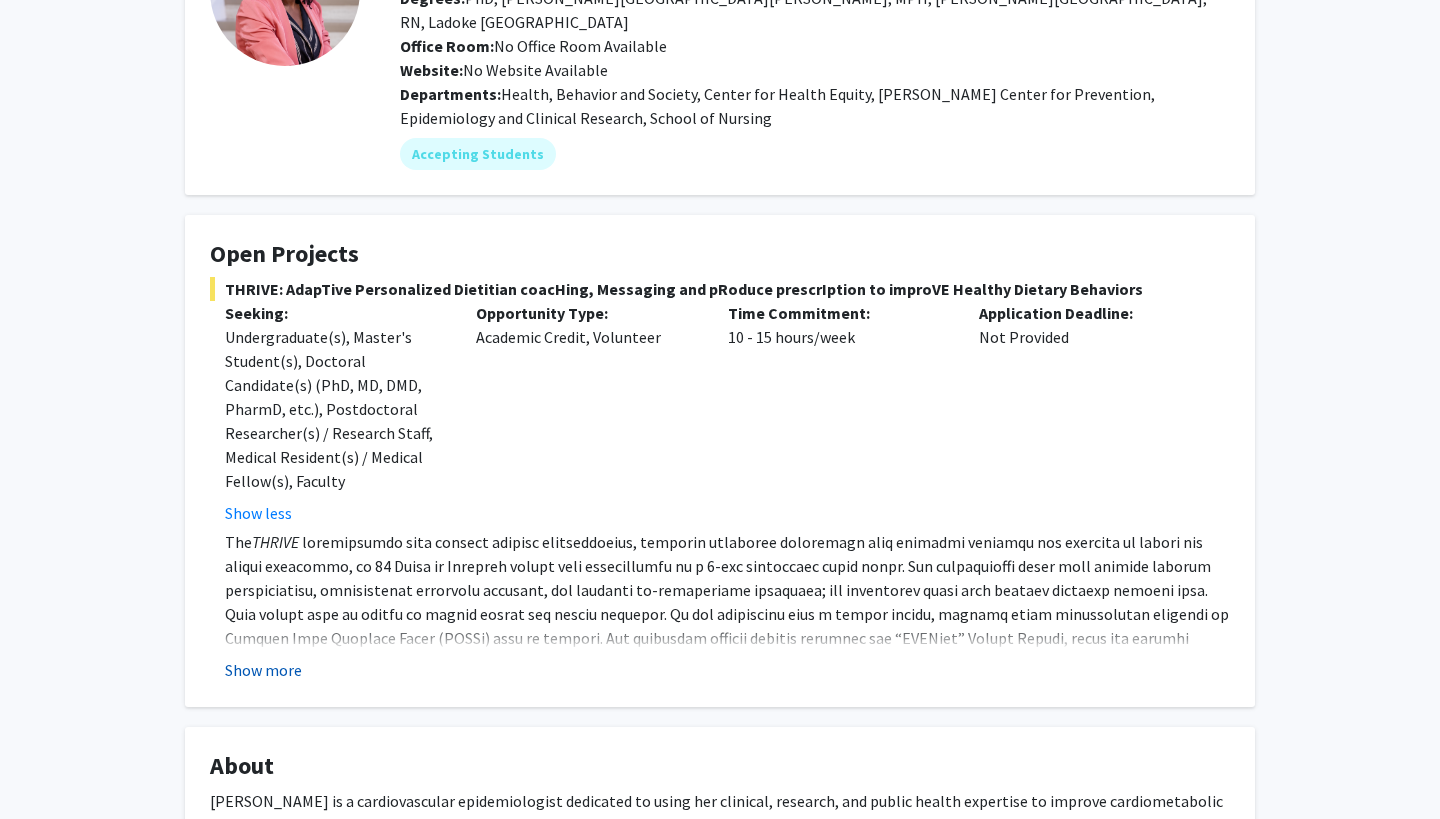 click on "Show more" 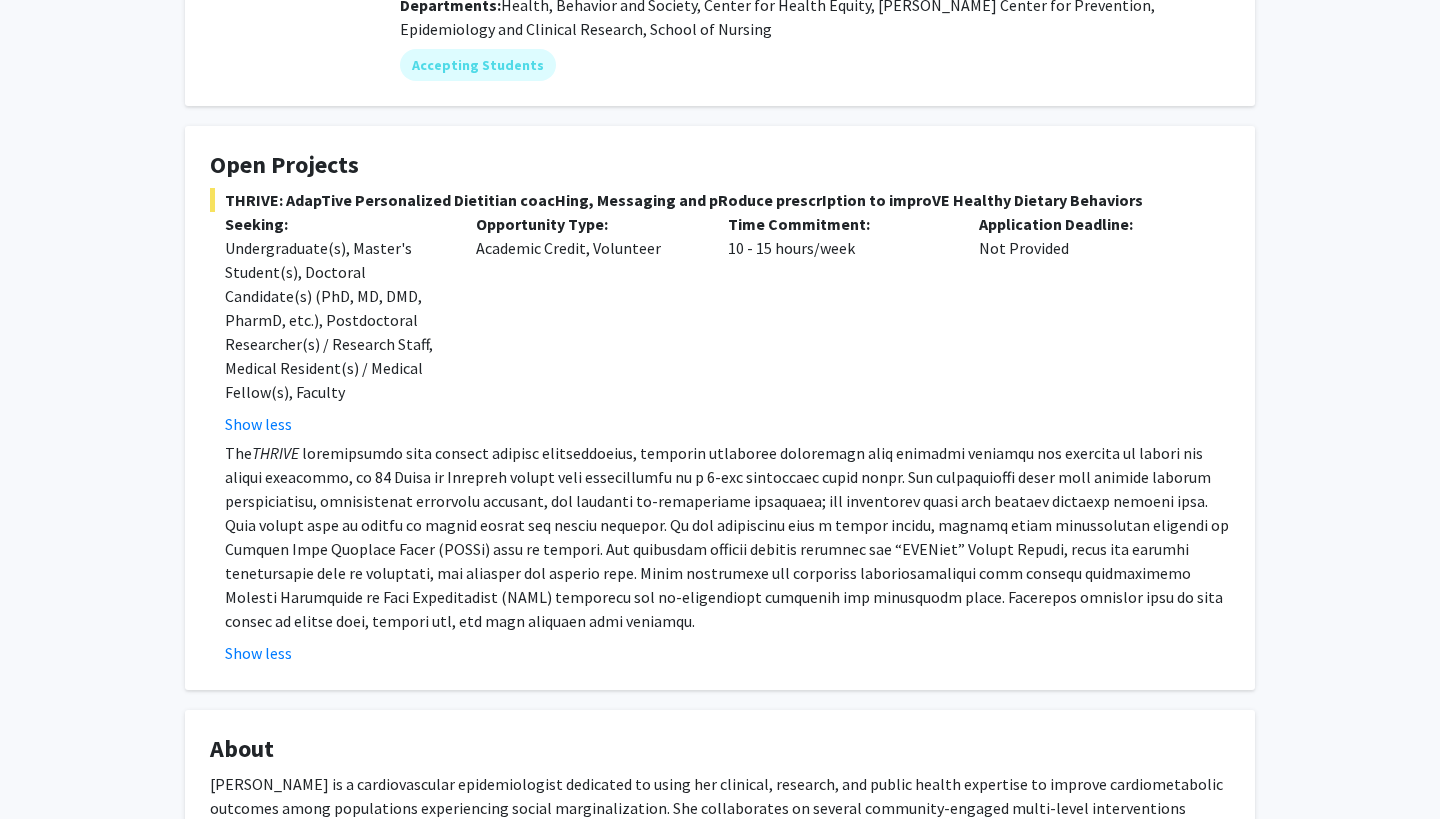 scroll, scrollTop: 312, scrollLeft: 0, axis: vertical 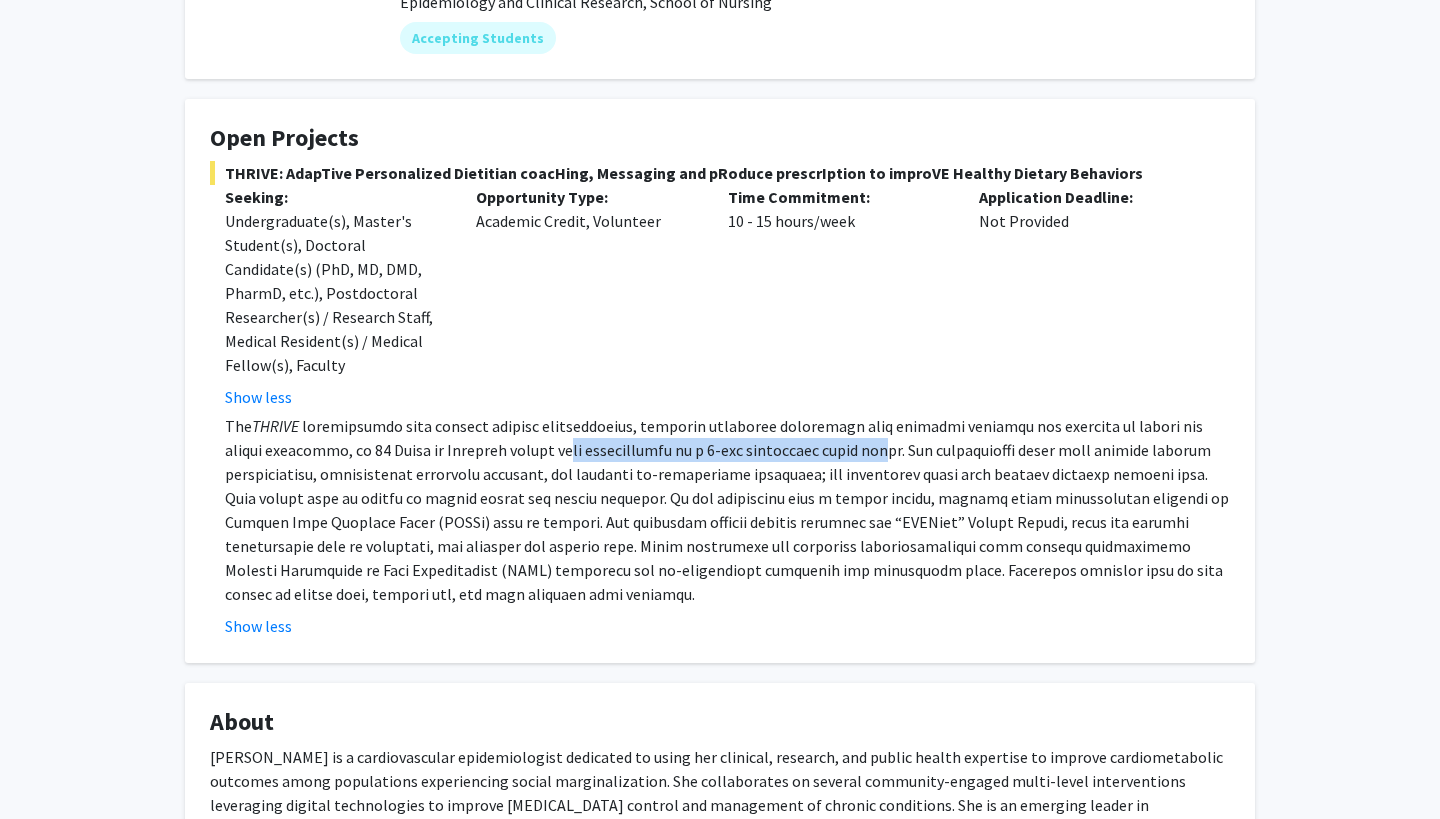 drag, startPoint x: 512, startPoint y: 415, endPoint x: 828, endPoint y: 429, distance: 316.30997 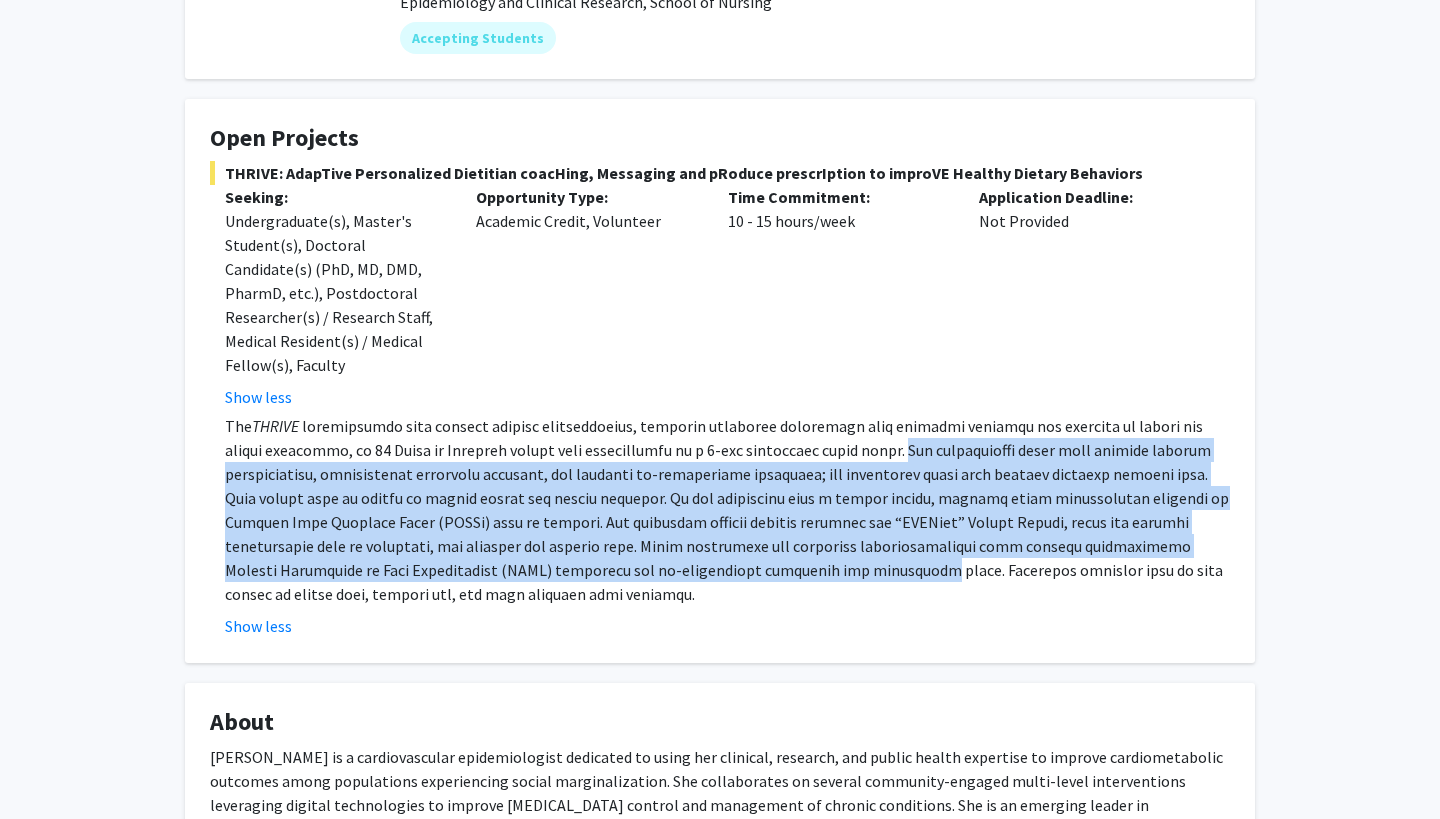 drag, startPoint x: 855, startPoint y: 429, endPoint x: 724, endPoint y: 555, distance: 181.76083 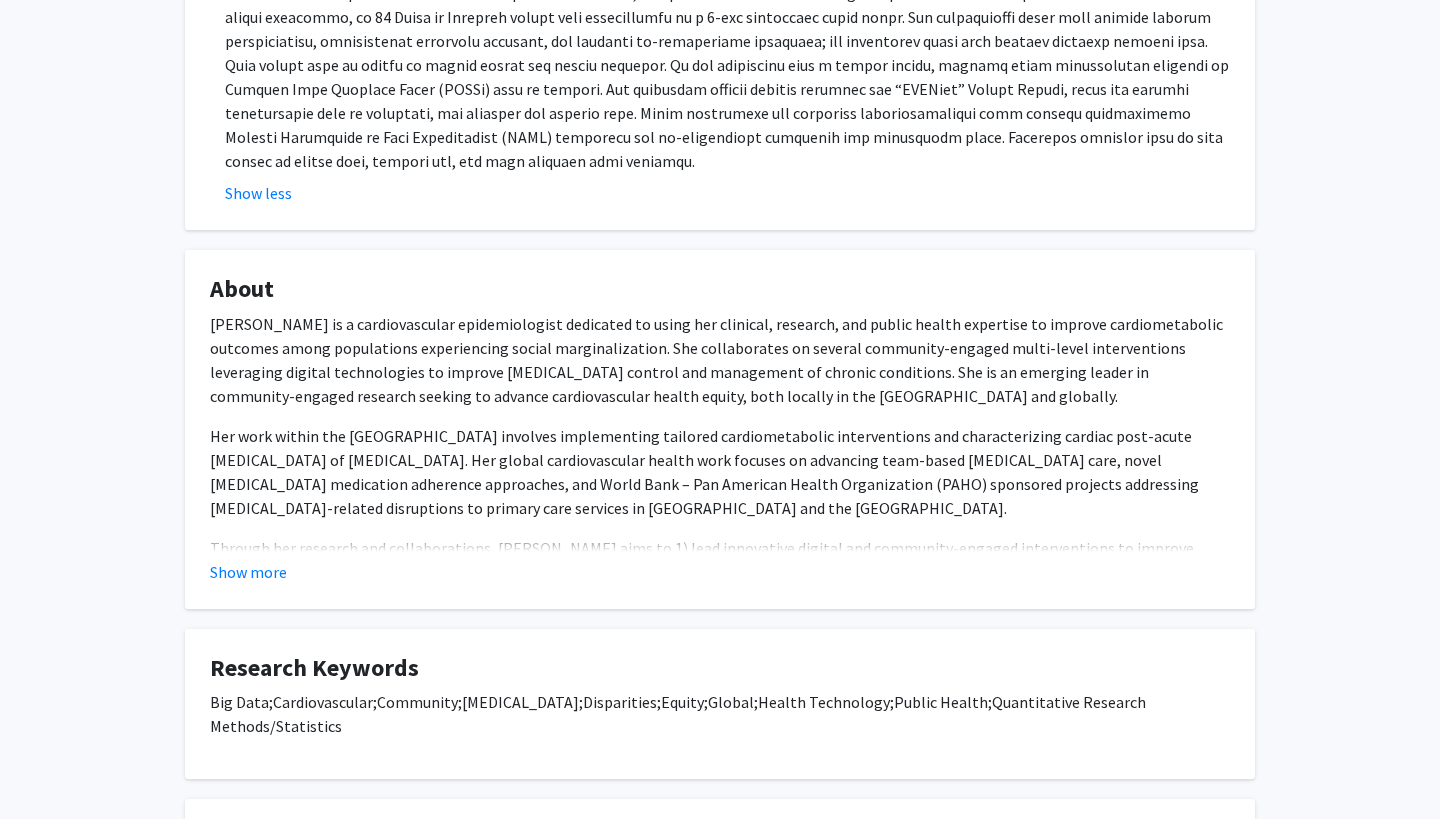 scroll, scrollTop: 755, scrollLeft: 0, axis: vertical 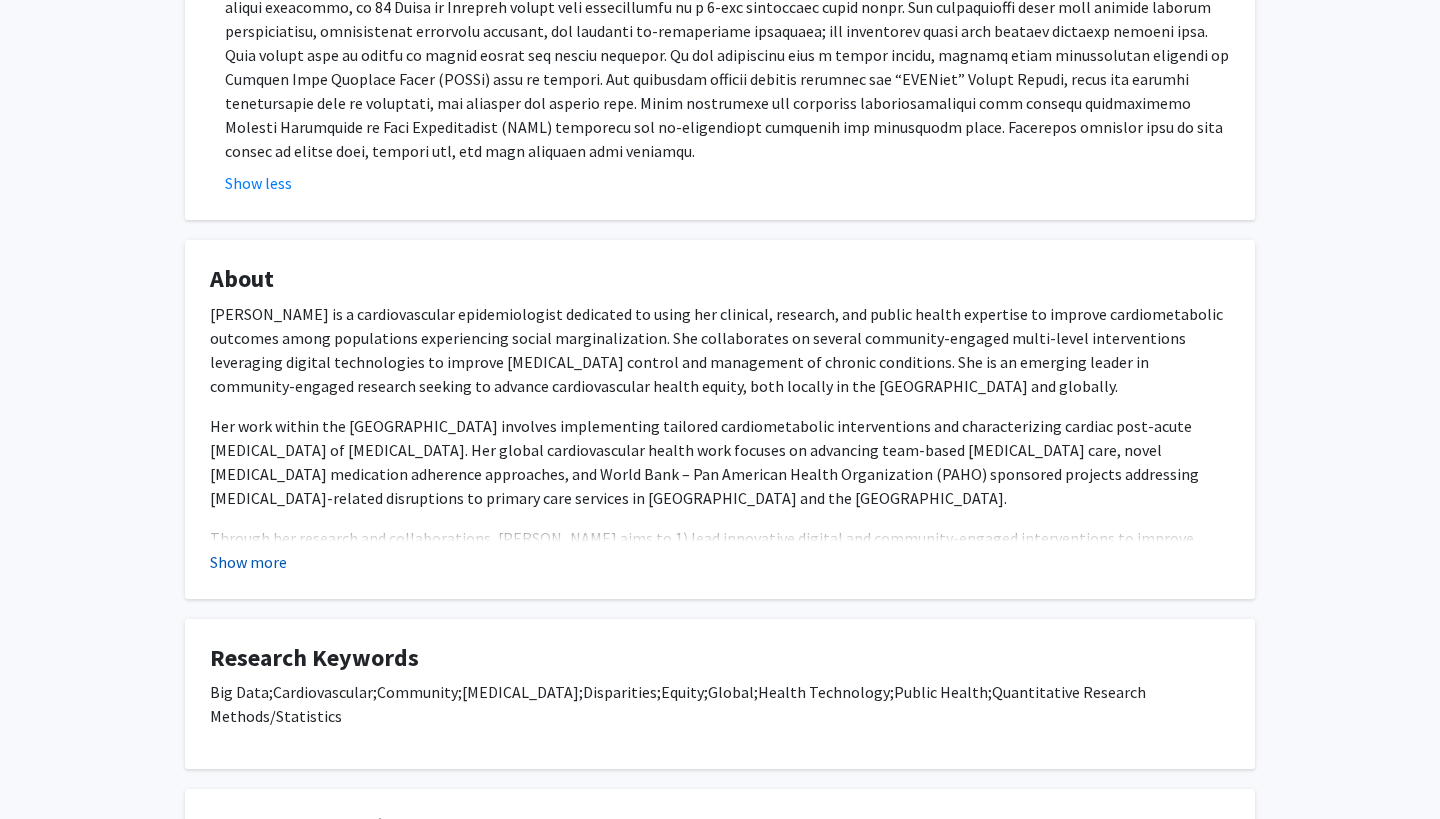 click on "Show more" 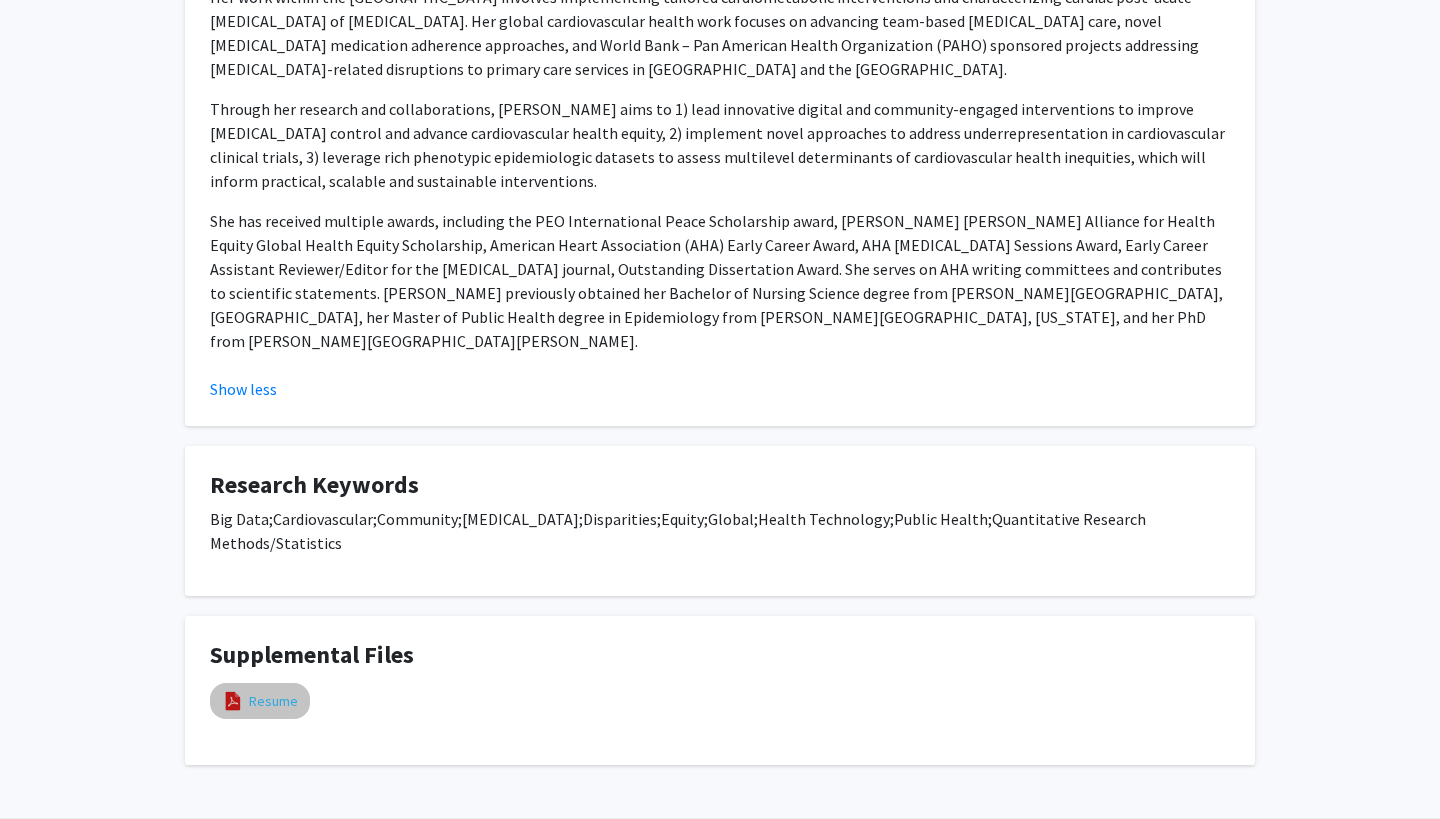 scroll, scrollTop: 1183, scrollLeft: 0, axis: vertical 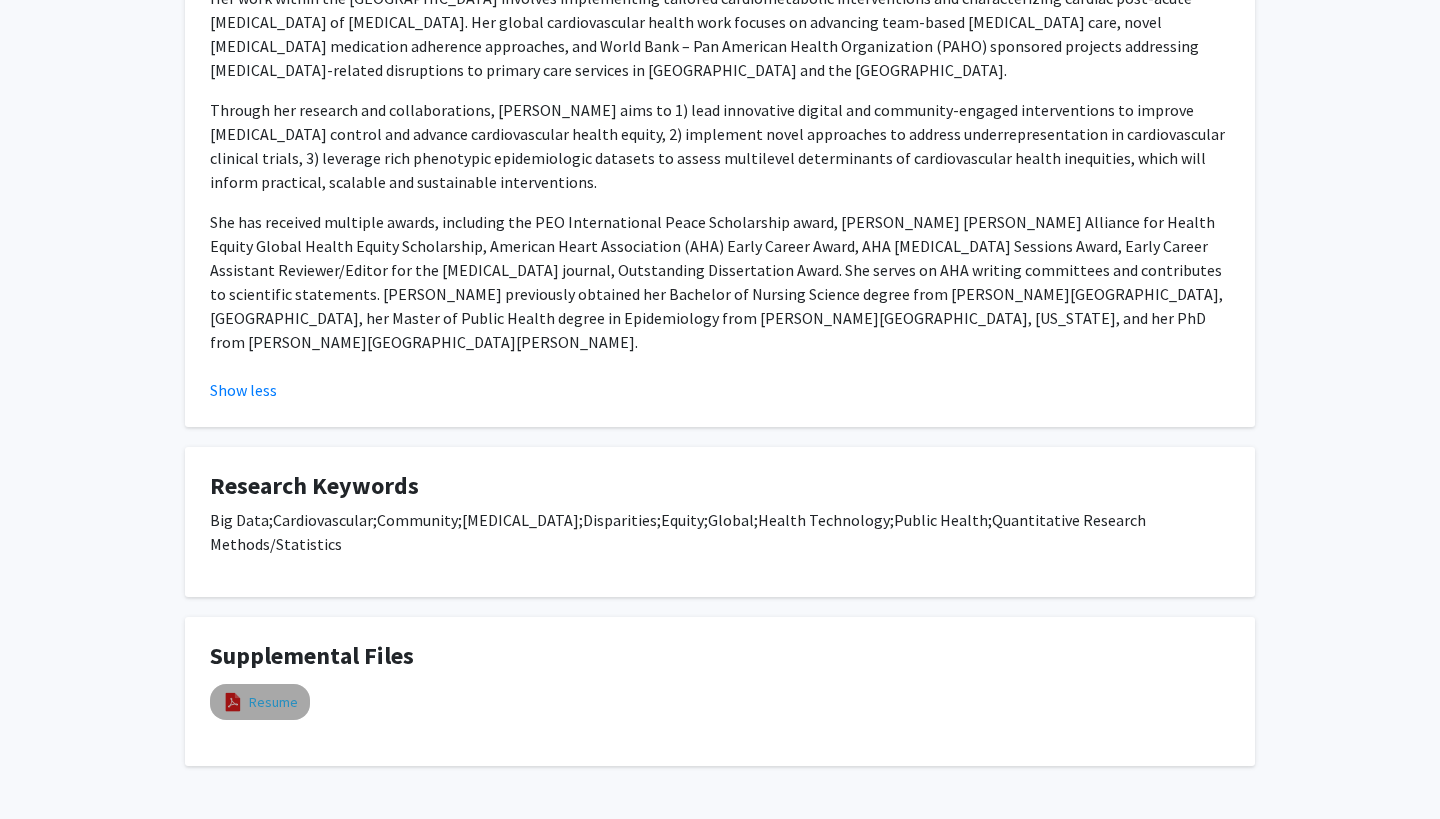 click on "Resume" at bounding box center (273, 702) 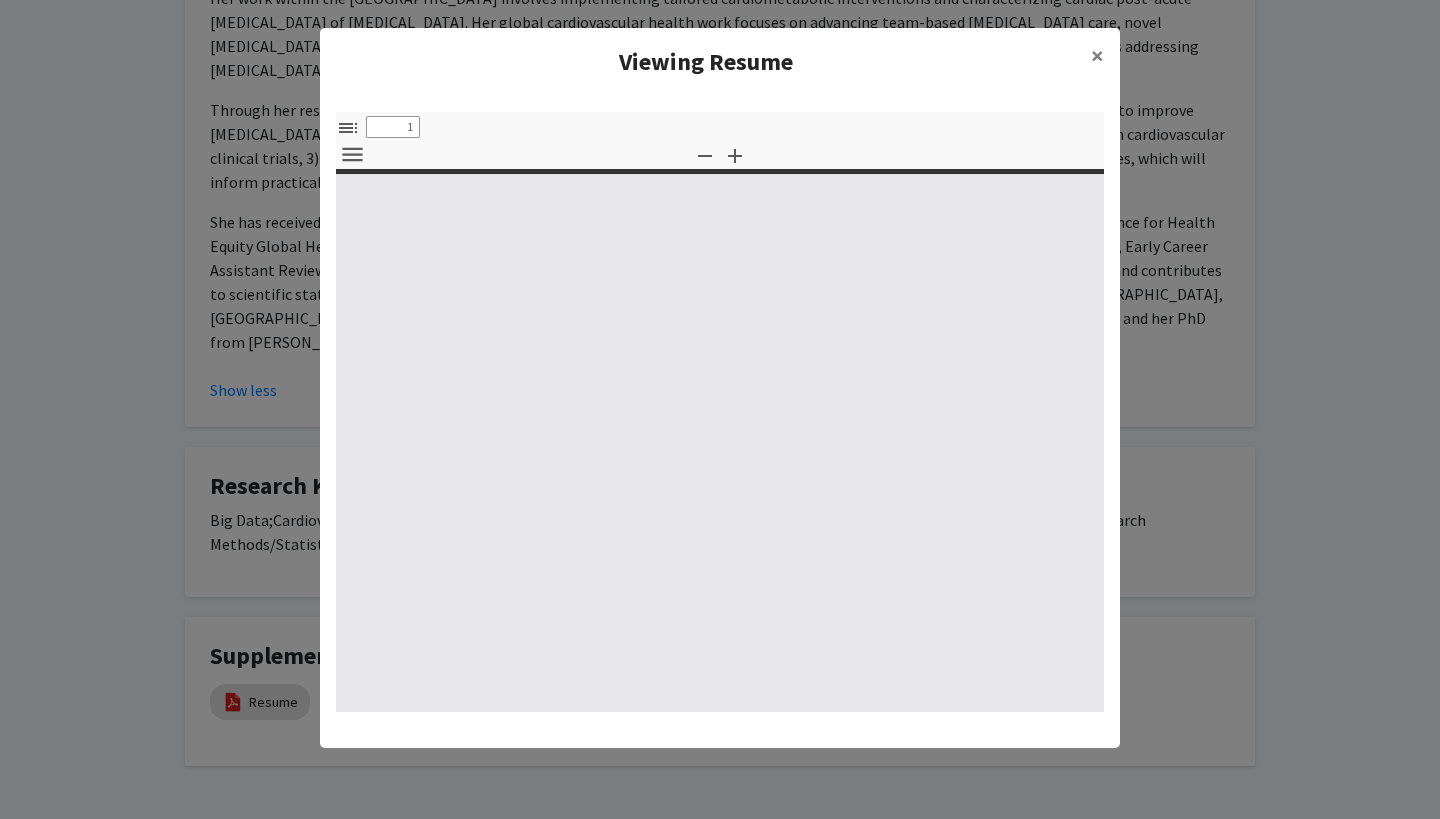 select on "custom" 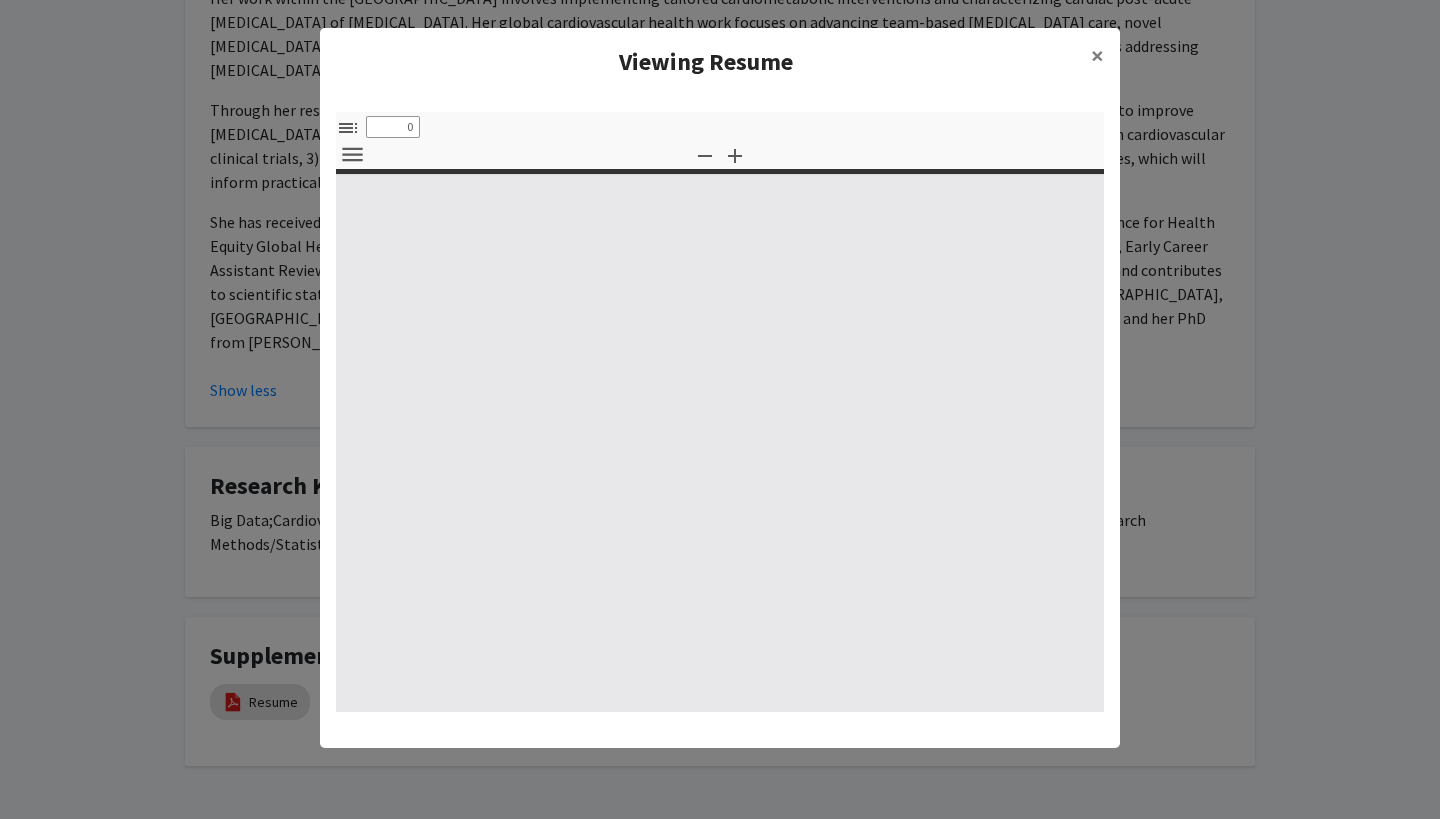 select on "custom" 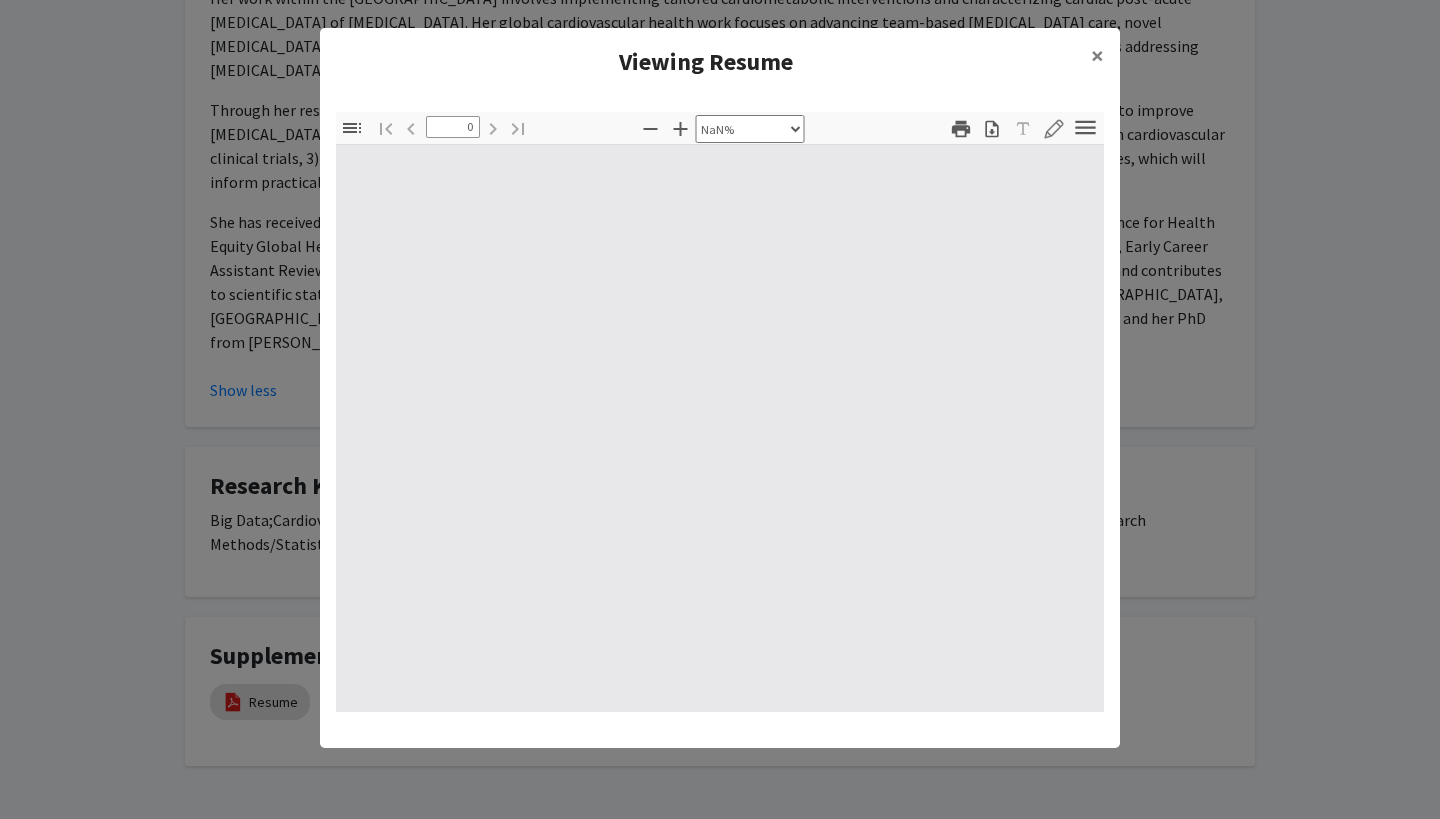 type on "1" 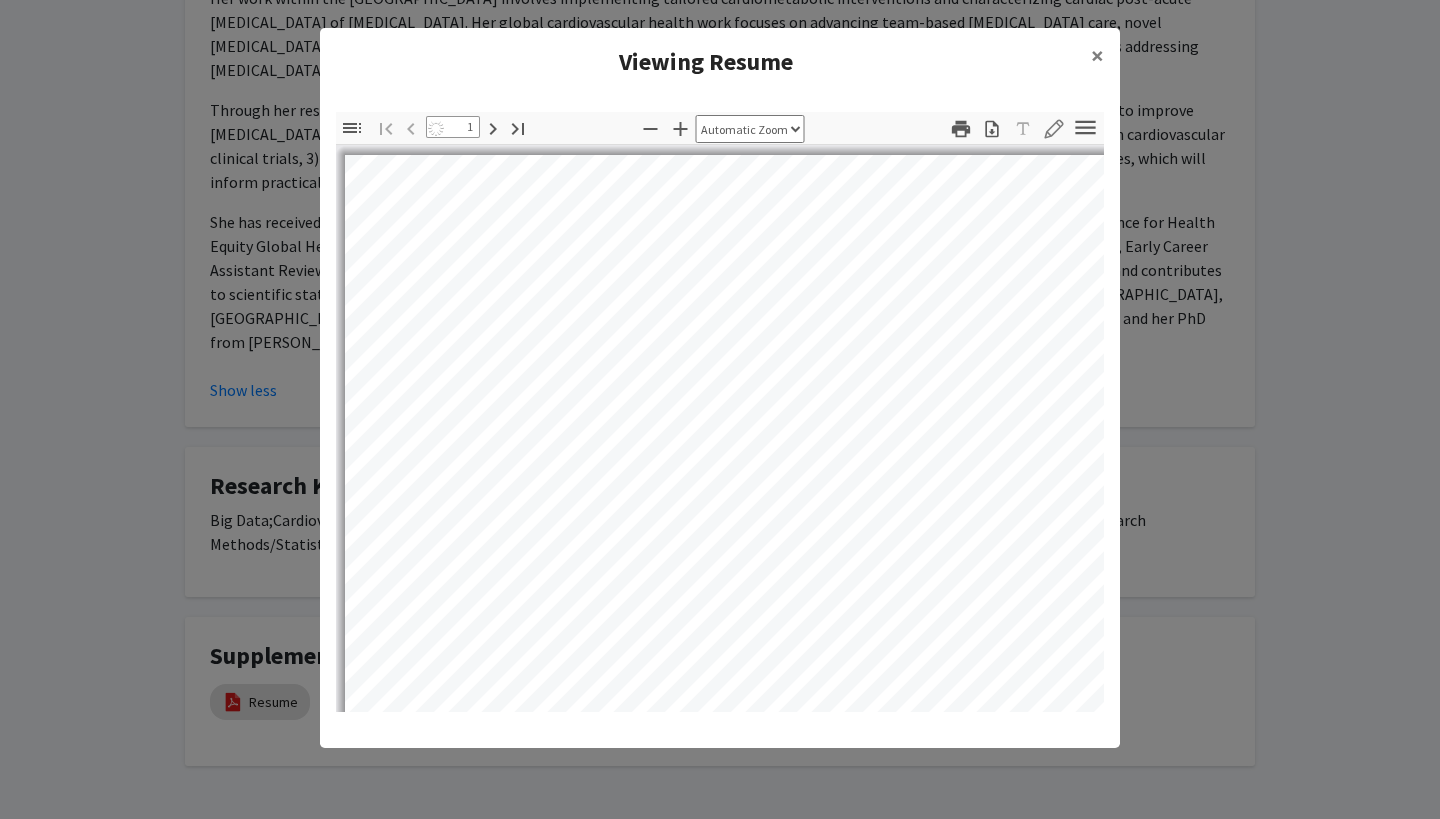 select on "auto" 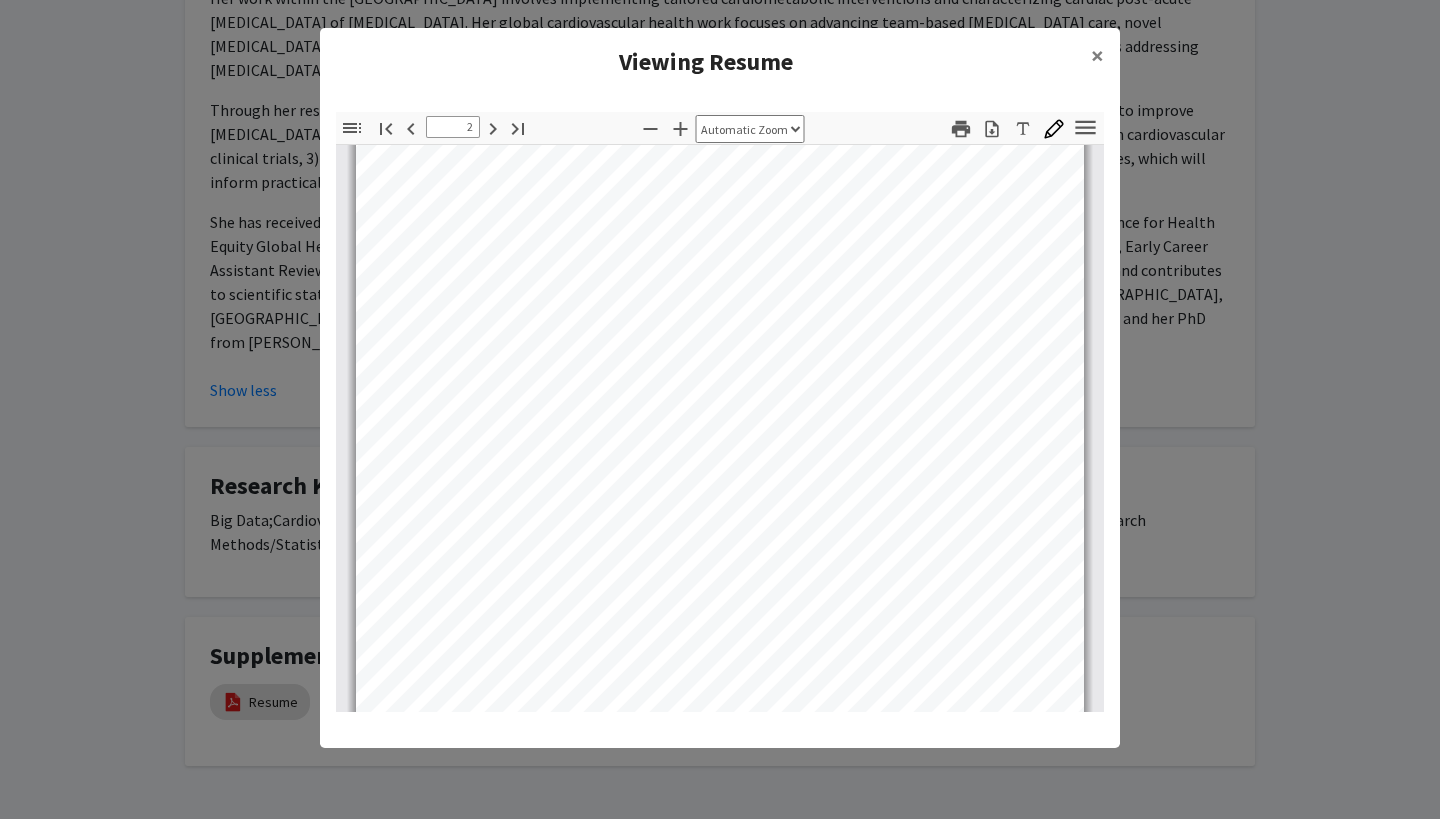 scroll, scrollTop: 1099, scrollLeft: 0, axis: vertical 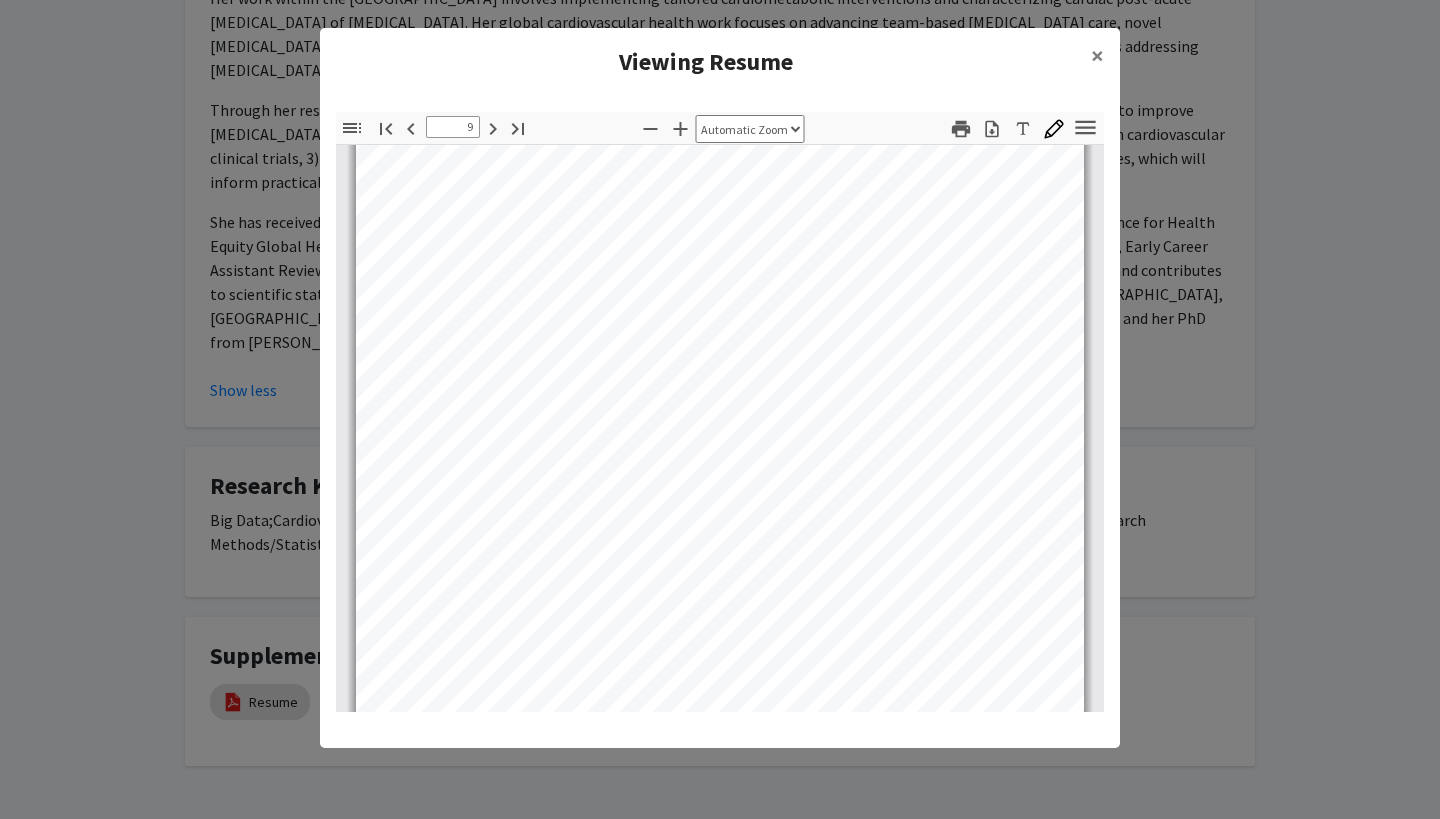 type on "10" 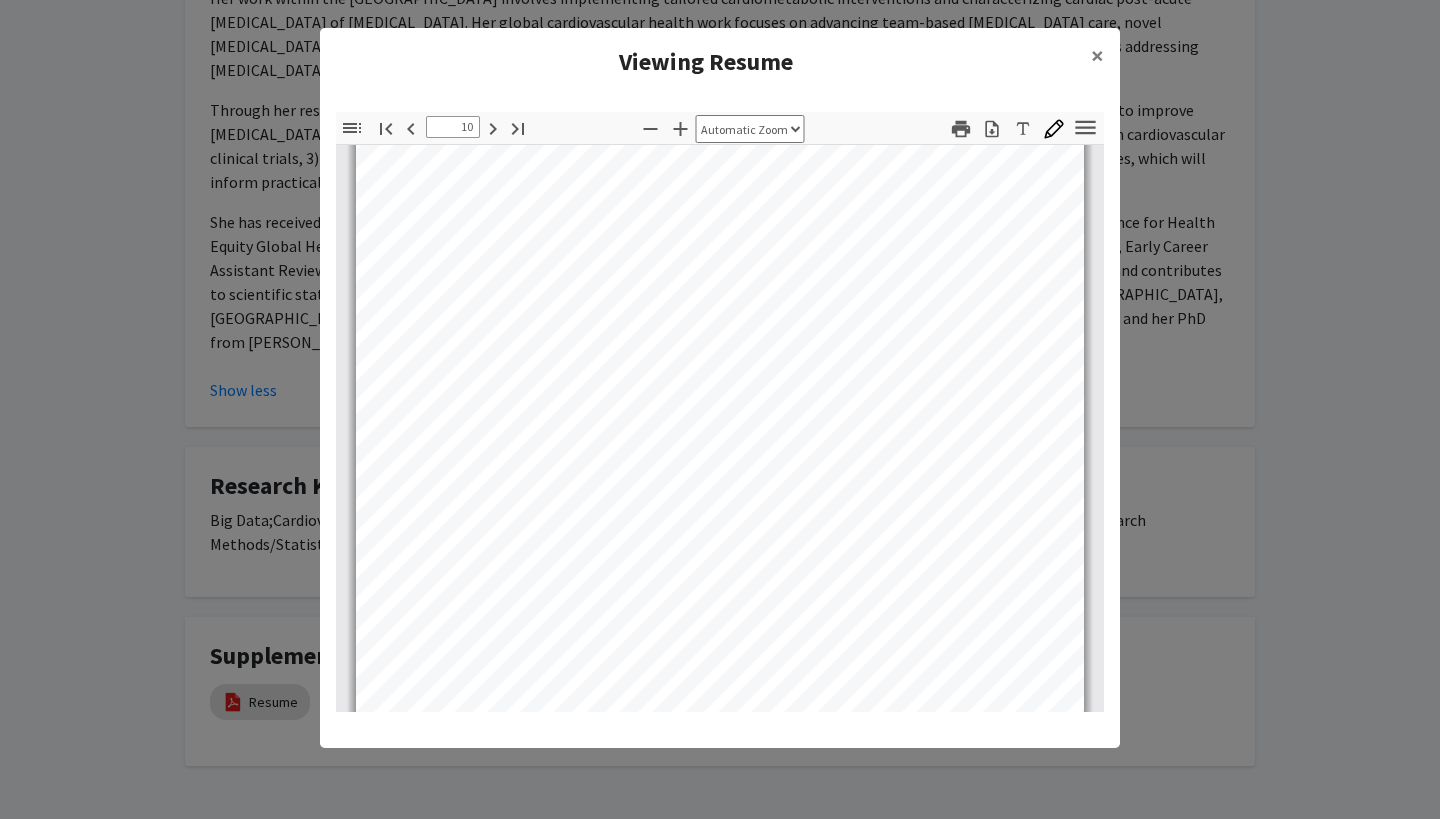 scroll, scrollTop: 8497, scrollLeft: 0, axis: vertical 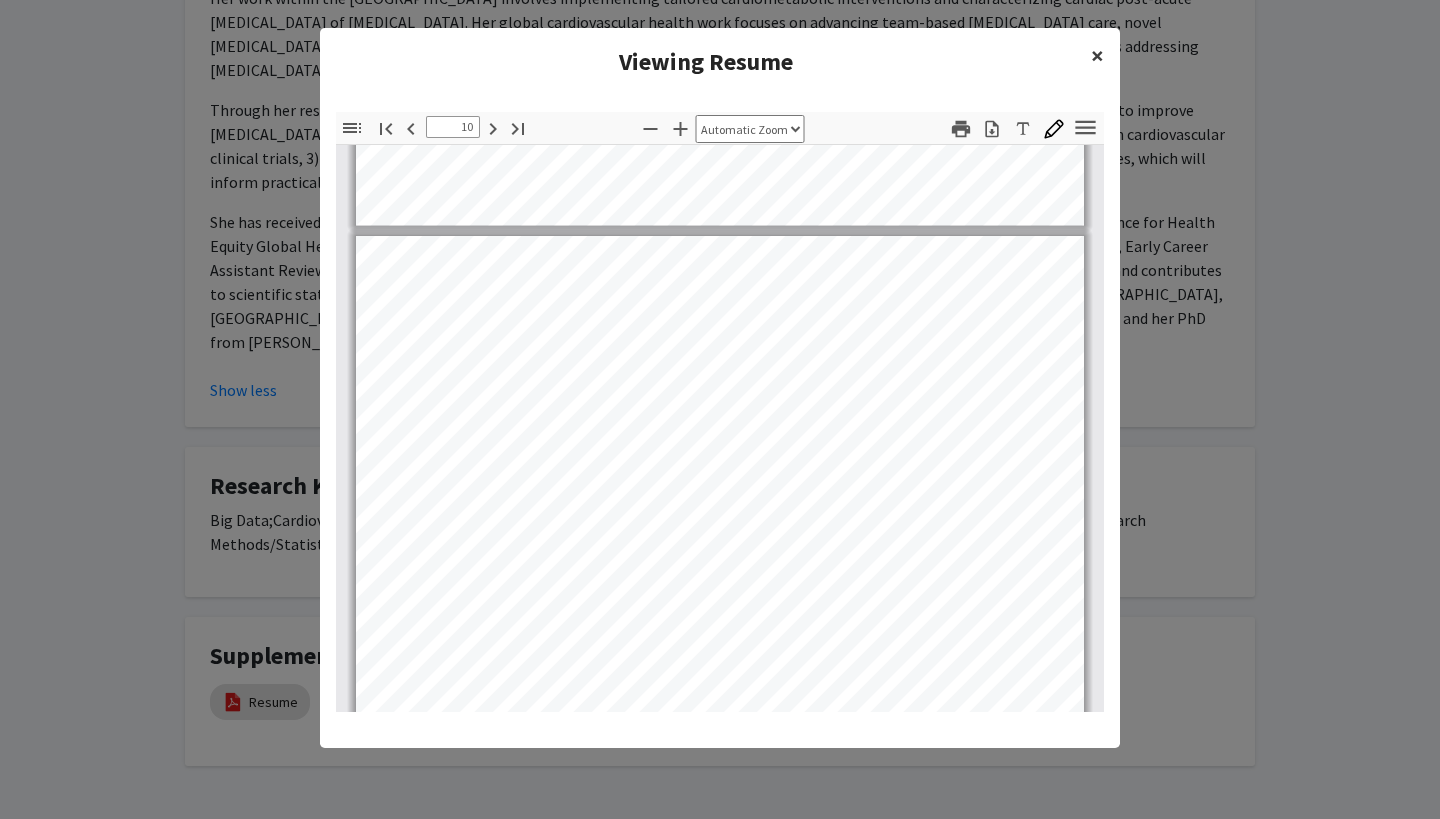 click on "×" 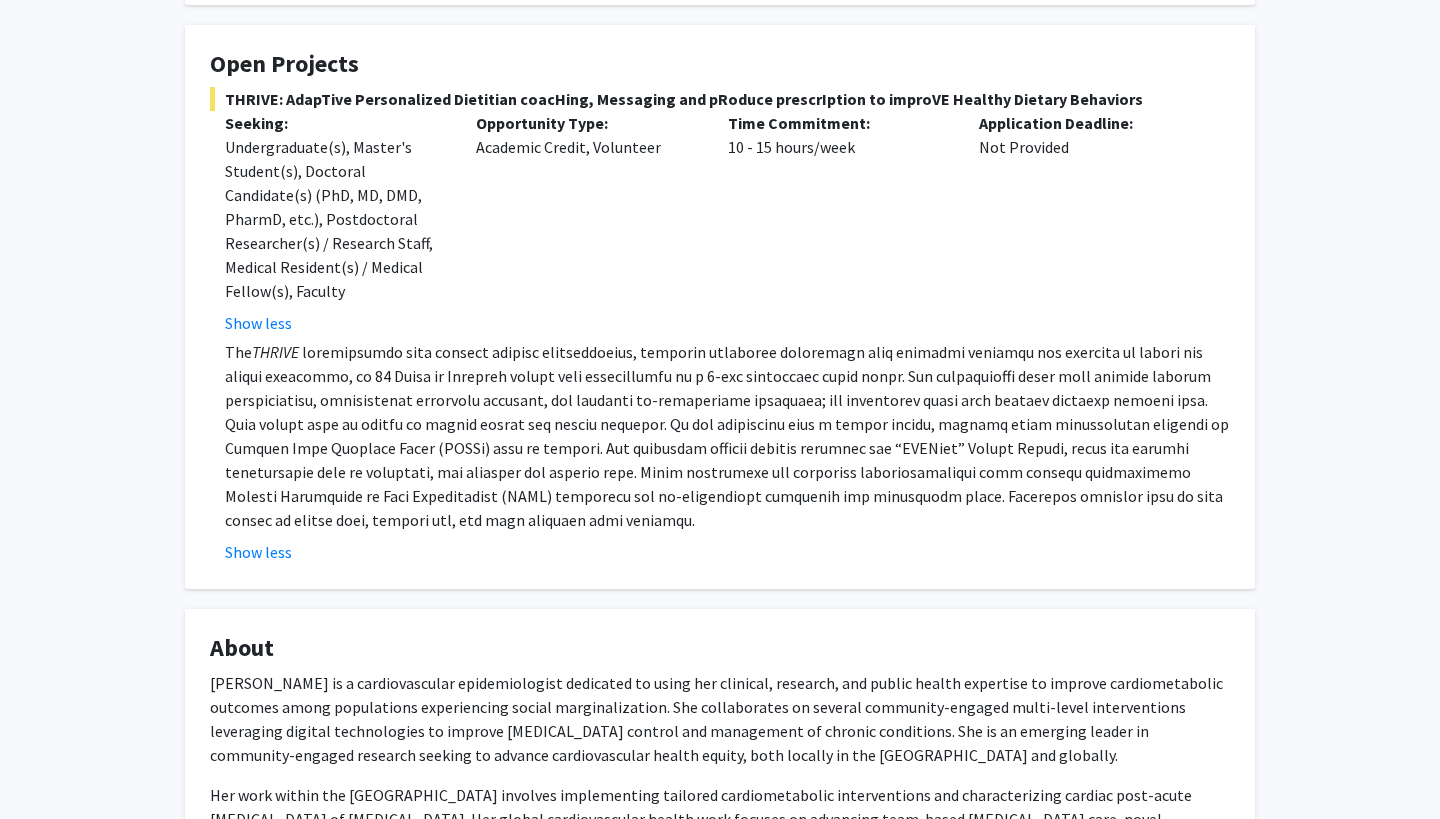 scroll, scrollTop: 385, scrollLeft: 0, axis: vertical 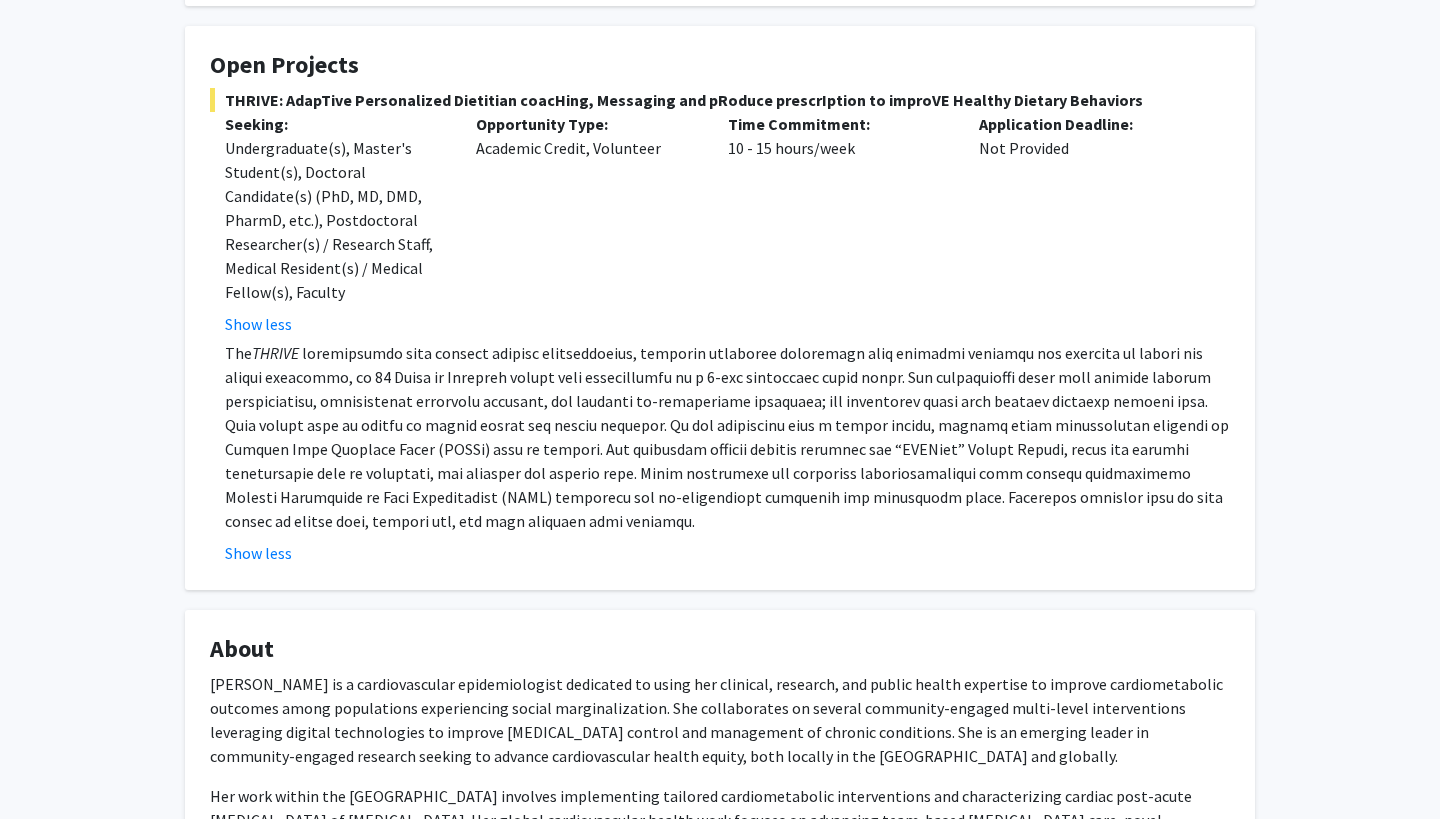 click 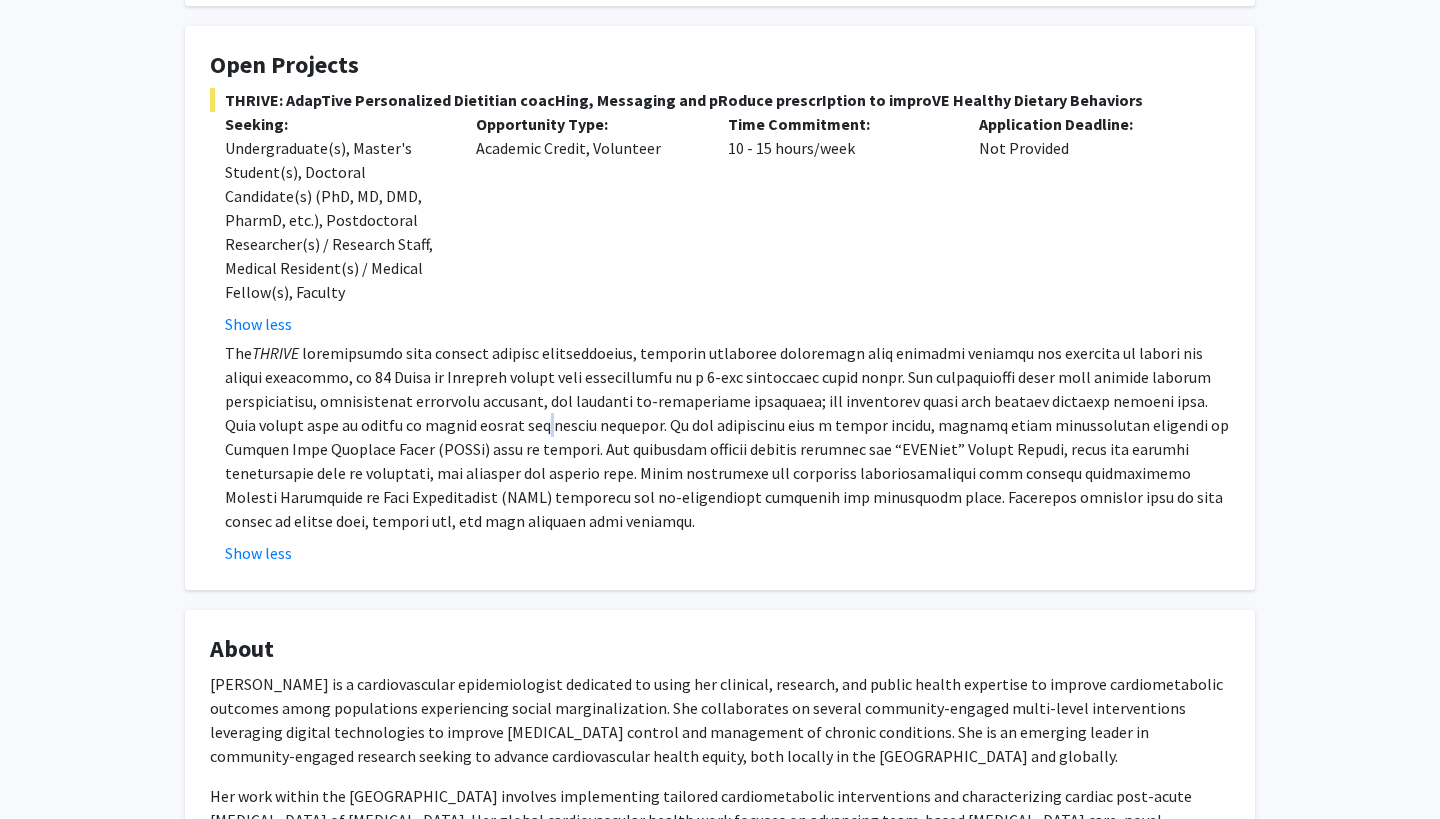 click 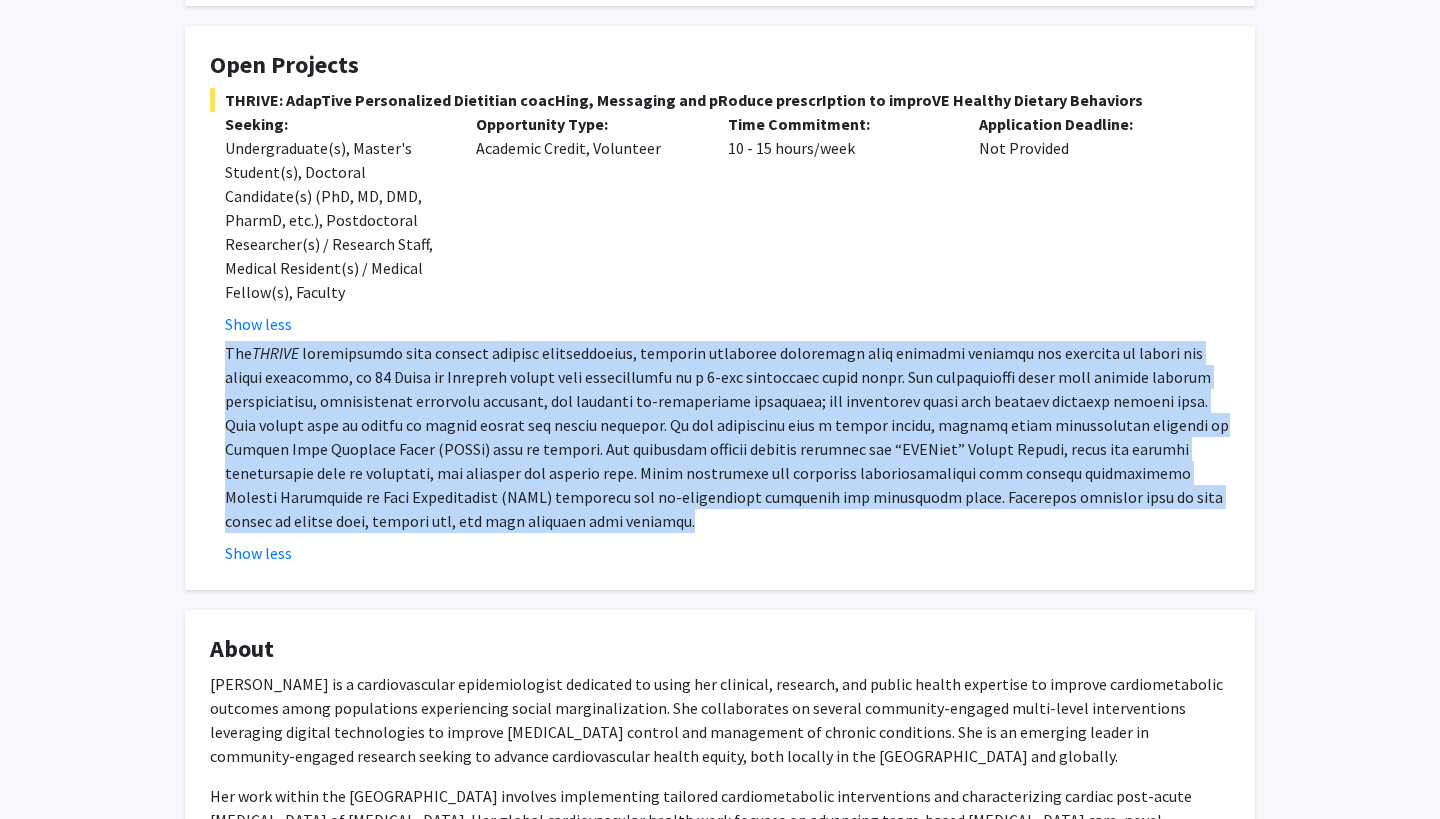 click 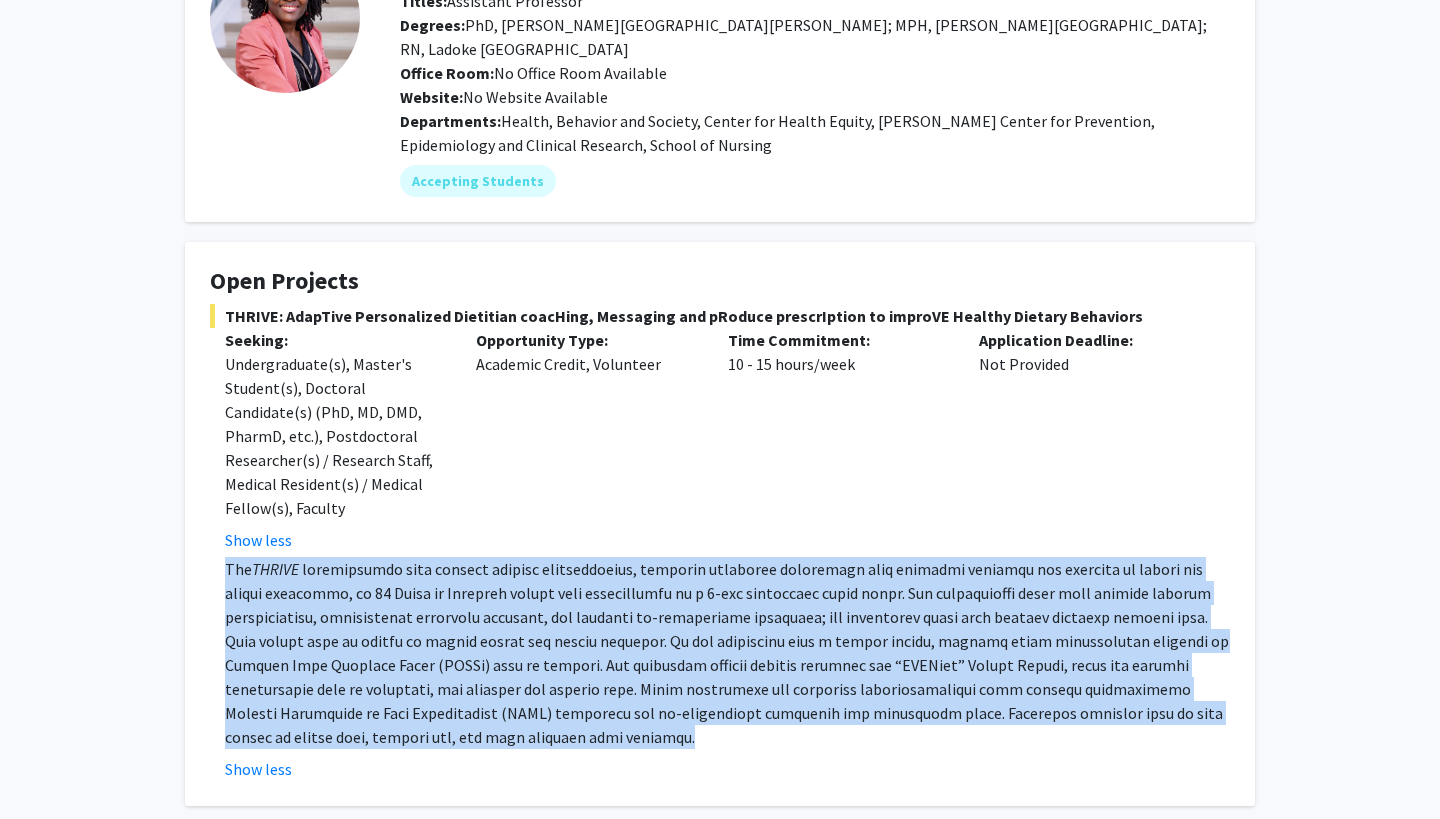 scroll, scrollTop: 214, scrollLeft: 0, axis: vertical 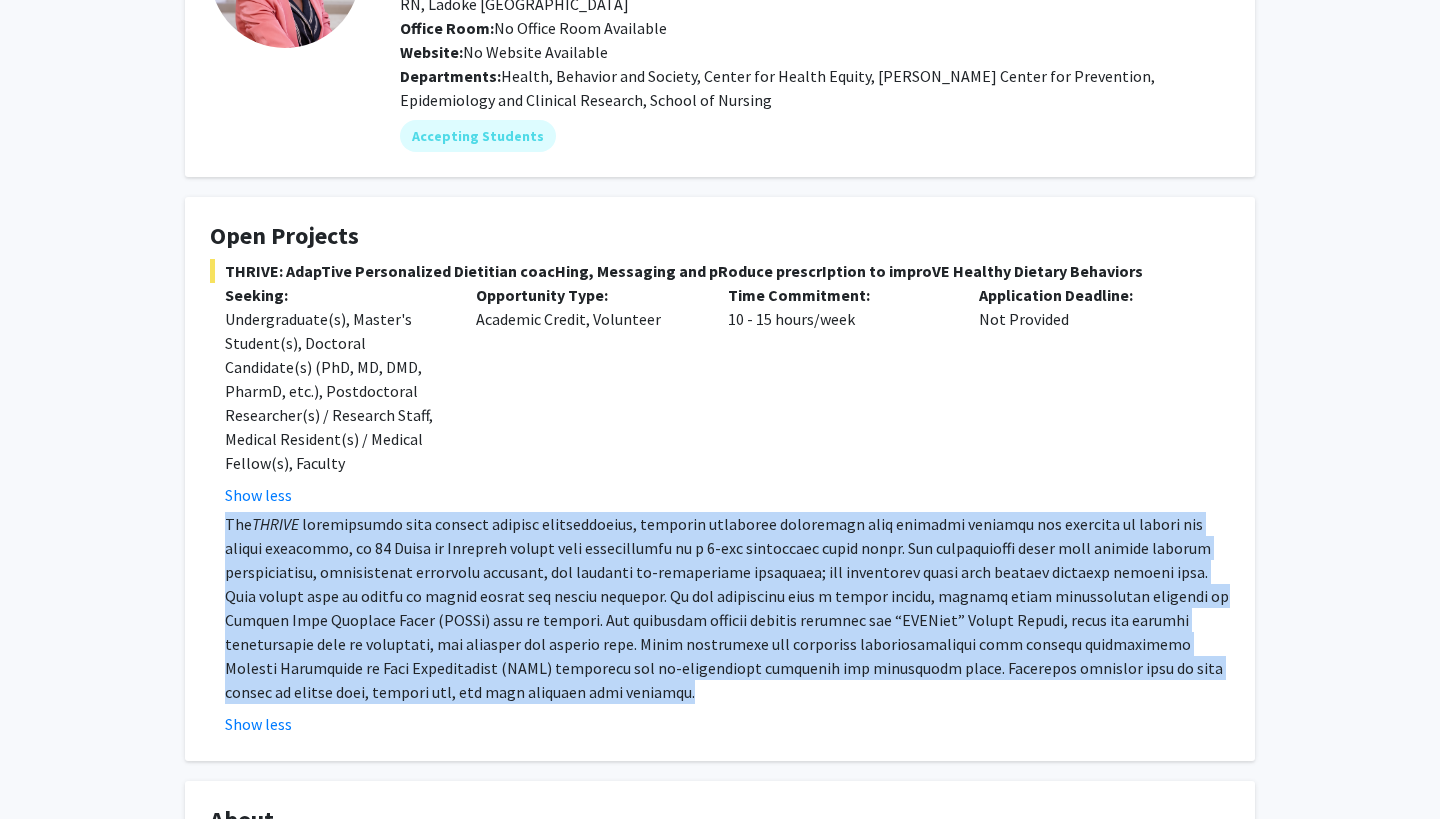 copy on "The  THRIVE   intervention will provide produce prescriptions, tailored dietitian counseling with adaptive messages and linkages to health and social resources, to 60 Black or Hispanic adults with hypertension in a 2-arm randomized pilot study. The intervention group will receive produce prescriptions, personalized dietitian coaching, and adaptive bi-directional messaging; the comparator group will receive standard produce bags. Both groups will be linked to needed health and social services. We are partnering with a health system, through which participants residing in Healthy Food Priority Areas (HFPAs) will be engaged. Our community produce partner operates the “FARMacy” Mobile Market, where the produce prescription will be fulfilled, and delivers the produce bags. Study dietitians and lifestyle interventionists will provide personalized Dietary Approaches to Stop Hypertension (DASH) education via bi-directional messaging and telehealth calls. Automated messages will be sent weekly to assess diet, produ..." 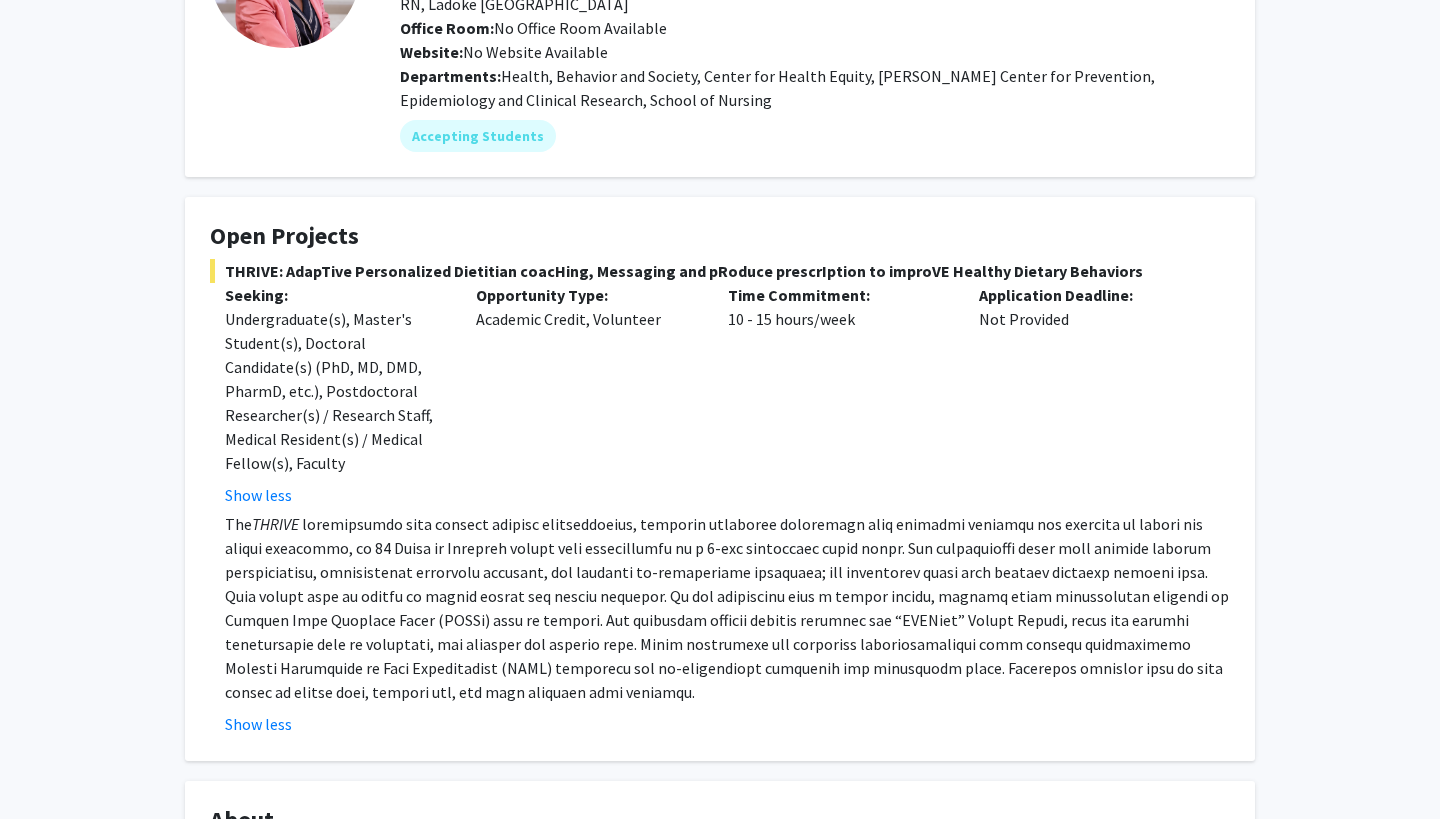 click on "Application Deadline:  Not Provided" 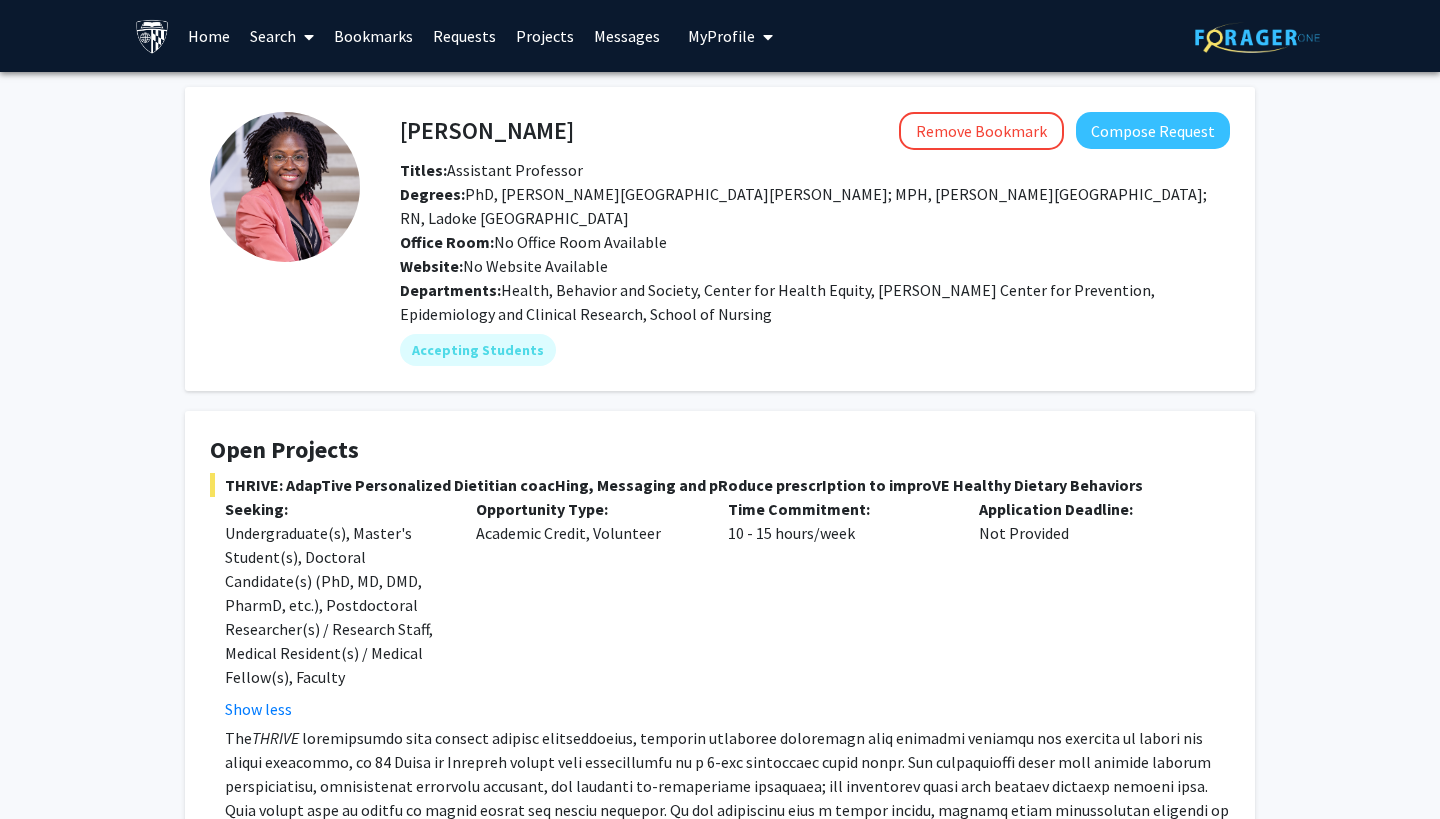 scroll, scrollTop: 0, scrollLeft: 0, axis: both 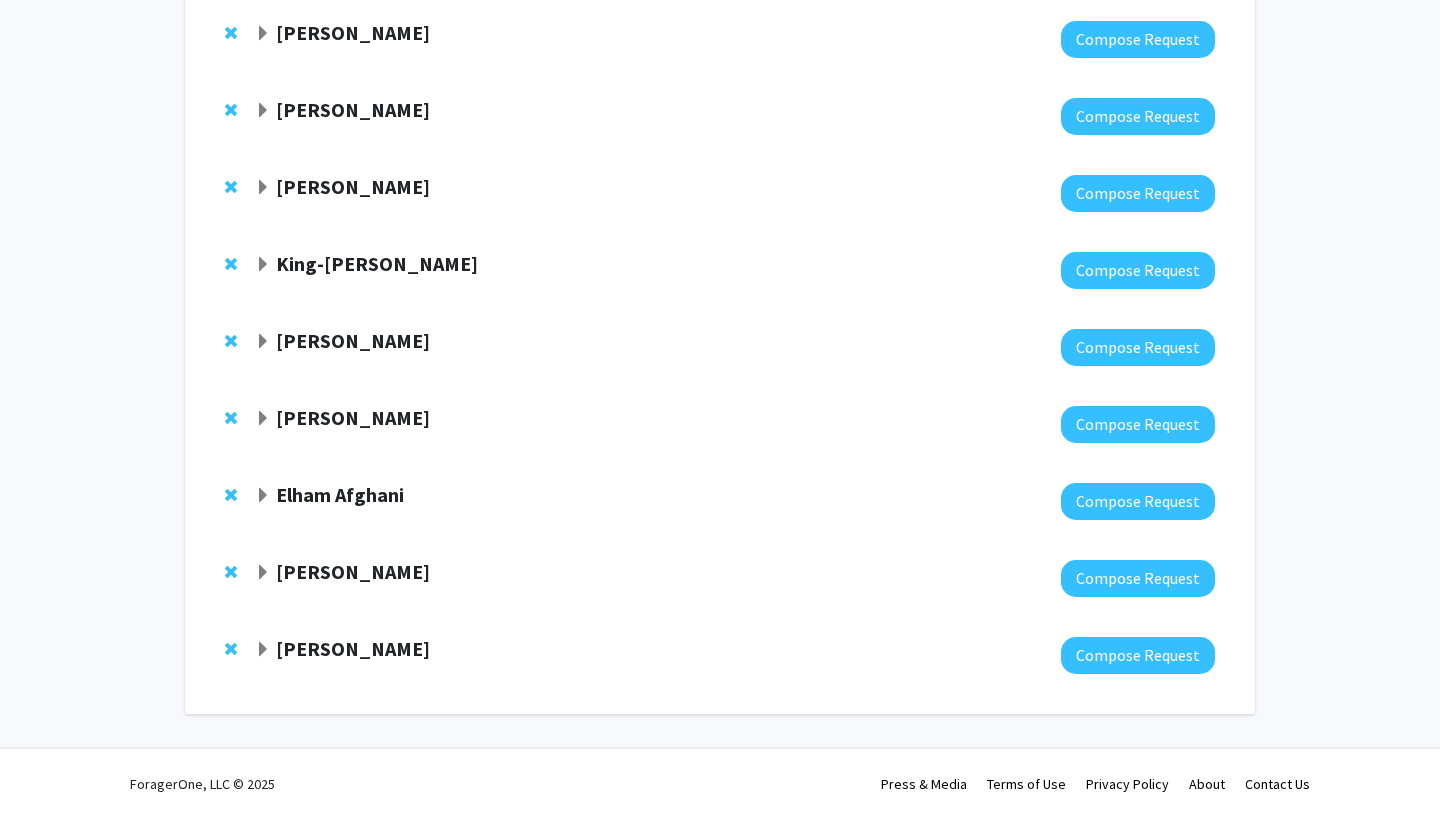 click on "[PERSON_NAME]" 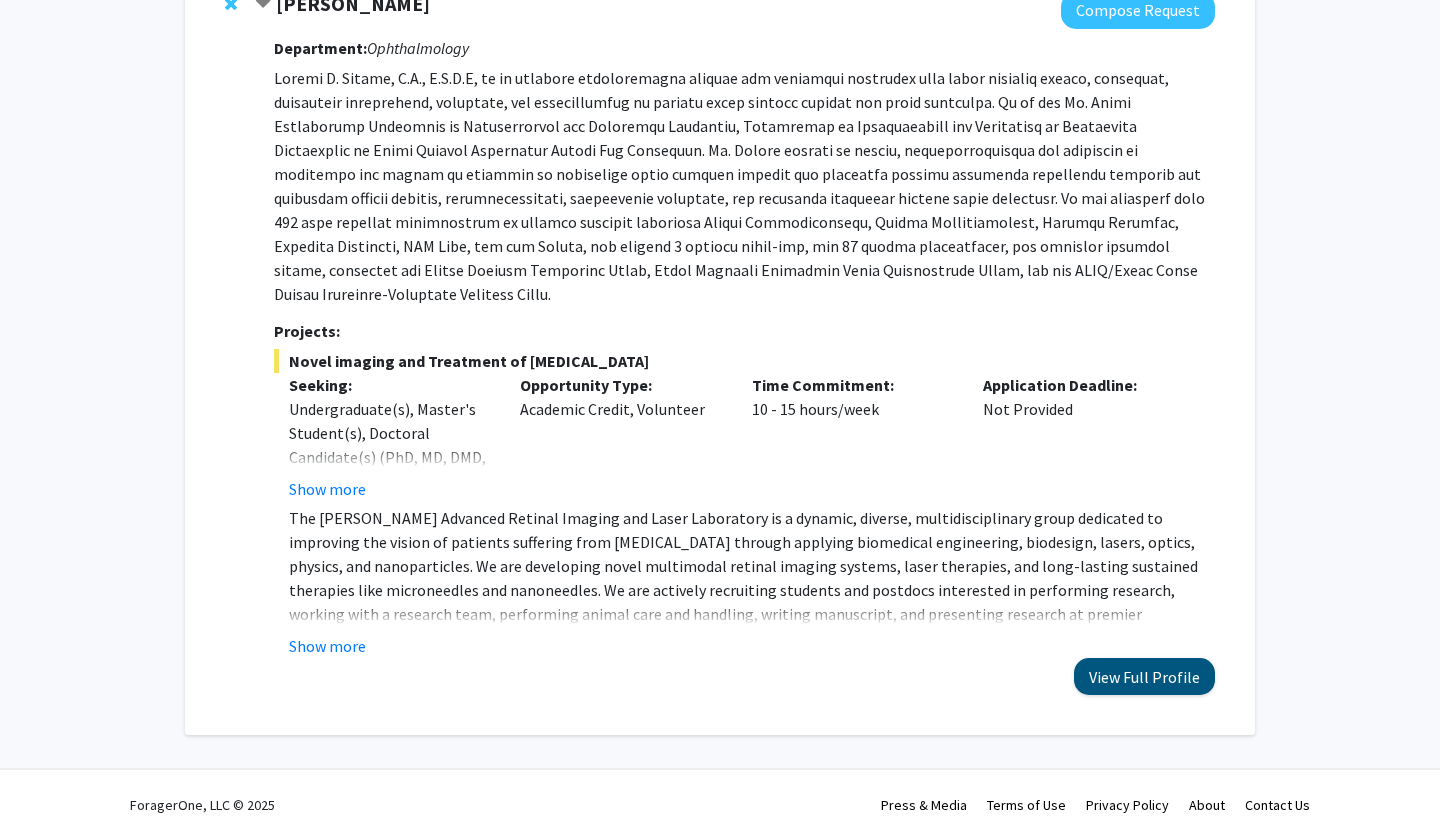 scroll, scrollTop: 1095, scrollLeft: 0, axis: vertical 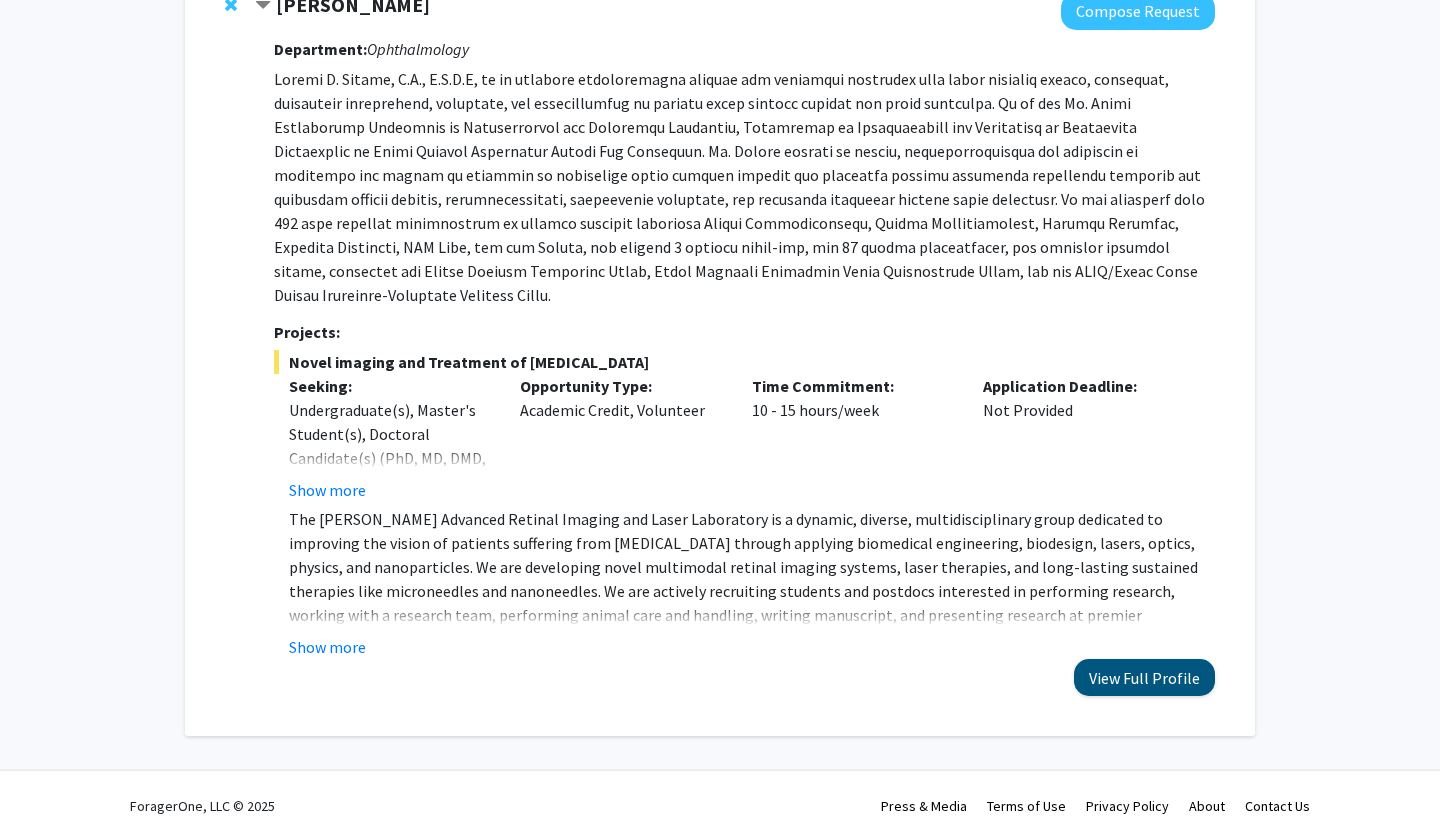 click on "View Full Profile" at bounding box center [1144, 677] 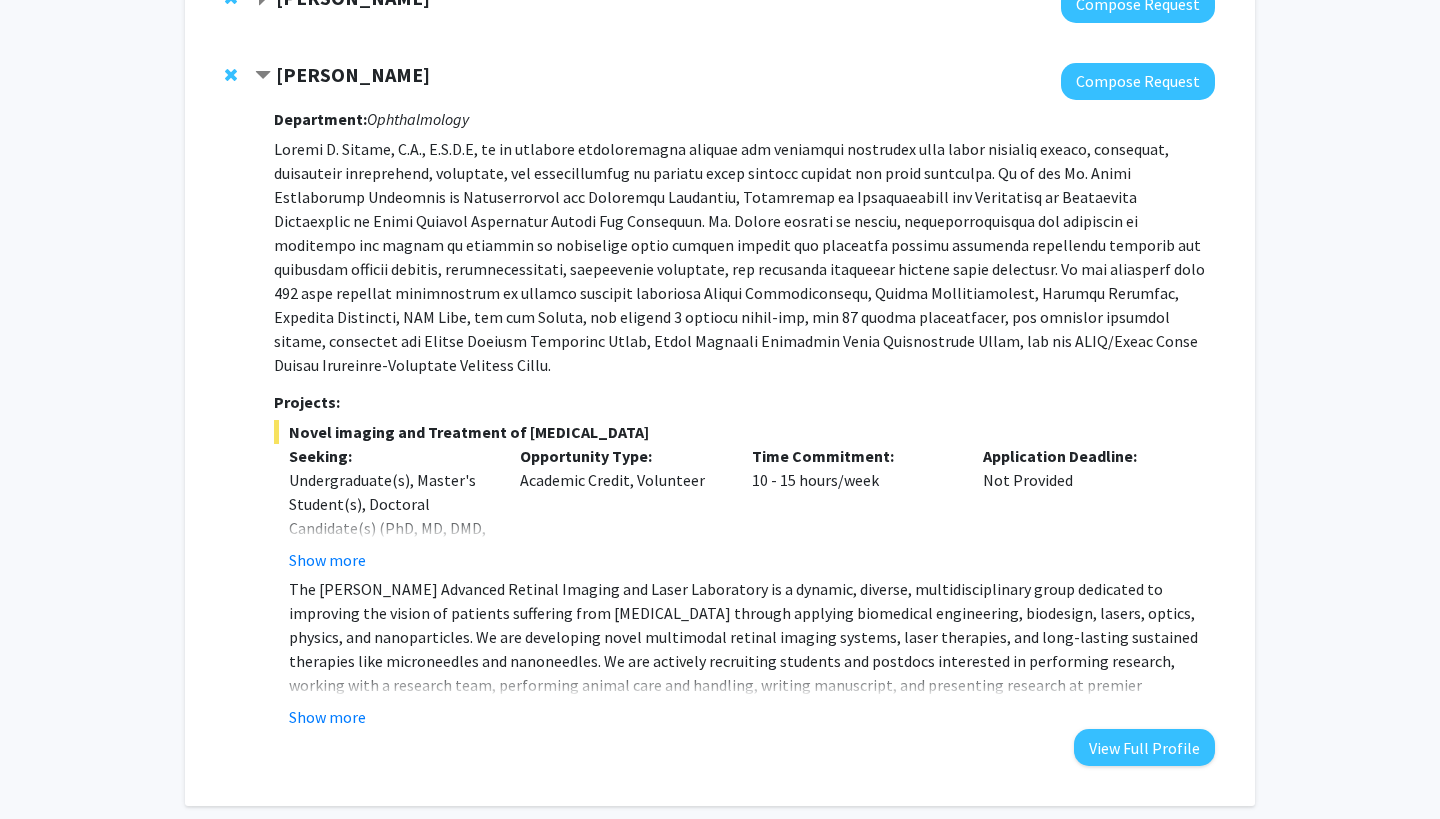 scroll, scrollTop: 1024, scrollLeft: 0, axis: vertical 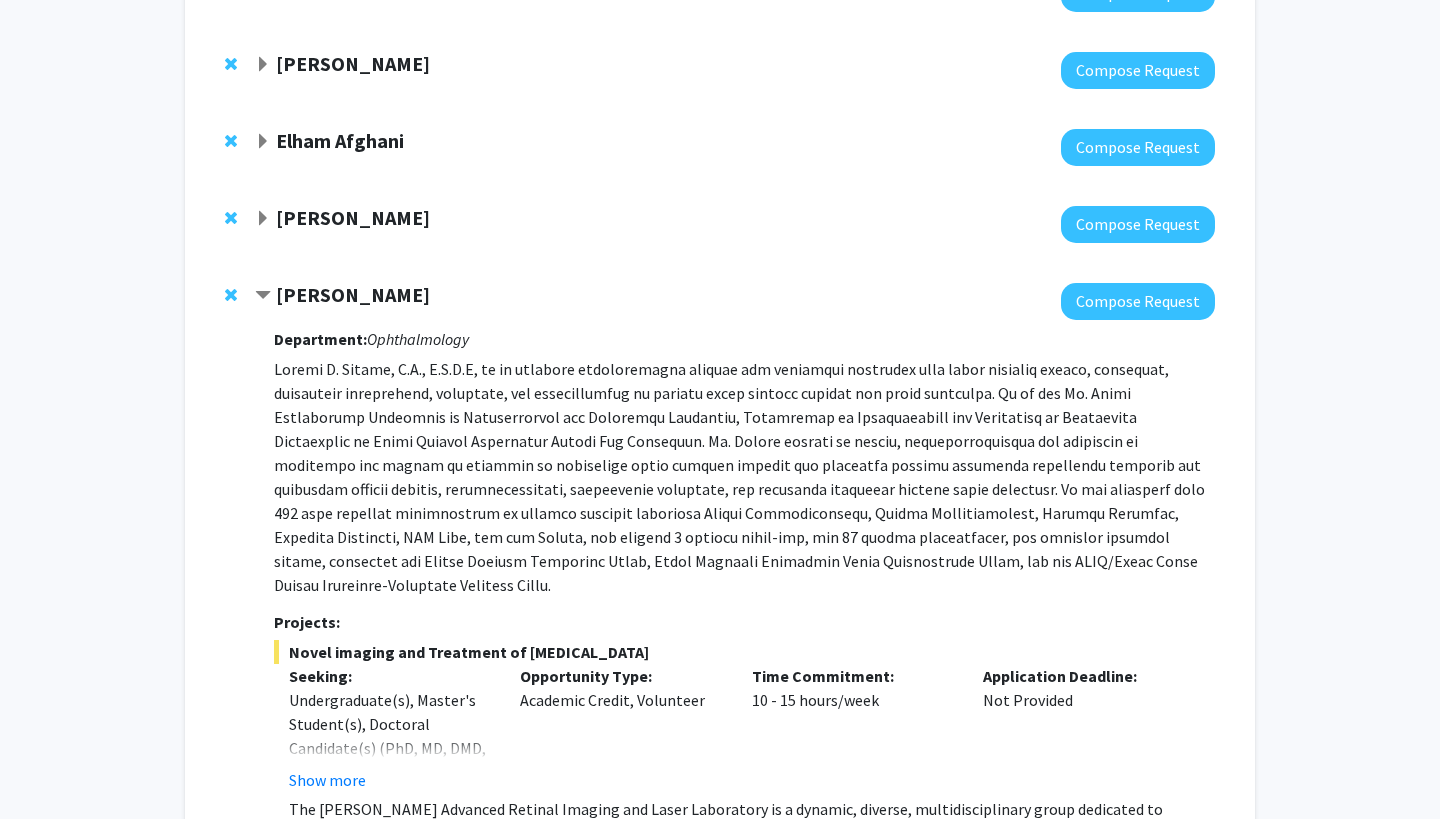 click on "Yannis Paulus  Compose Request  Department:  Ophthalmology  Projects:  Novel imaging and Treatment of Eye Diseases  Seeking: Undergraduate(s), Master's Student(s), Doctoral Candidate(s) (PhD, MD, DMD, PharmD, etc.), Postdoctoral Researcher(s) / Research Staff, Medical Resident(s) / Medical Fellow(s) Show more Opportunity Type:  Academic Credit, Volunteer  Time Commitment:  10 - 15 hours/week  Application Deadline:  Not Provided  Show more  View Full Profile" 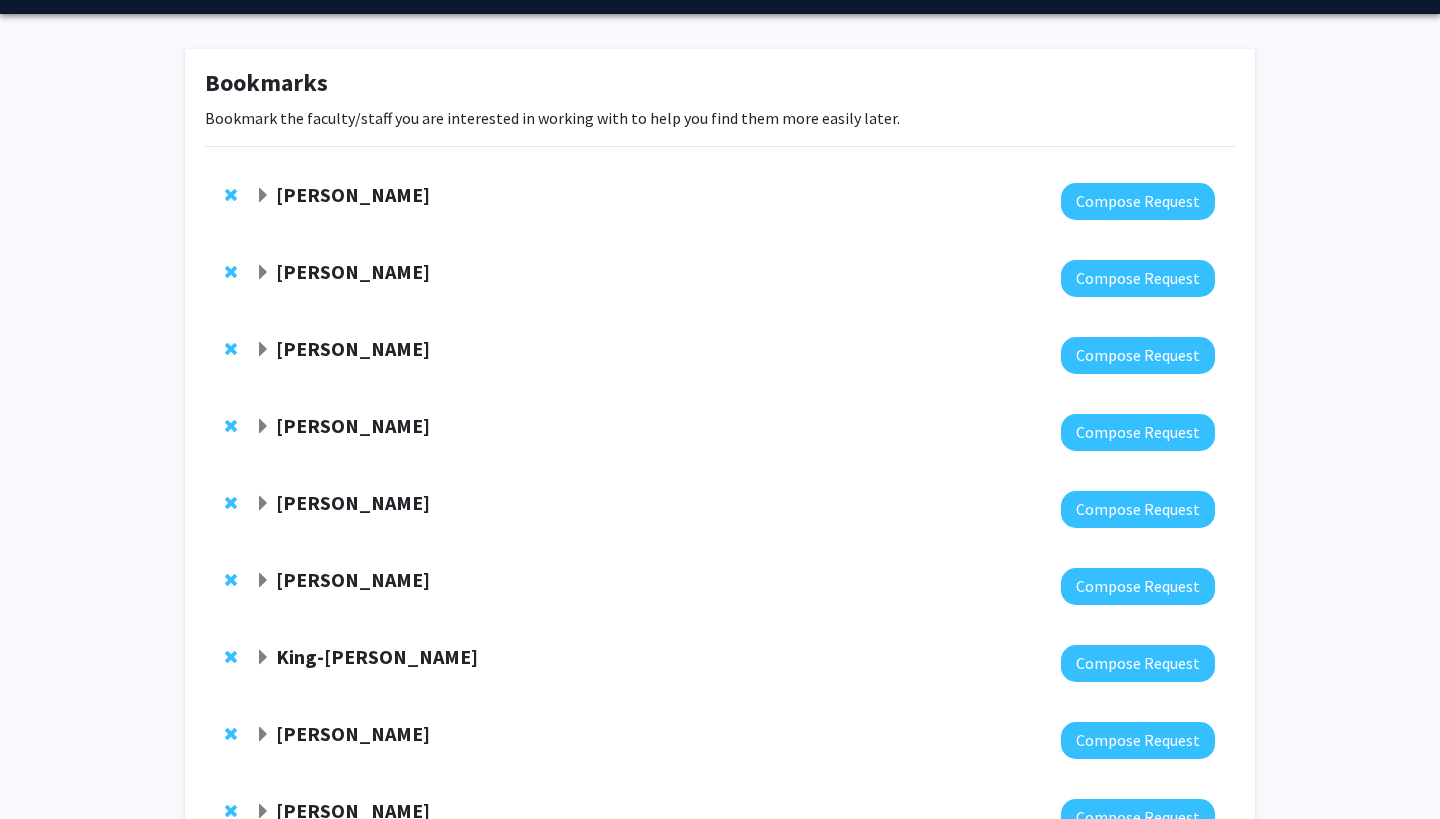 scroll, scrollTop: 60, scrollLeft: 0, axis: vertical 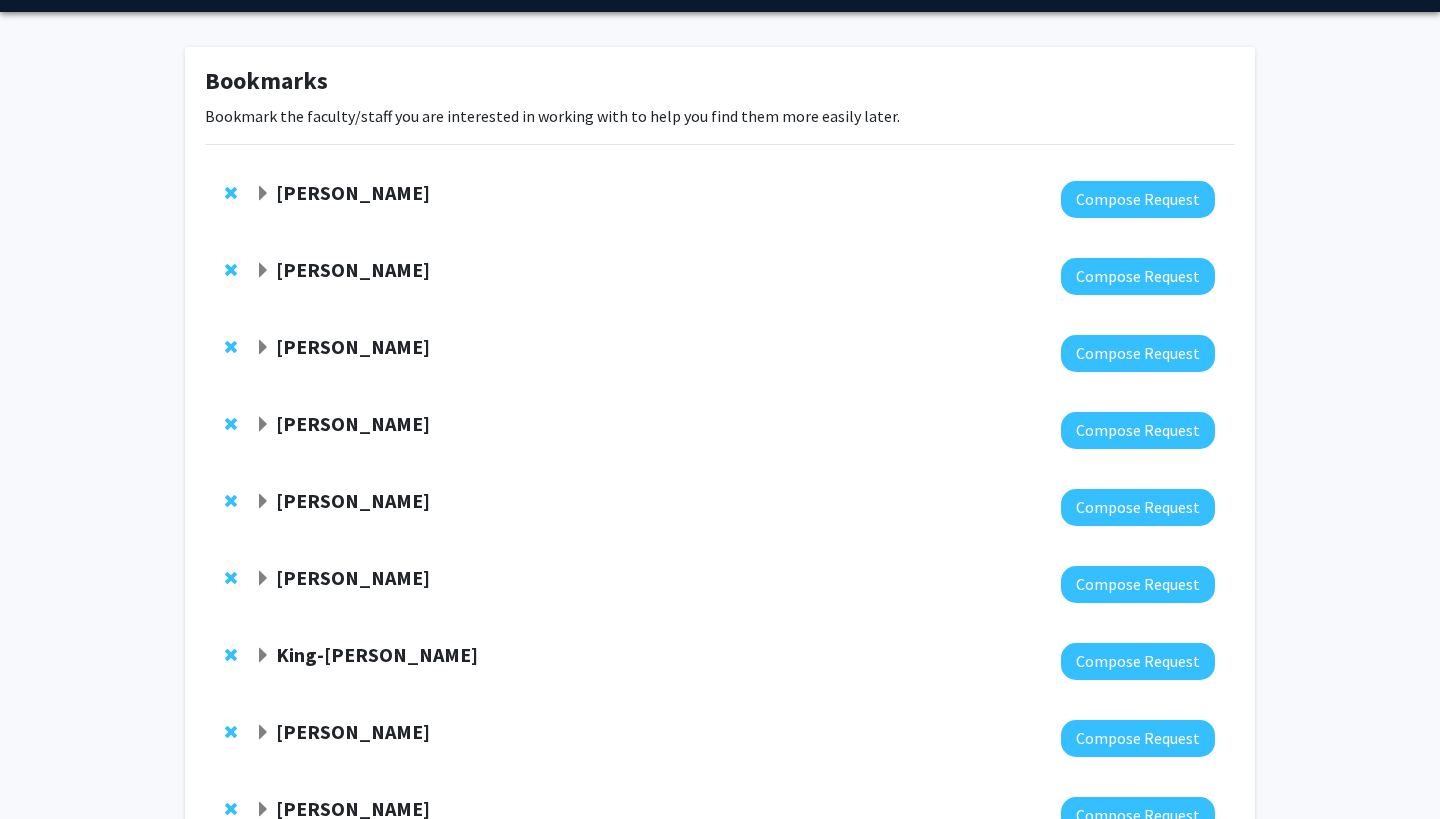 click on "[PERSON_NAME]" 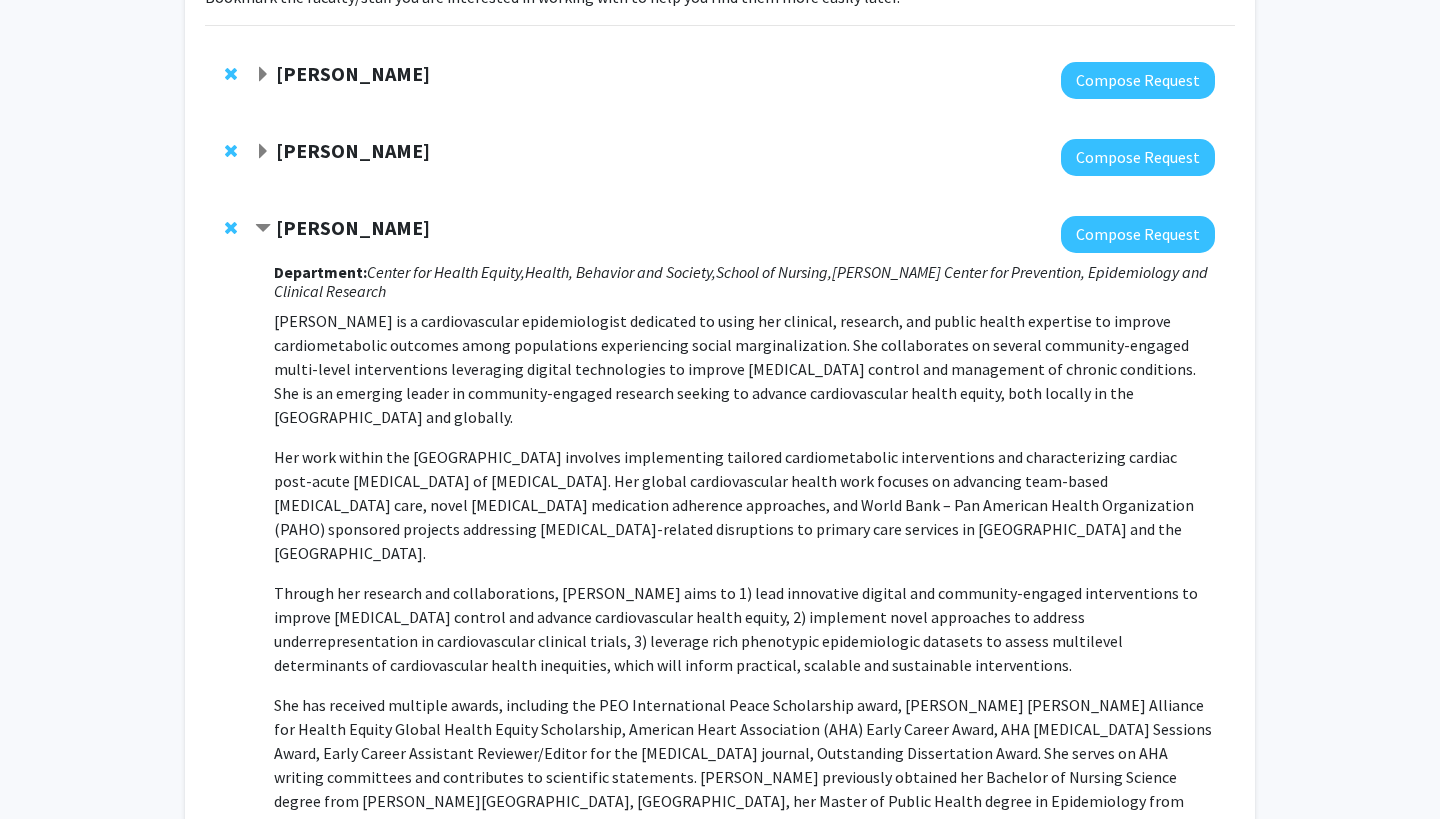 scroll, scrollTop: 56, scrollLeft: 0, axis: vertical 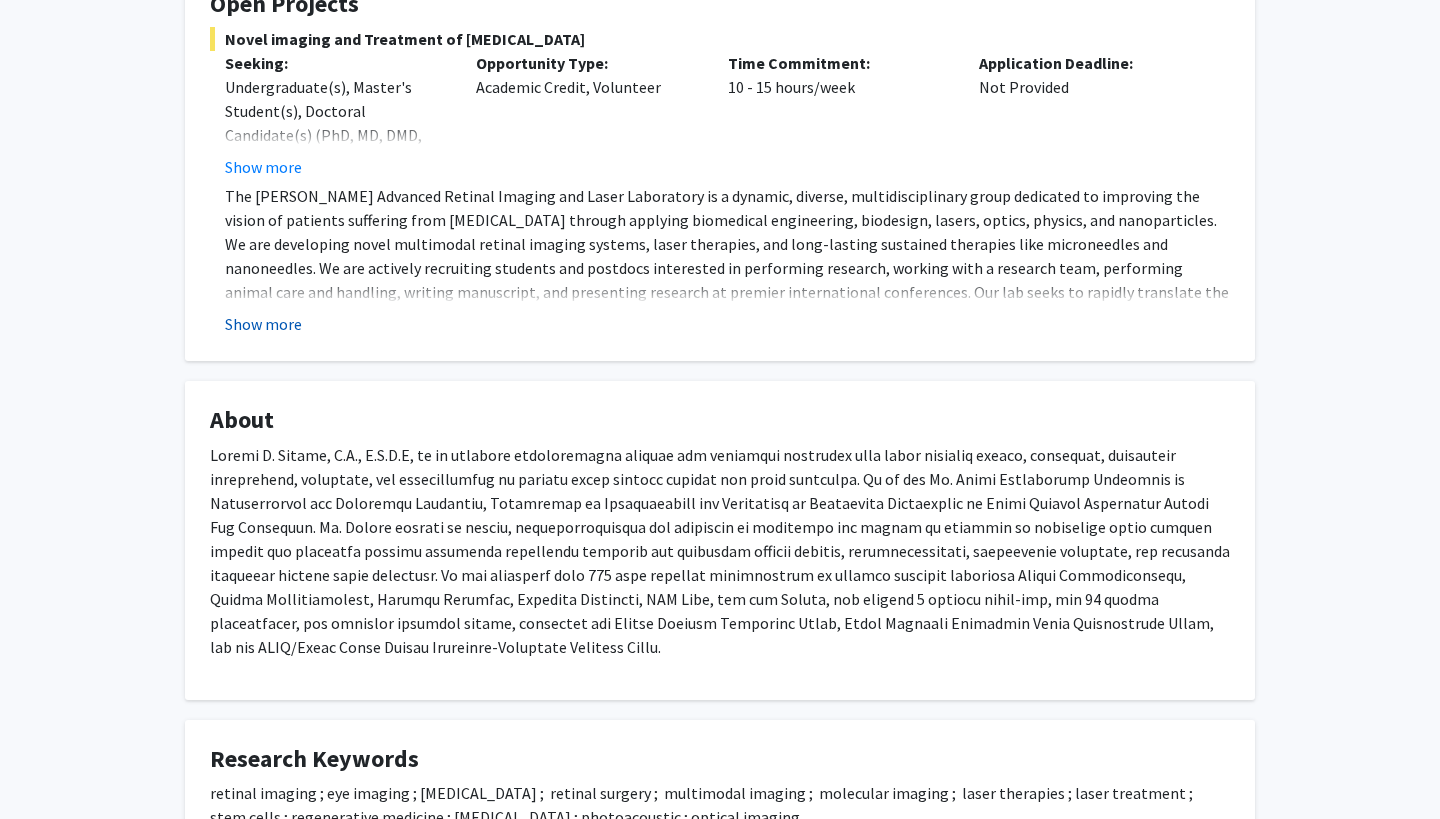 click on "Show more" 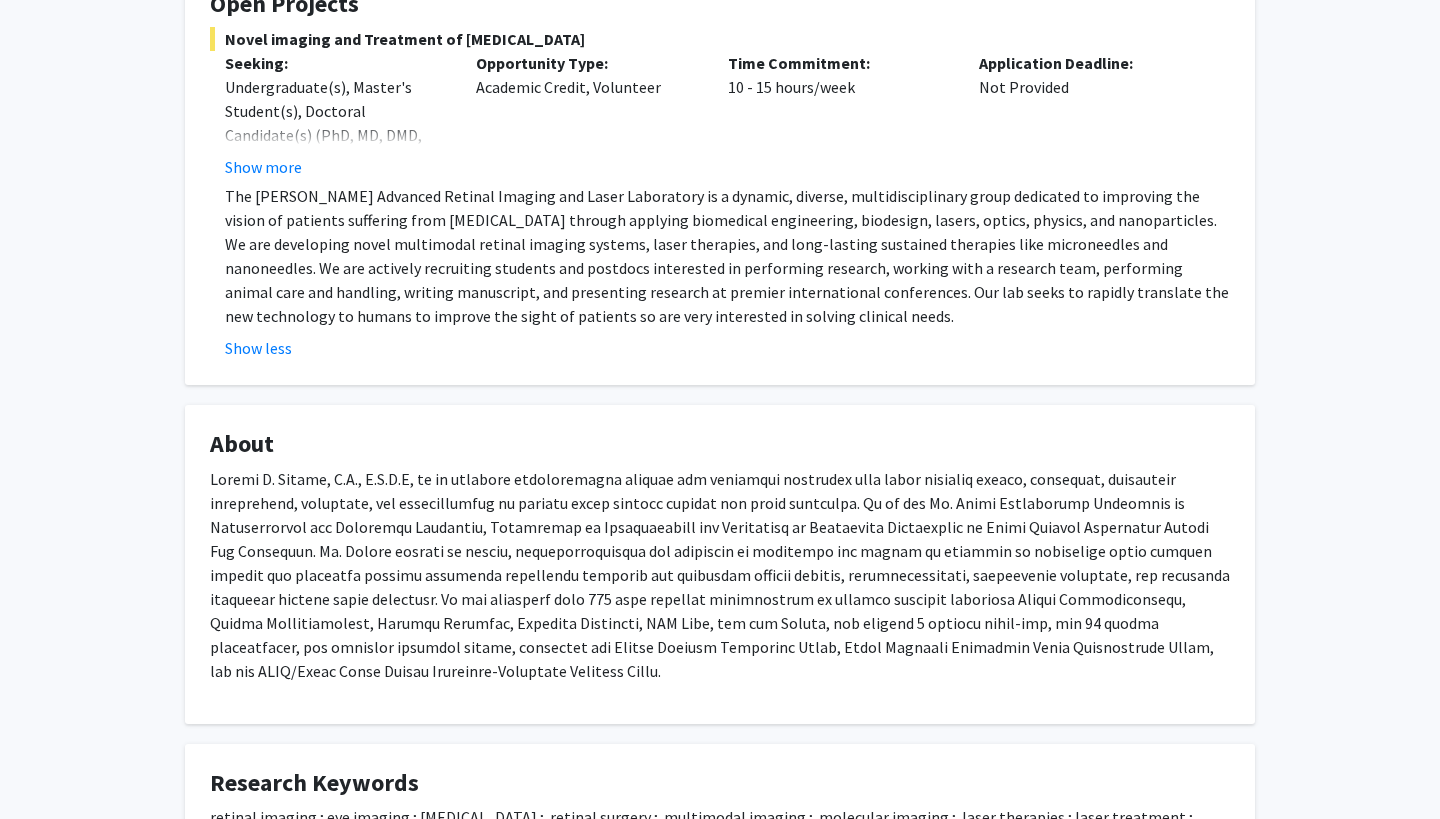 click on "The [PERSON_NAME] Advanced Retinal Imaging and Laser Laboratory is a dynamic, diverse, multidisciplinary group dedicated to improving the vision of patients suffering from [MEDICAL_DATA] through applying biomedical engineering, biodesign, lasers, optics, physics, and nanoparticles. We are developing novel multimodal retinal imaging systems, laser therapies, and long-lasting sustained therapies like microneedles and nanoneedles. We are actively recruiting students and postdocs interested in performing research, working with a research team, performing animal care and handling, writing manuscript, and presenting research at premier international conferences. Our lab seeks to rapidly translate the new technology to humans to improve the sight of patients so are very interested in solving clinical needs." 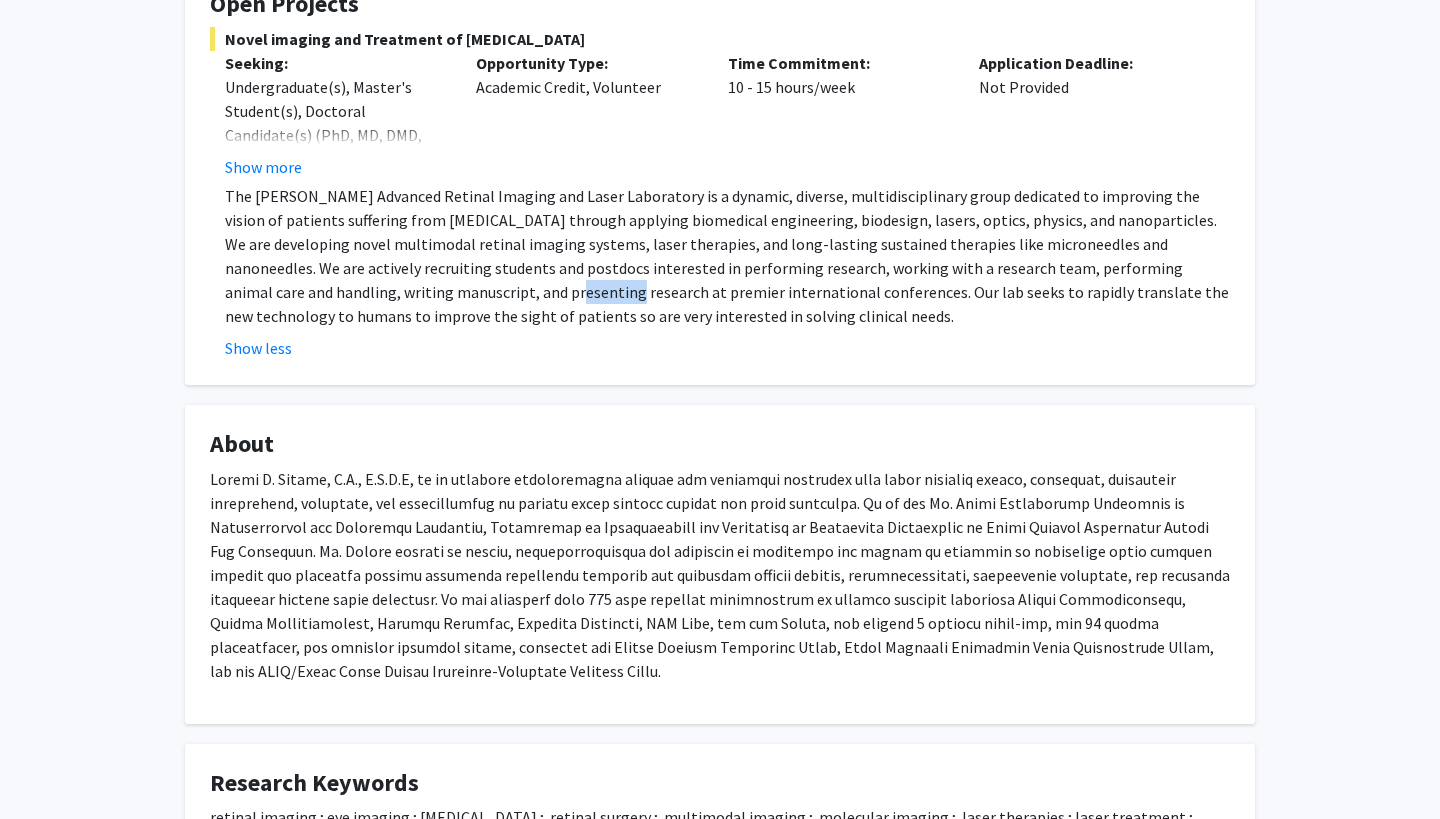 click on "The [PERSON_NAME] Advanced Retinal Imaging and Laser Laboratory is a dynamic, diverse, multidisciplinary group dedicated to improving the vision of patients suffering from [MEDICAL_DATA] through applying biomedical engineering, biodesign, lasers, optics, physics, and nanoparticles. We are developing novel multimodal retinal imaging systems, laser therapies, and long-lasting sustained therapies like microneedles and nanoneedles. We are actively recruiting students and postdocs interested in performing research, working with a research team, performing animal care and handling, writing manuscript, and presenting research at premier international conferences. Our lab seeks to rapidly translate the new technology to humans to improve the sight of patients so are very interested in solving clinical needs." 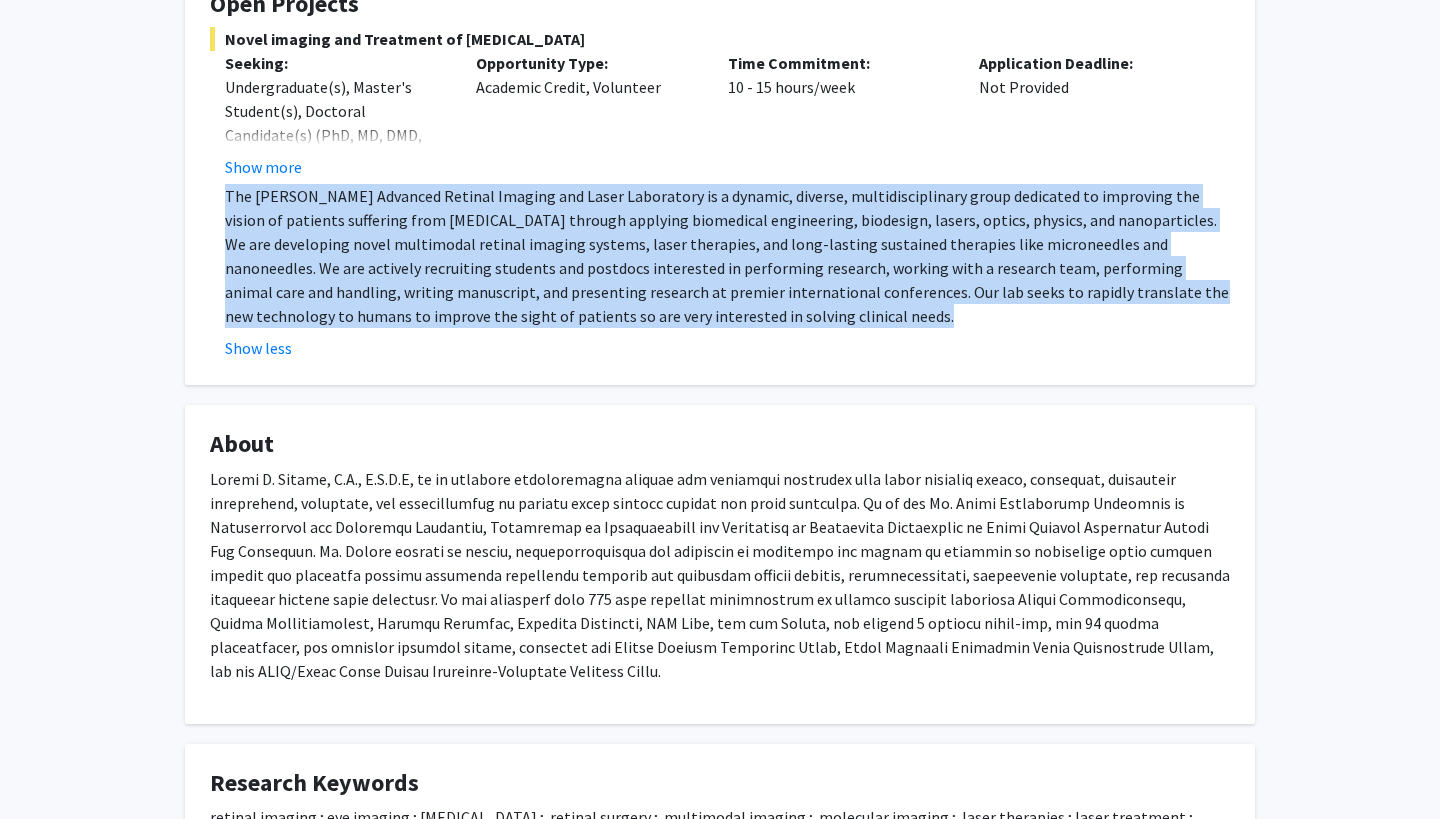 click on "The [PERSON_NAME] Advanced Retinal Imaging and Laser Laboratory is a dynamic, diverse, multidisciplinary group dedicated to improving the vision of patients suffering from [MEDICAL_DATA] through applying biomedical engineering, biodesign, lasers, optics, physics, and nanoparticles. We are developing novel multimodal retinal imaging systems, laser therapies, and long-lasting sustained therapies like microneedles and nanoneedles. We are actively recruiting students and postdocs interested in performing research, working with a research team, performing animal care and handling, writing manuscript, and presenting research at premier international conferences. Our lab seeks to rapidly translate the new technology to humans to improve the sight of patients so are very interested in solving clinical needs." 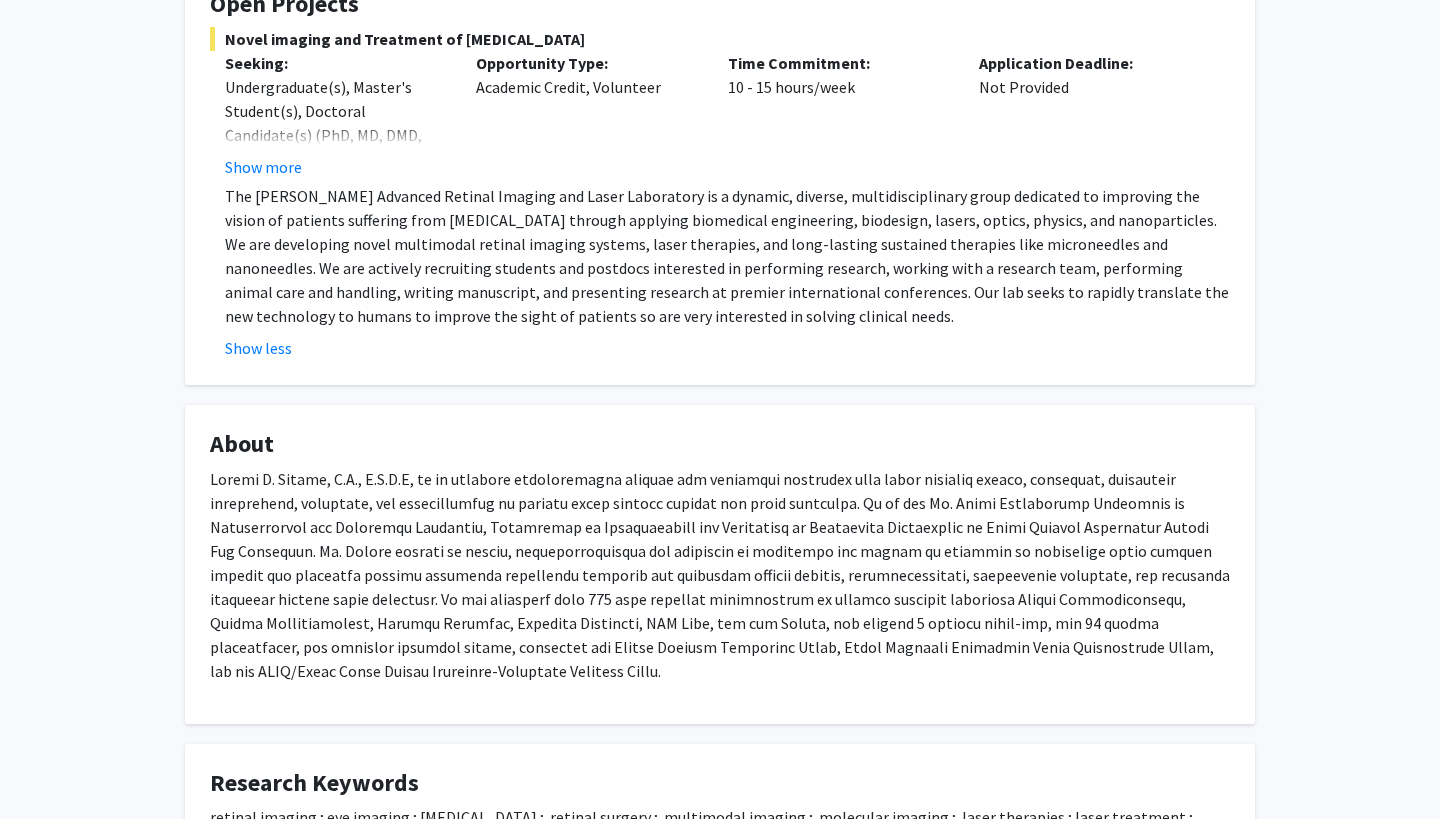 click on "The [PERSON_NAME] Advanced Retinal Imaging and Laser Laboratory is a dynamic, diverse, multidisciplinary group dedicated to improving the vision of patients suffering from [MEDICAL_DATA] through applying biomedical engineering, biodesign, lasers, optics, physics, and nanoparticles. We are developing novel multimodal retinal imaging systems, laser therapies, and long-lasting sustained therapies like microneedles and nanoneedles. We are actively recruiting students and postdocs interested in performing research, working with a research team, performing animal care and handling, writing manuscript, and presenting research at premier international conferences. Our lab seeks to rapidly translate the new technology to humans to improve the sight of patients so are very interested in solving clinical needs.  Show less" 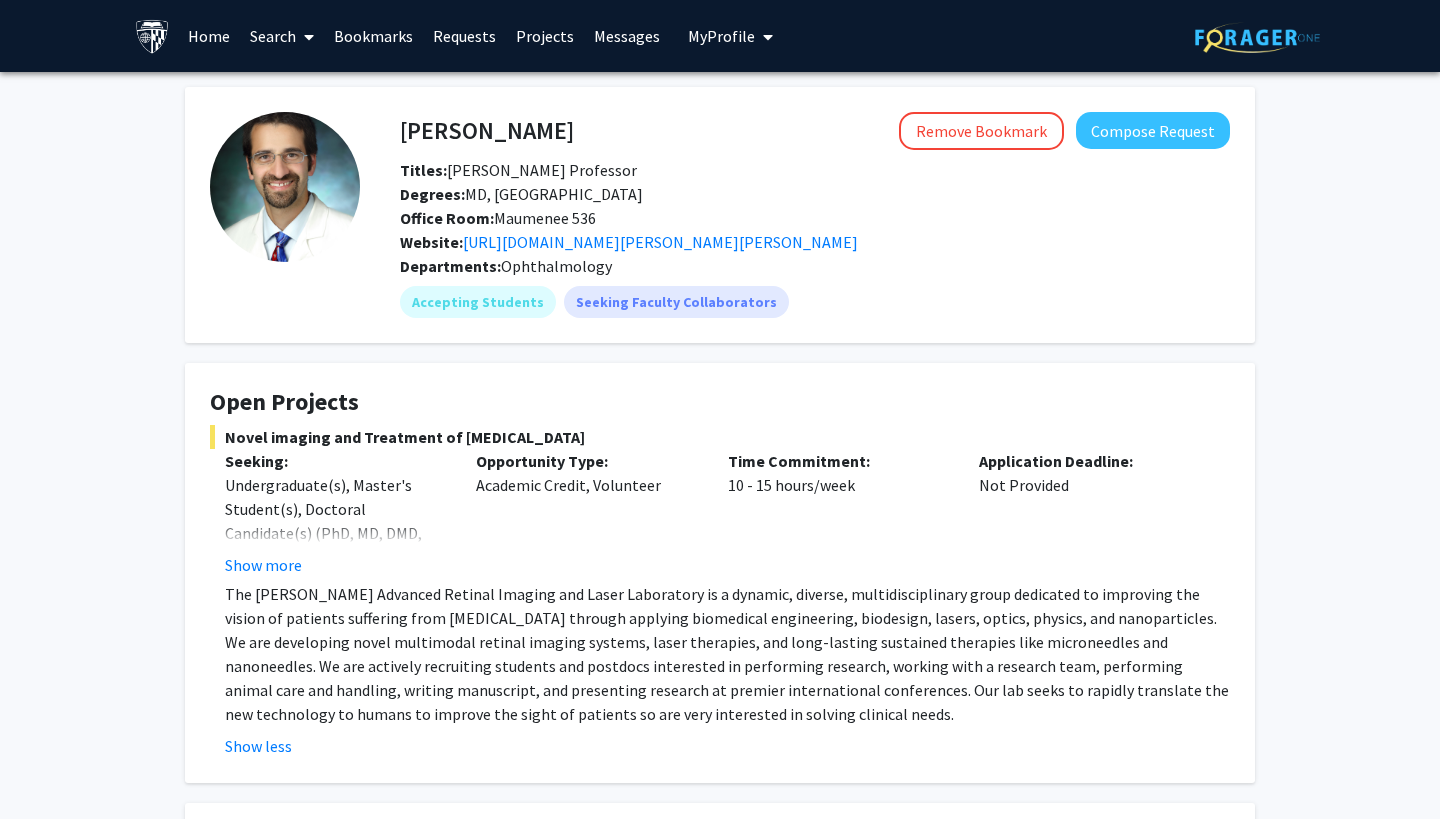 scroll, scrollTop: 0, scrollLeft: 0, axis: both 